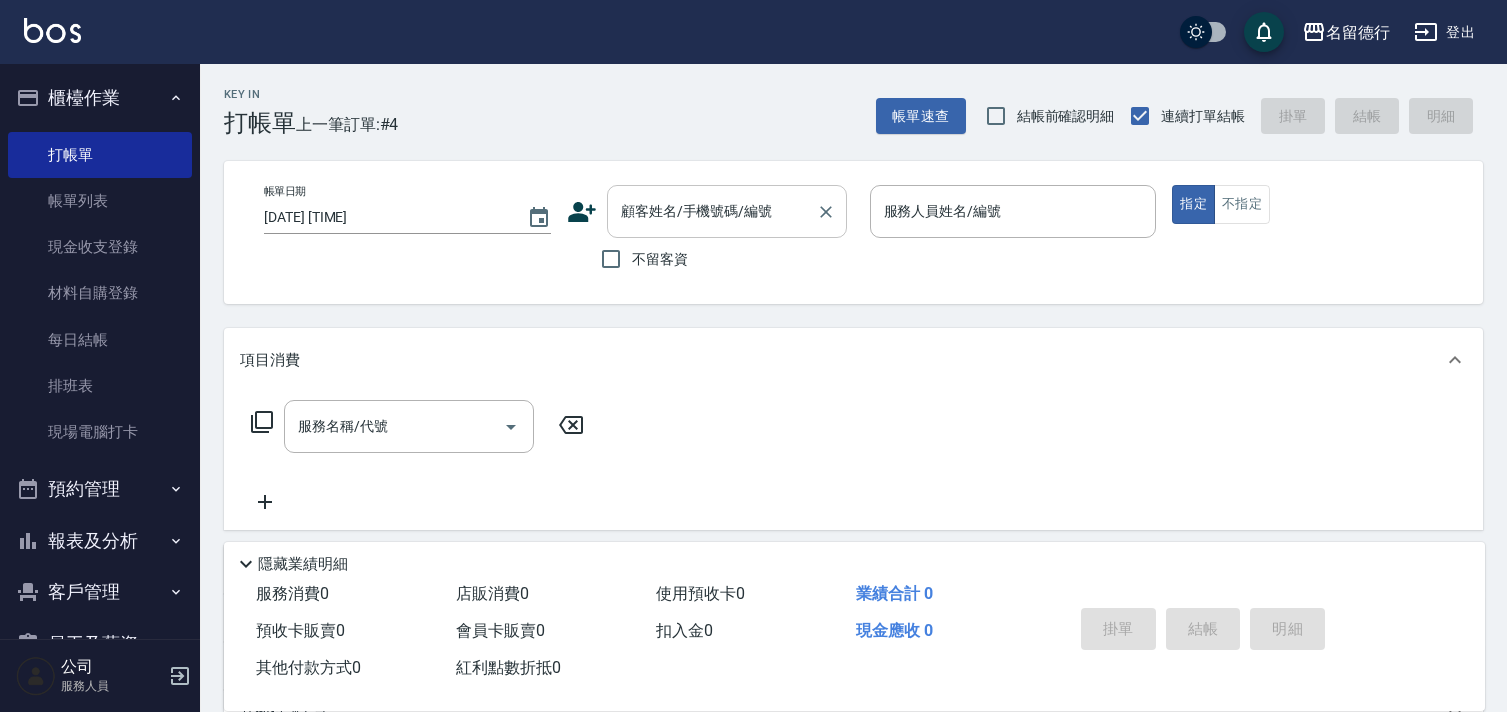 scroll, scrollTop: 0, scrollLeft: 0, axis: both 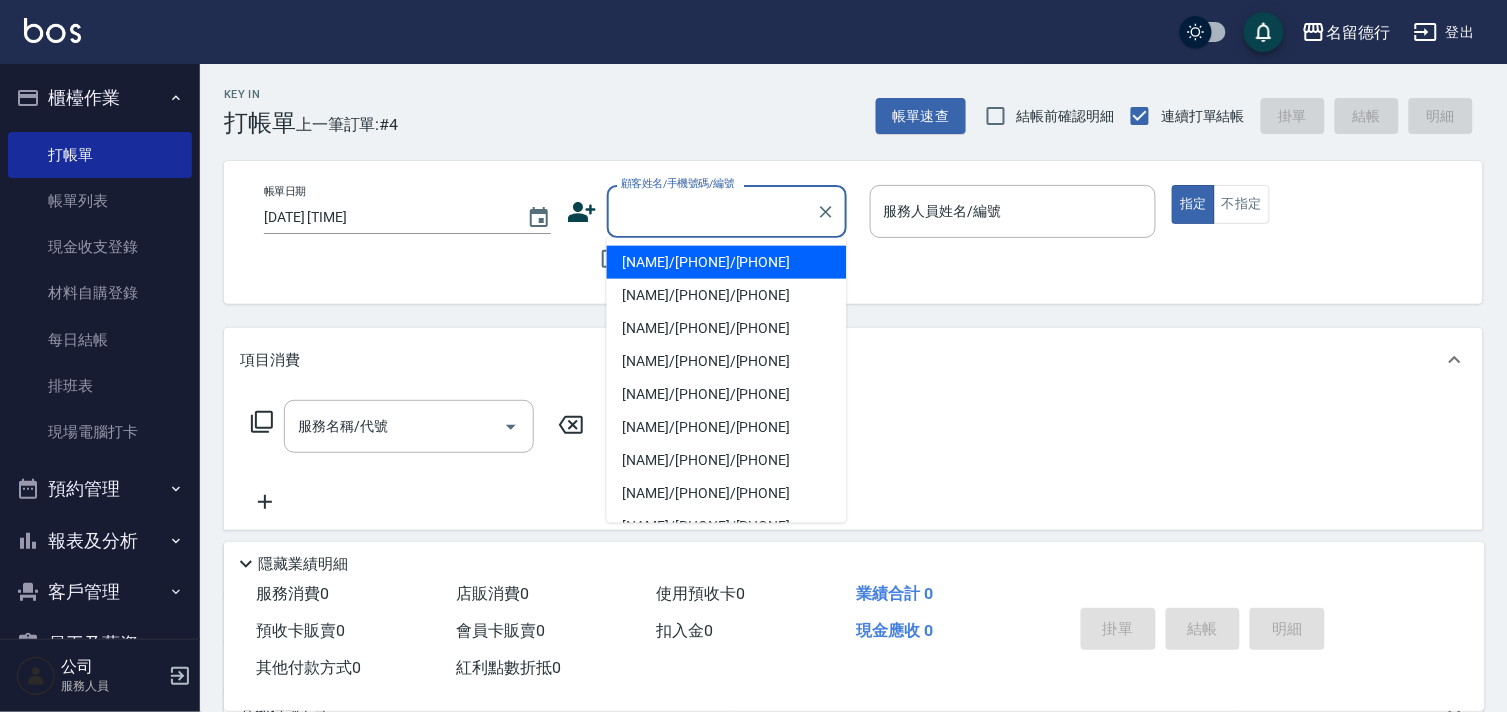 click on "顧客姓名/手機號碼/編號" at bounding box center [712, 211] 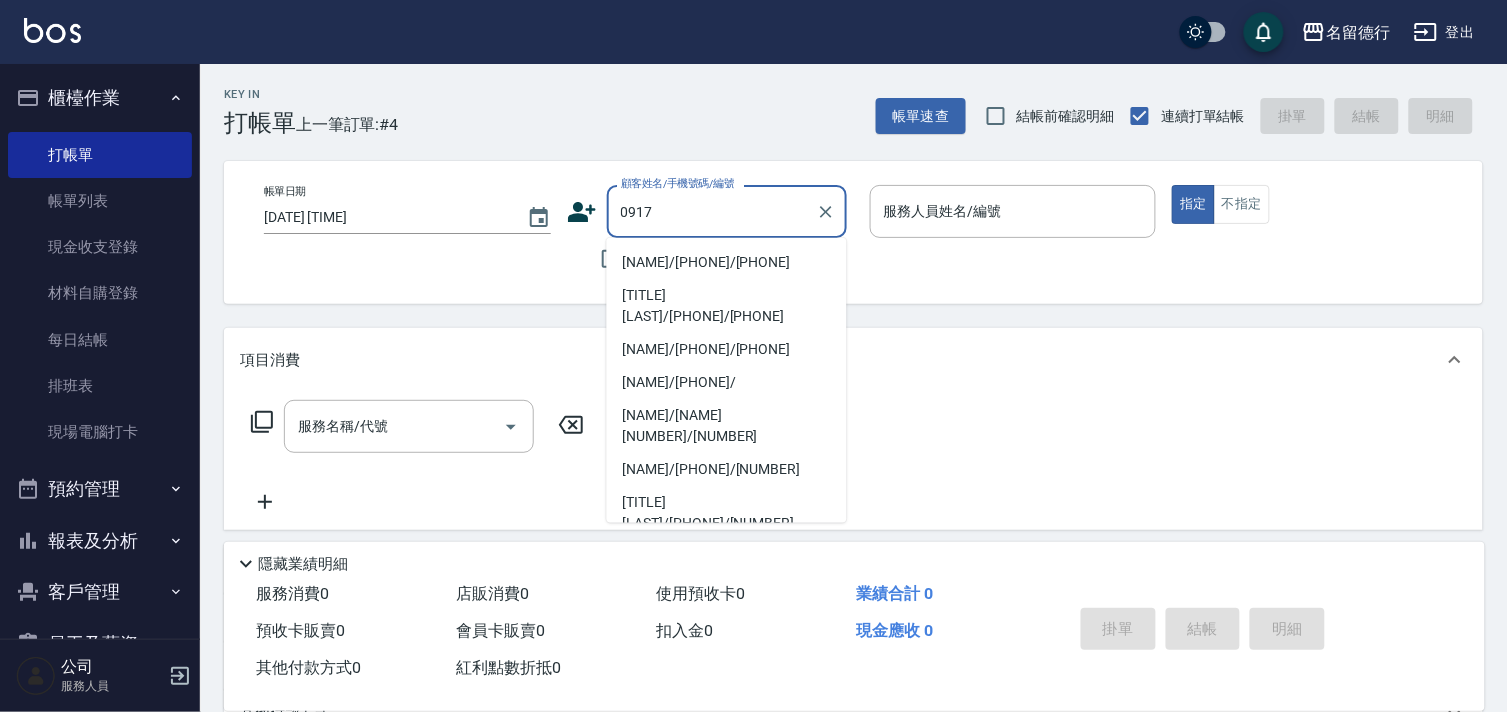 click on "[NAME]/[PHONE]/[PHONE]" at bounding box center (727, 262) 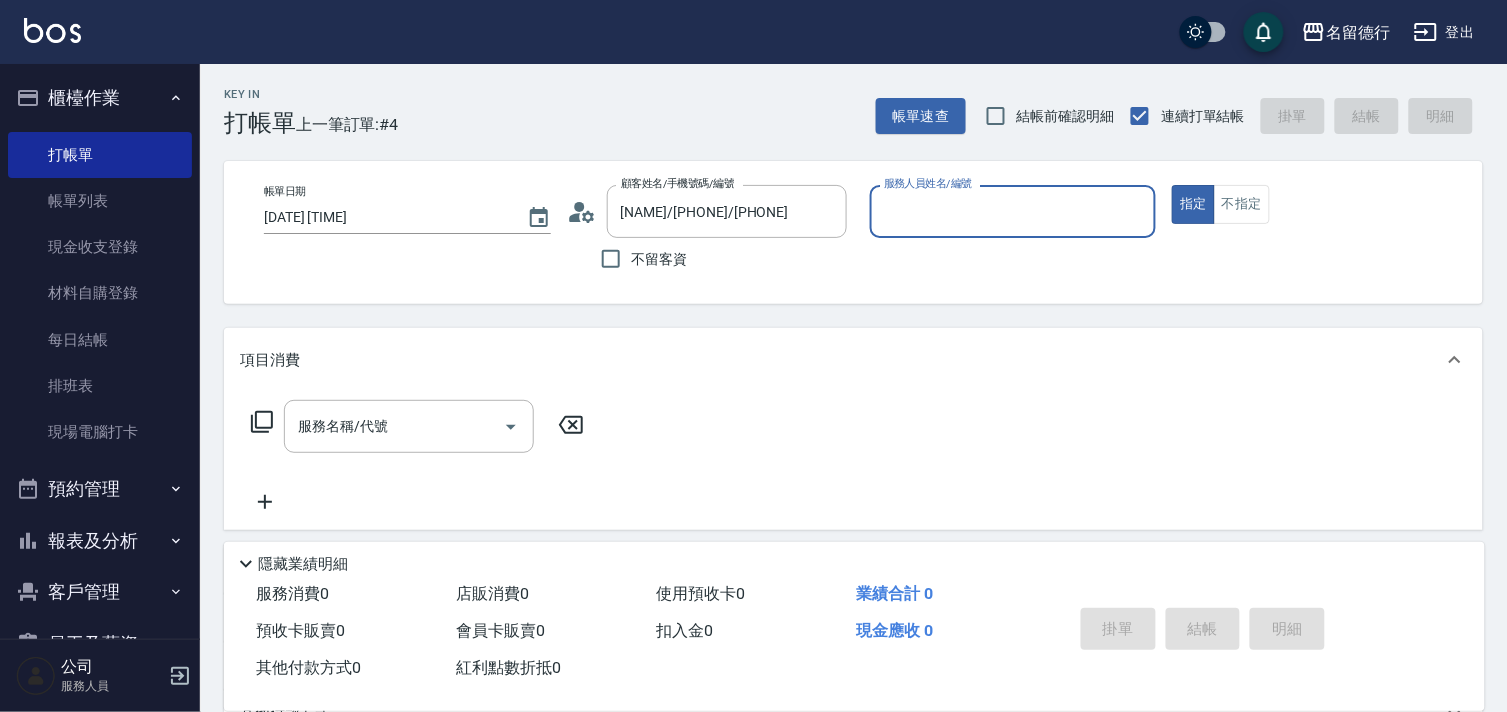 type on "[NAME]-[NUMBER]" 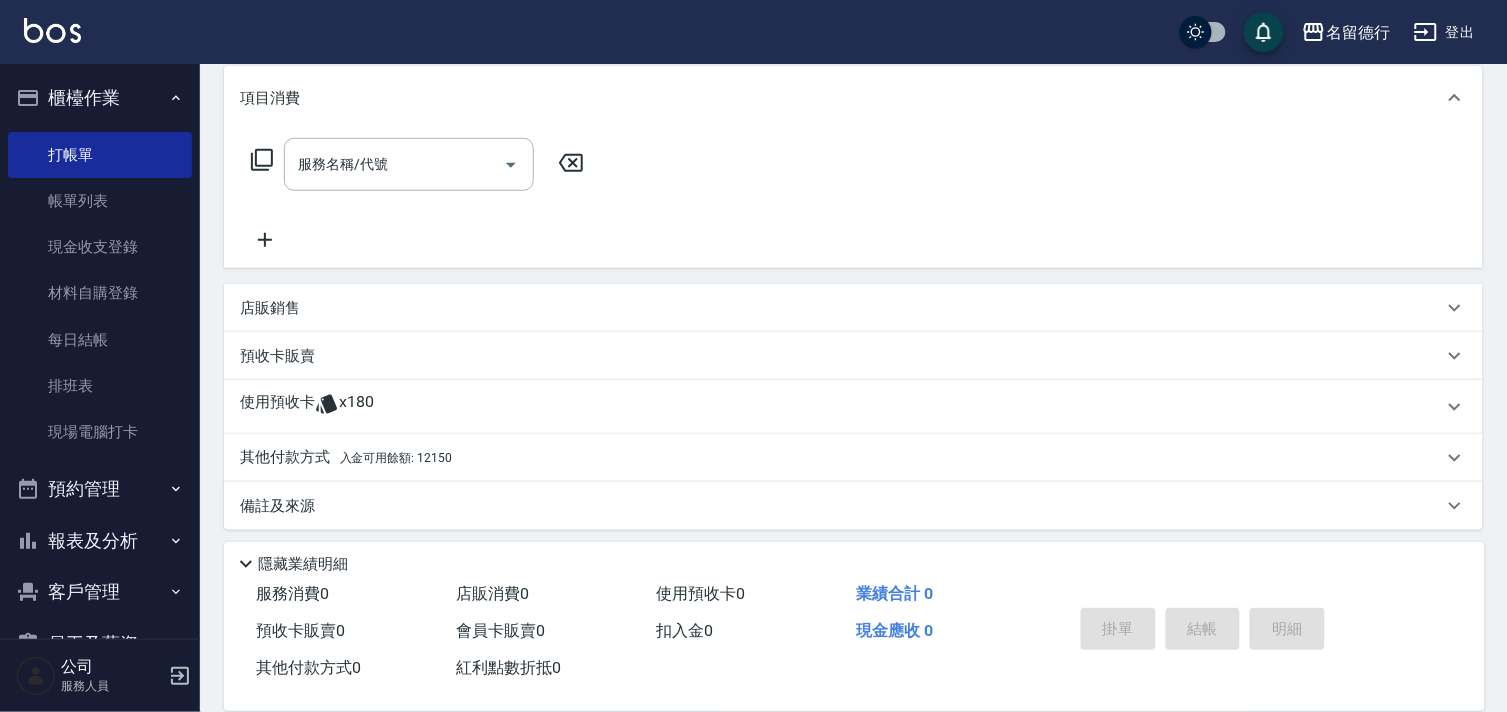 scroll, scrollTop: 268, scrollLeft: 0, axis: vertical 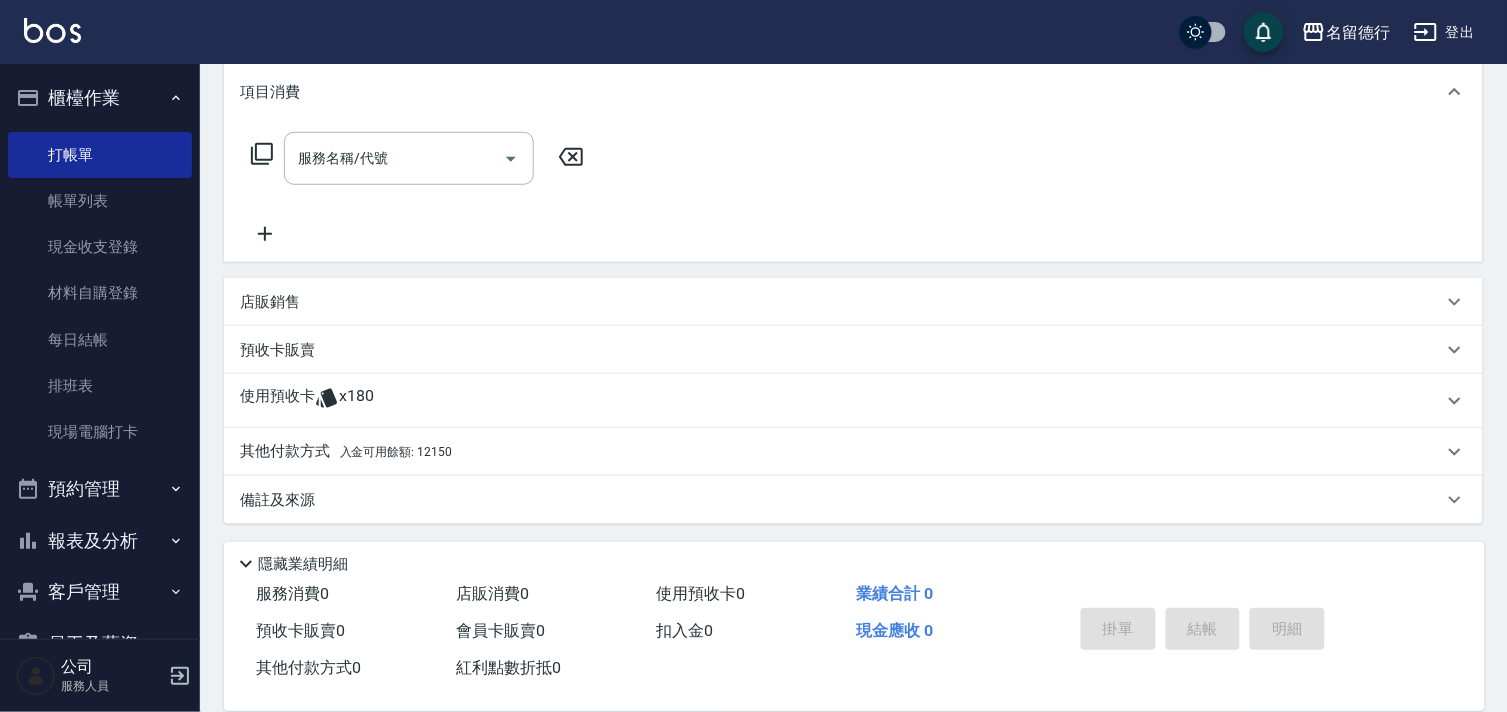 drag, startPoint x: 330, startPoint y: 398, endPoint x: 344, endPoint y: 421, distance: 26.925823 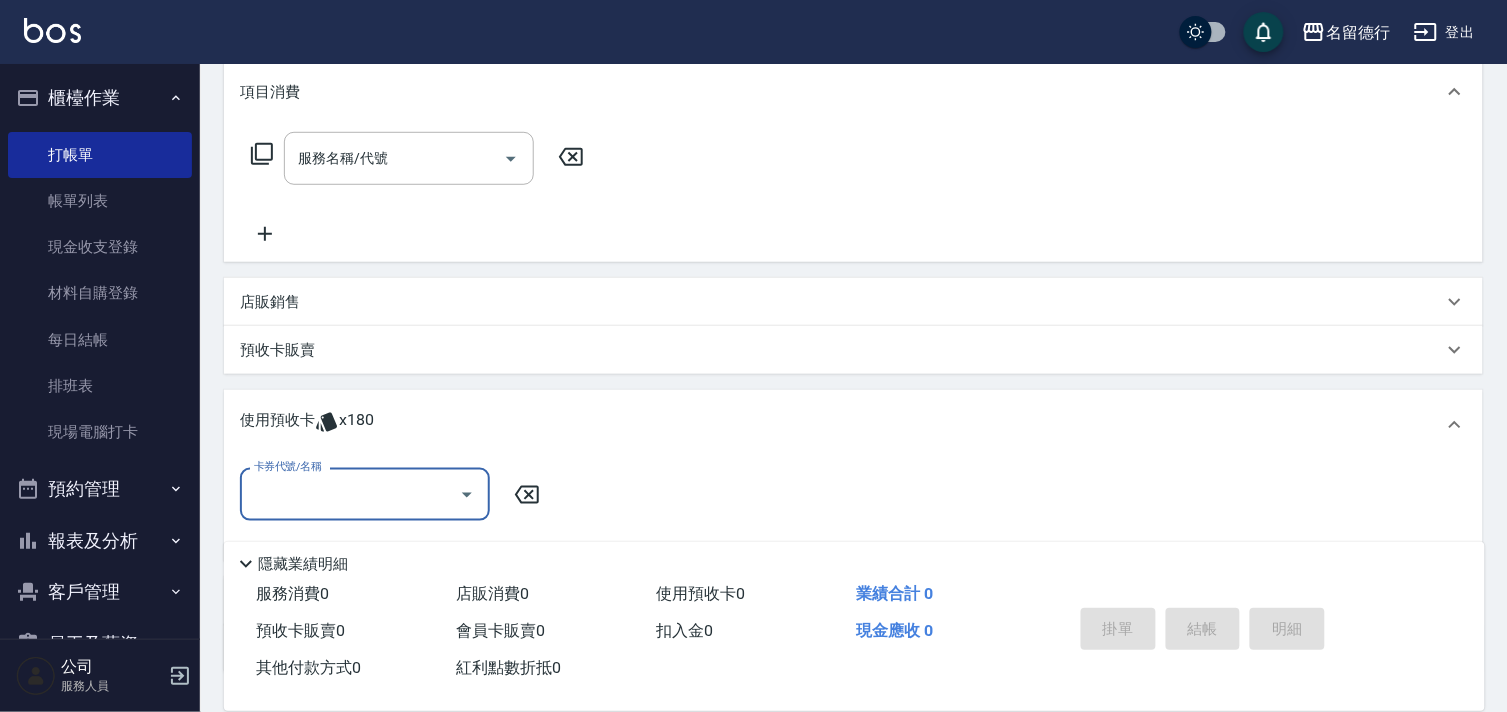 scroll, scrollTop: 0, scrollLeft: 0, axis: both 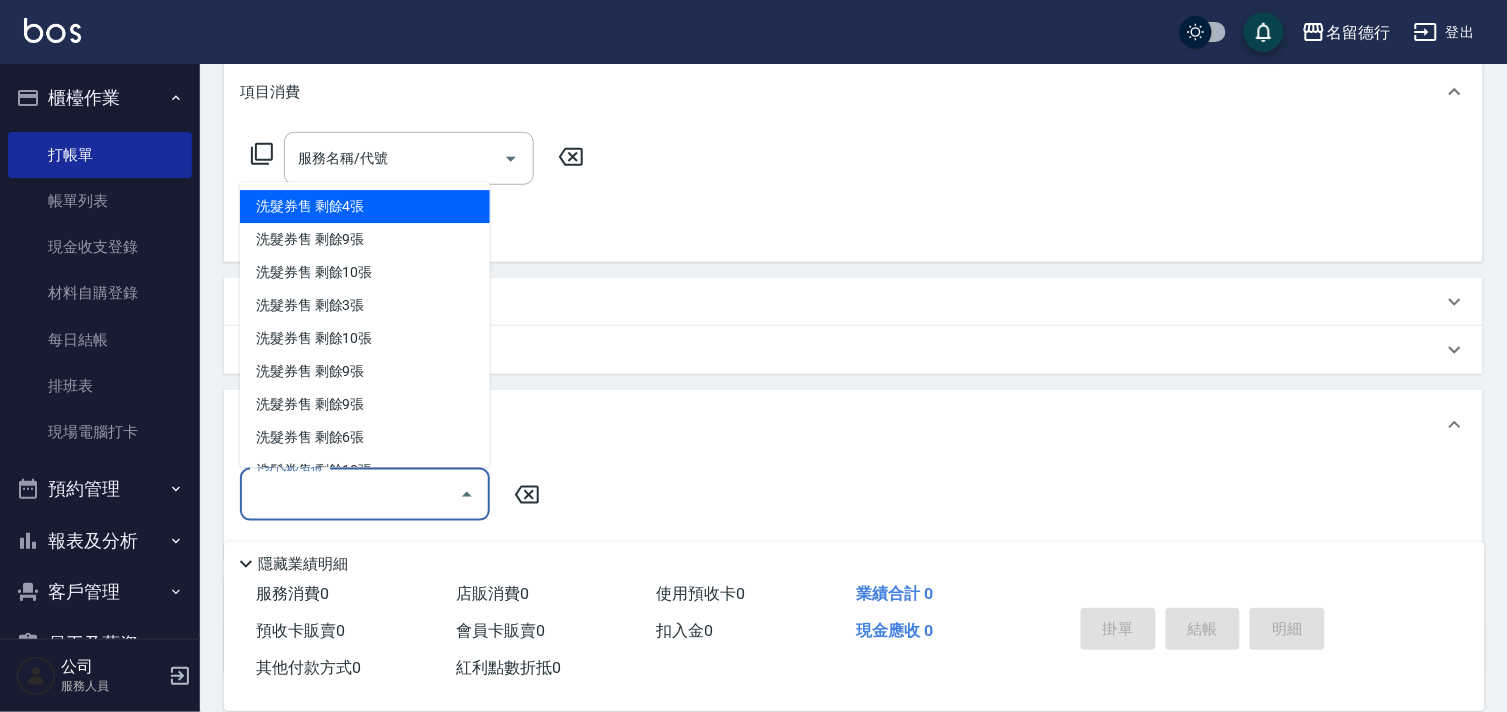 click on "洗髮券售 剩餘4張" at bounding box center [365, 207] 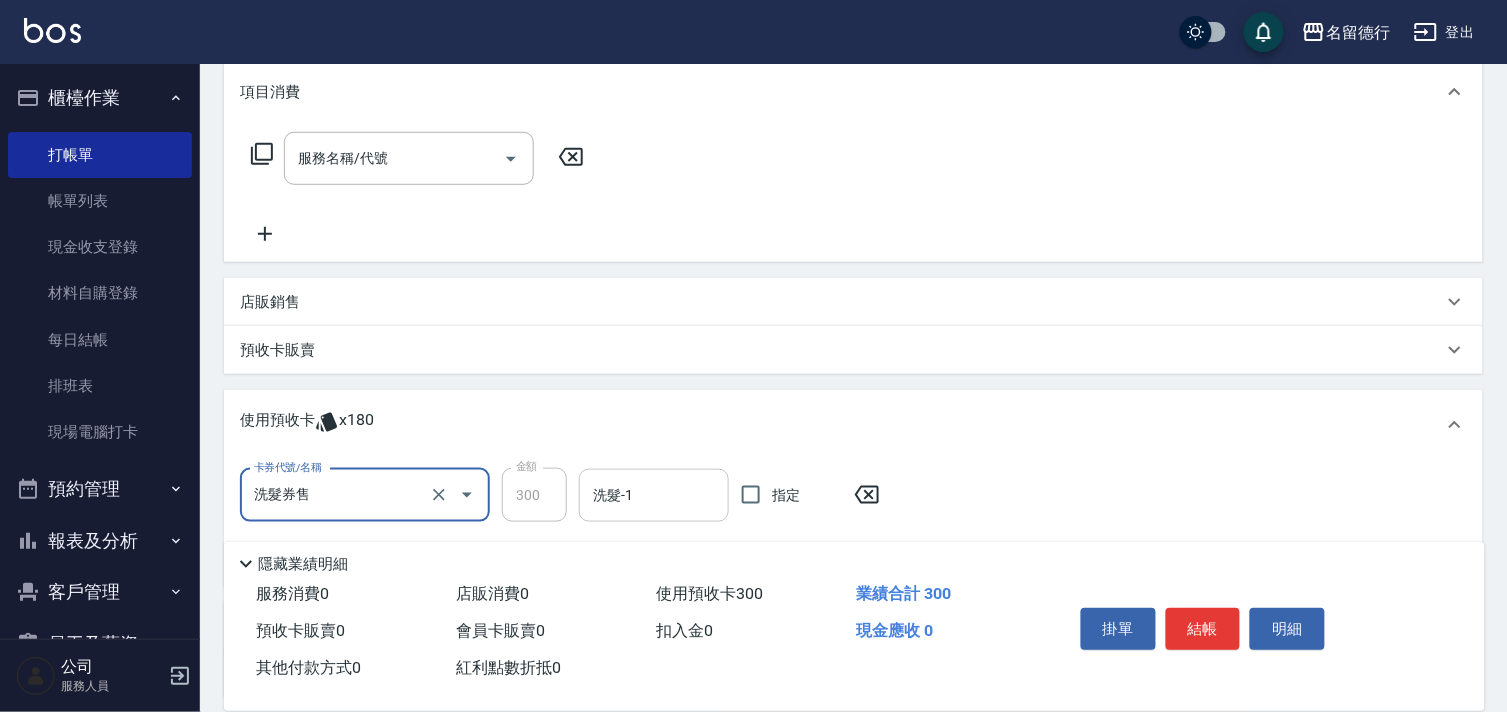 click on "洗髮-1" at bounding box center (654, 495) 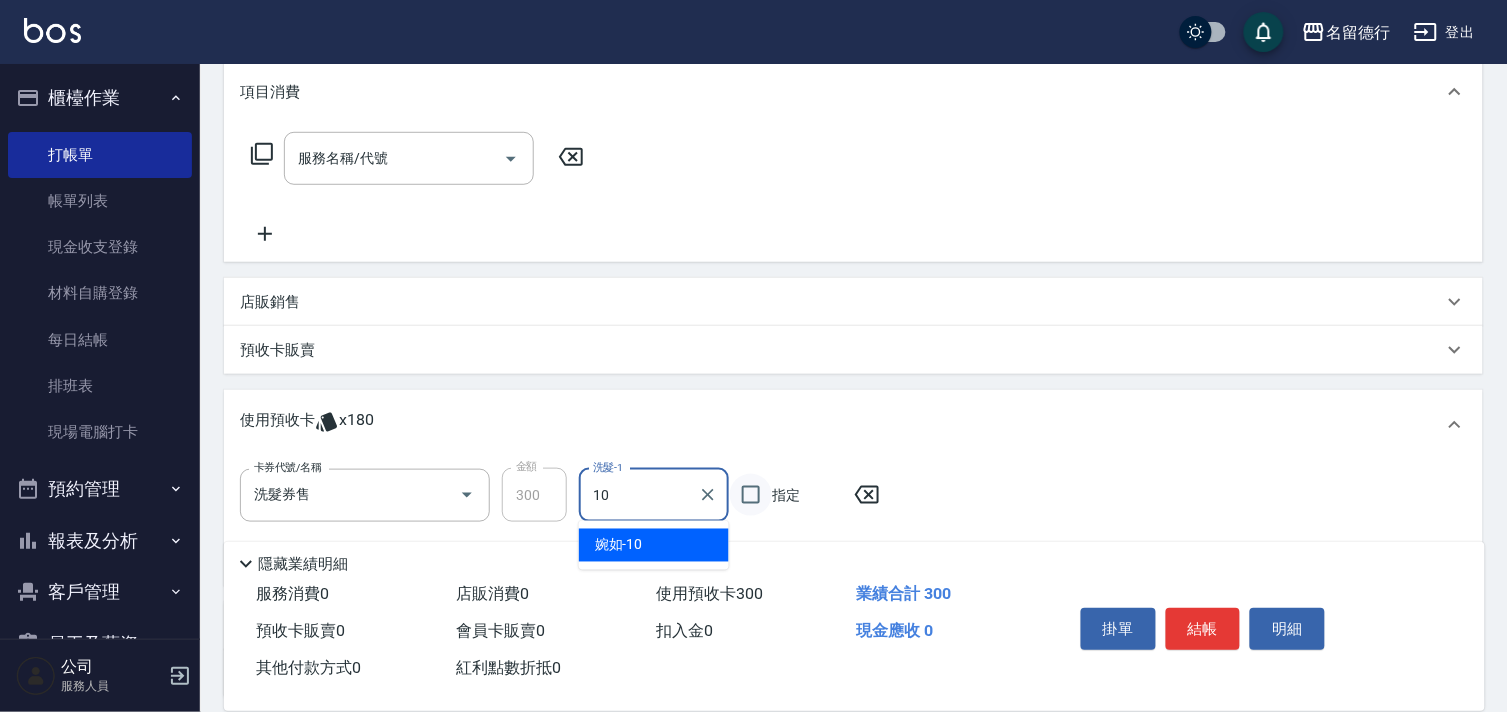 type on "[NAME]-[NUMBER]" 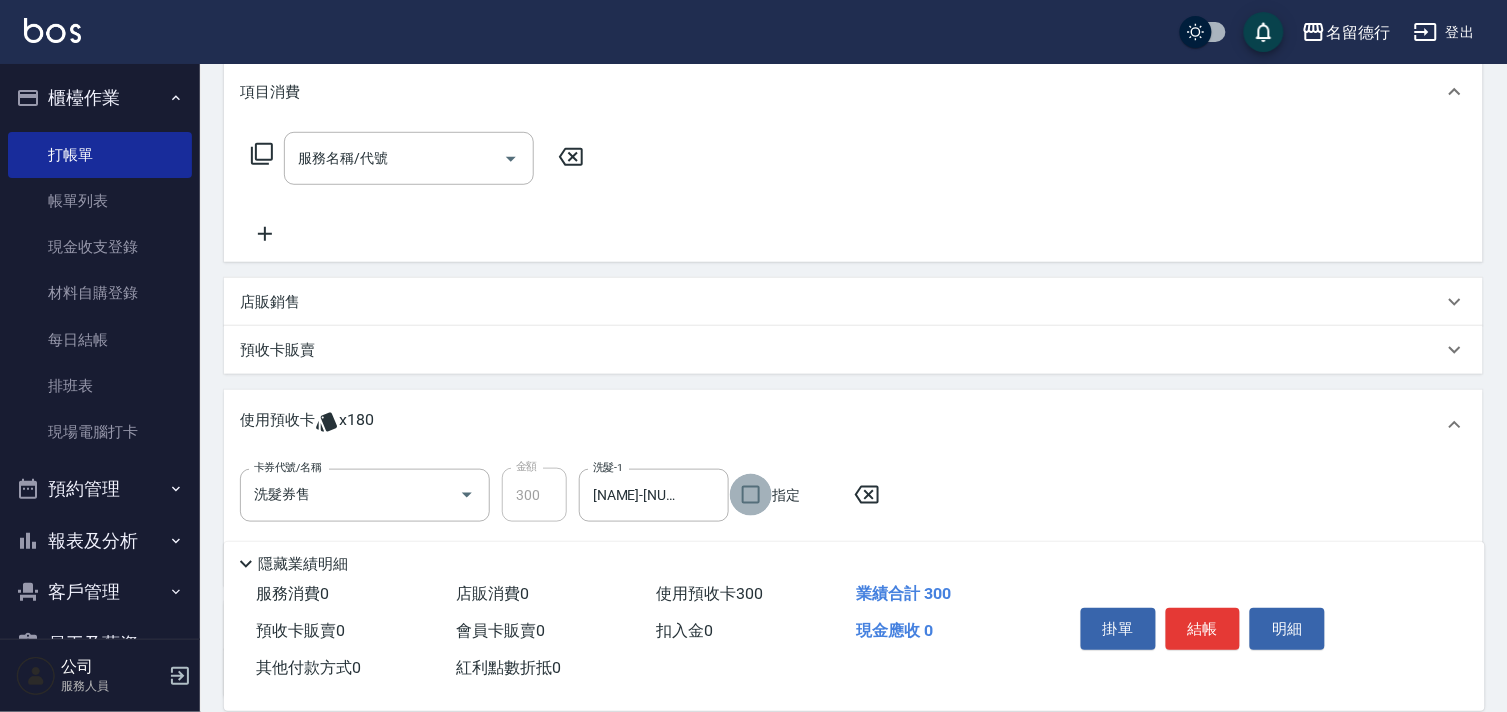 click on "指定" at bounding box center (751, 495) 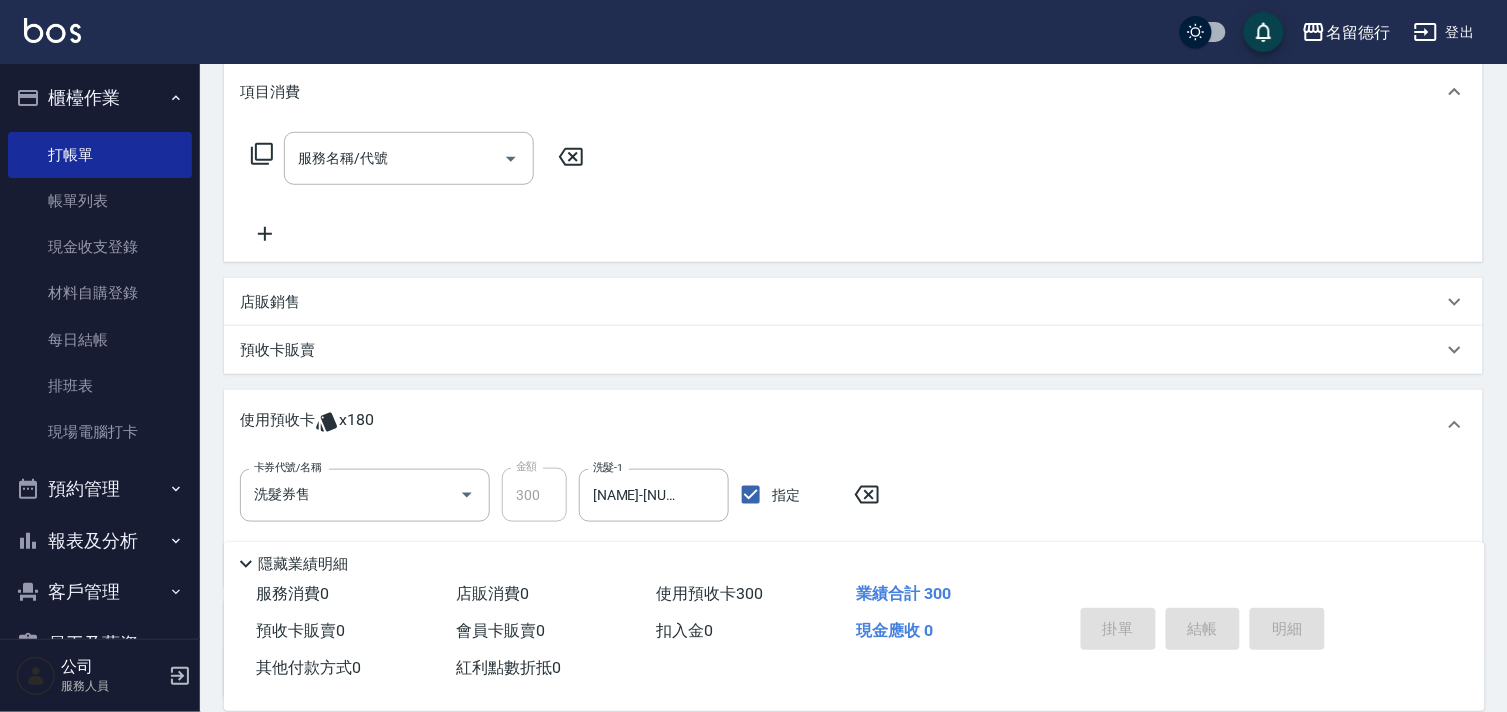 type on "2025/08/05 19:15" 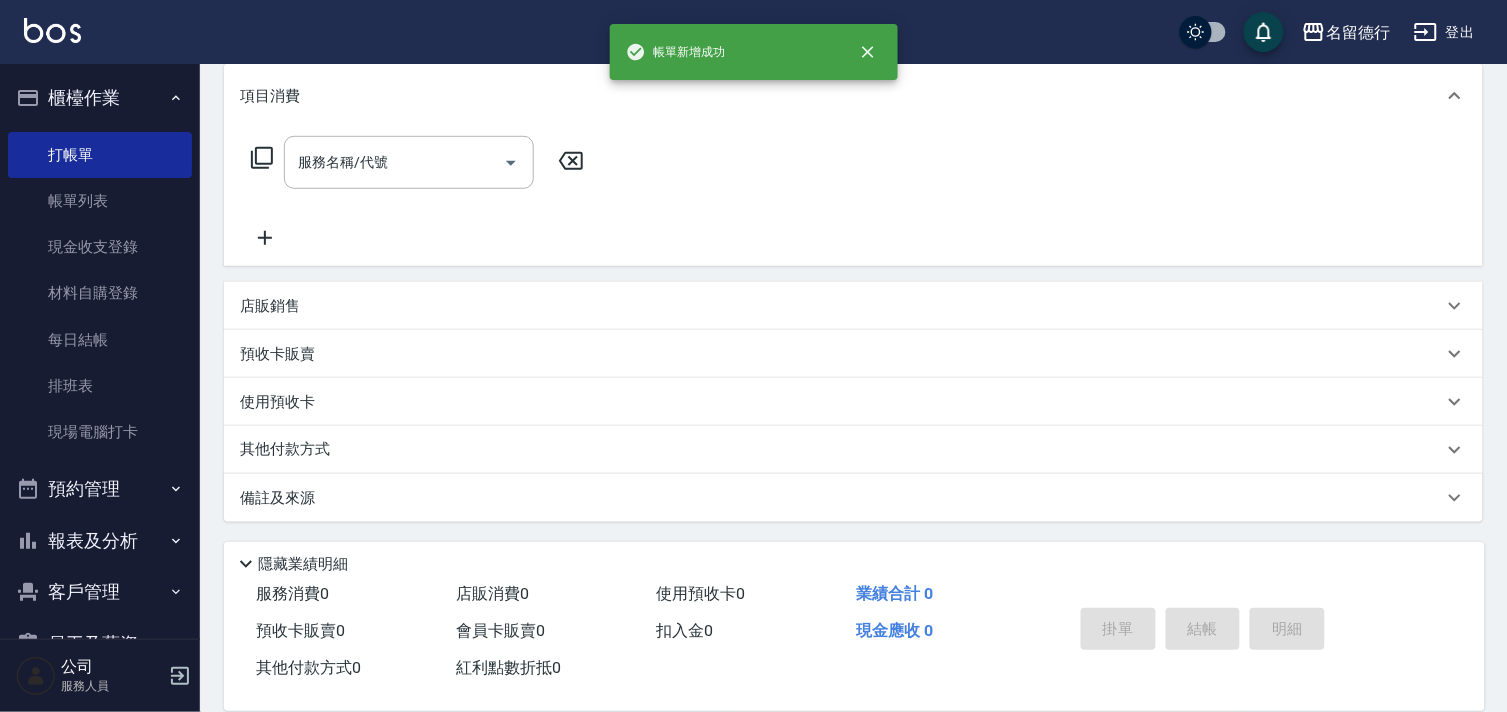scroll, scrollTop: 0, scrollLeft: 0, axis: both 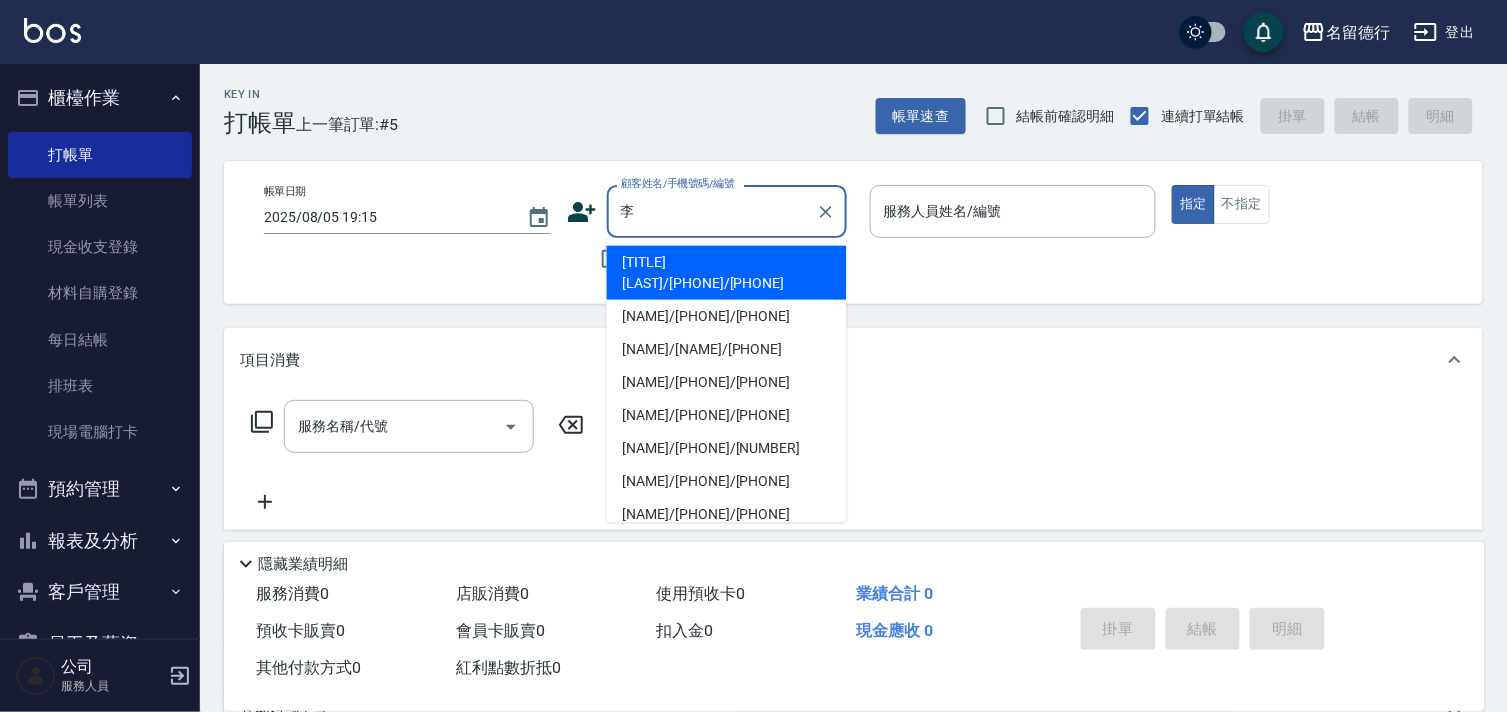 click on "[TITLE] [LAST]/[PHONE]/[PHONE]" at bounding box center [727, 273] 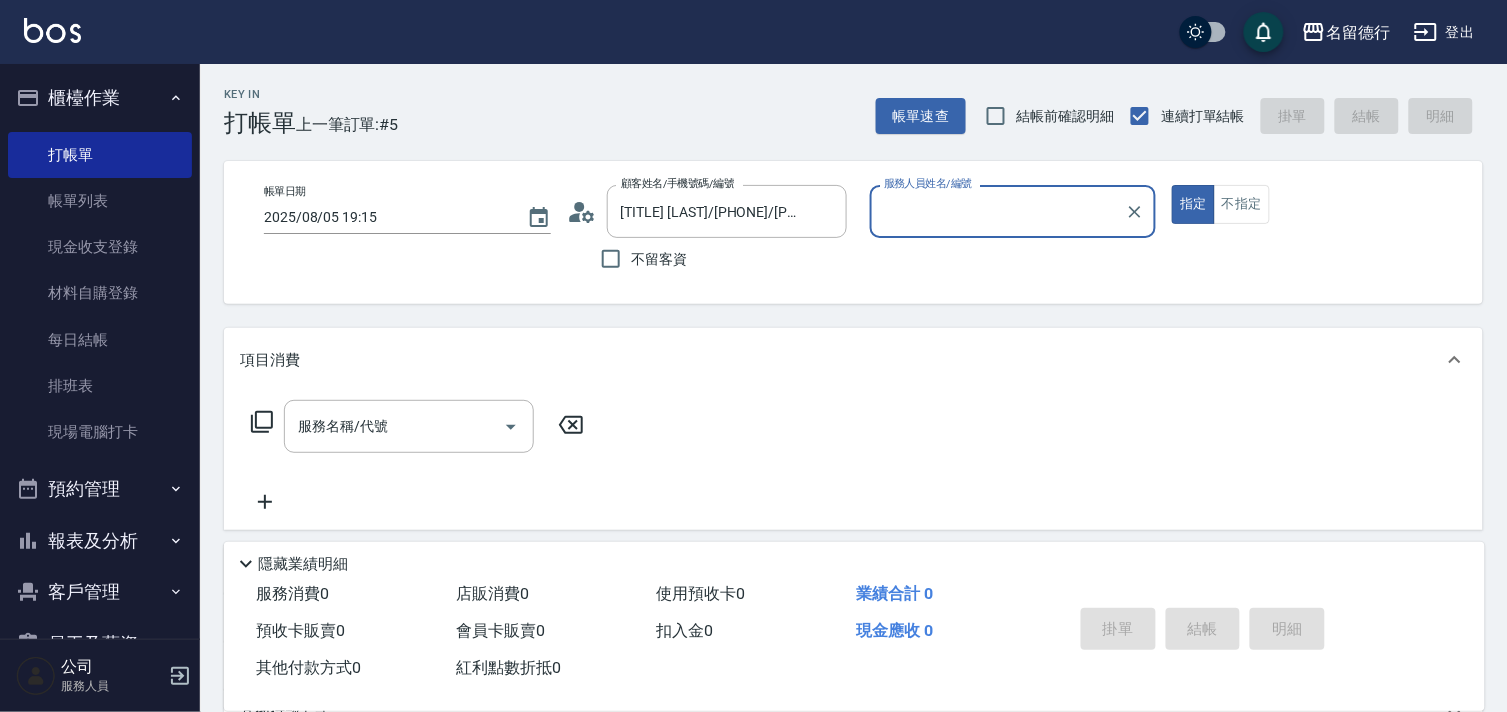 type on "[NAME]-[NUMBER]" 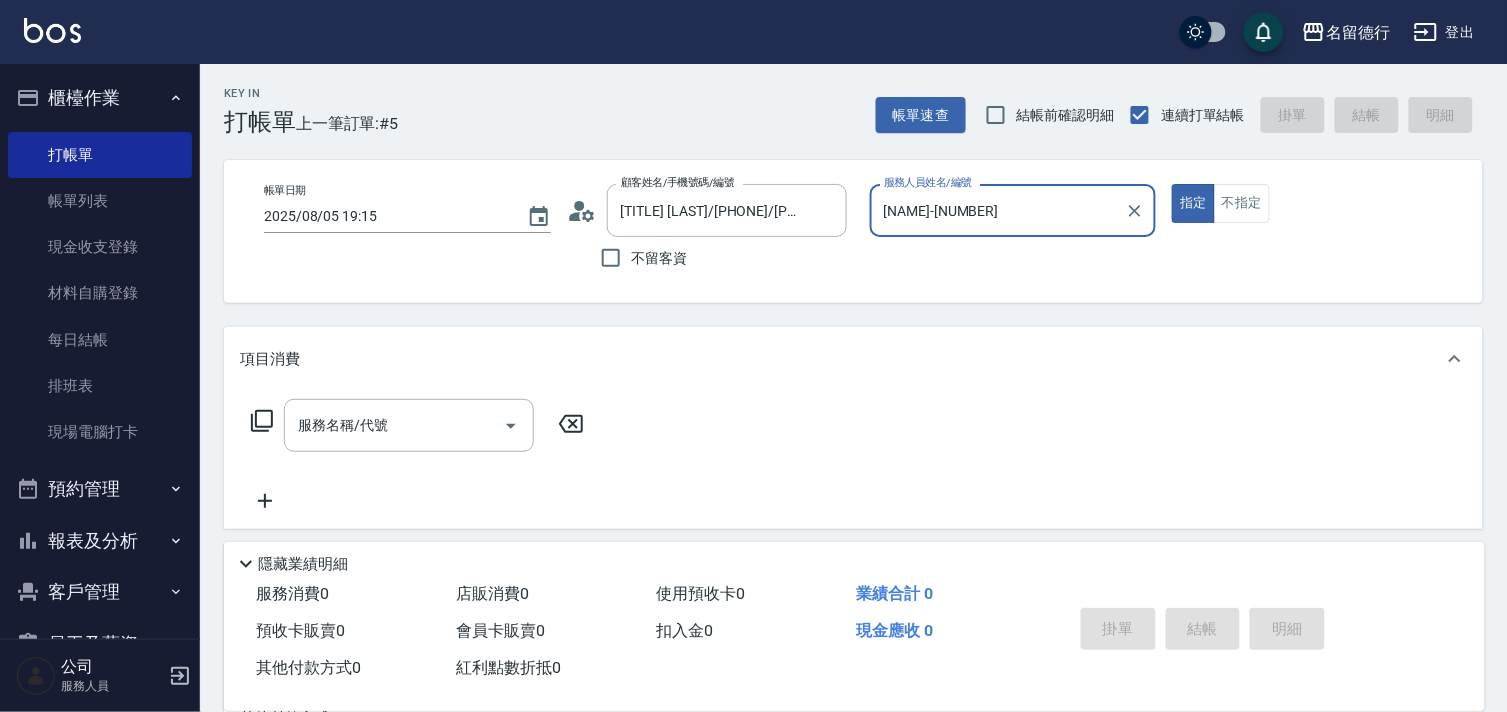 scroll, scrollTop: 263, scrollLeft: 0, axis: vertical 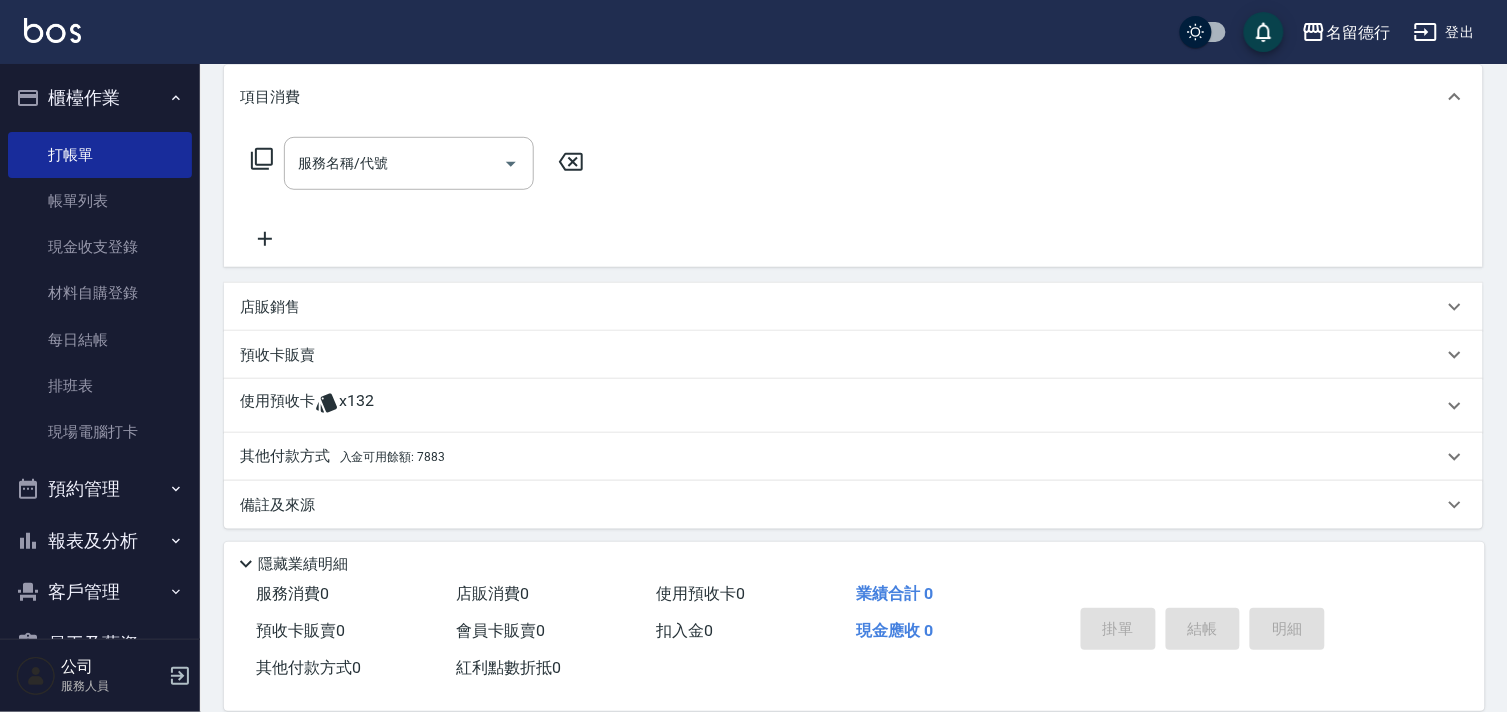 click on "x132" at bounding box center (356, 406) 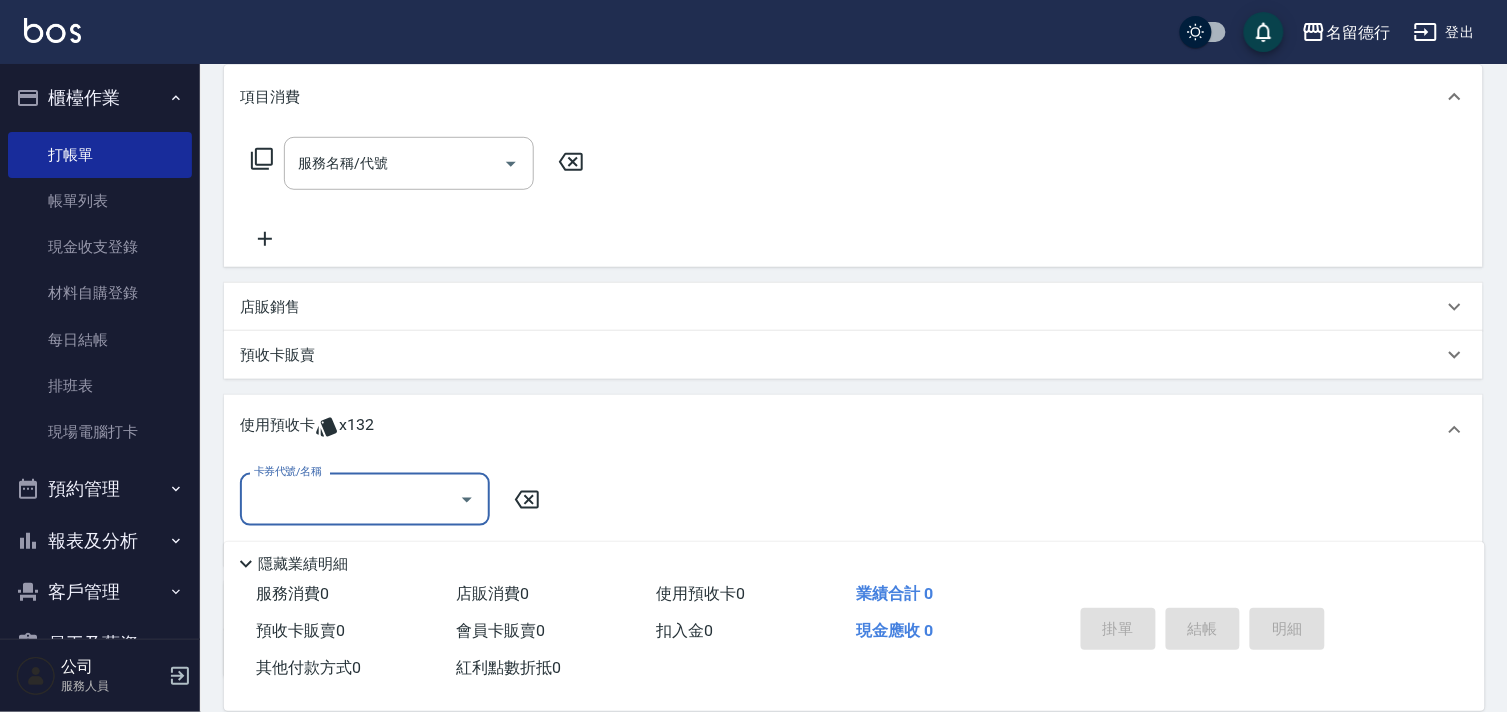 scroll, scrollTop: 0, scrollLeft: 0, axis: both 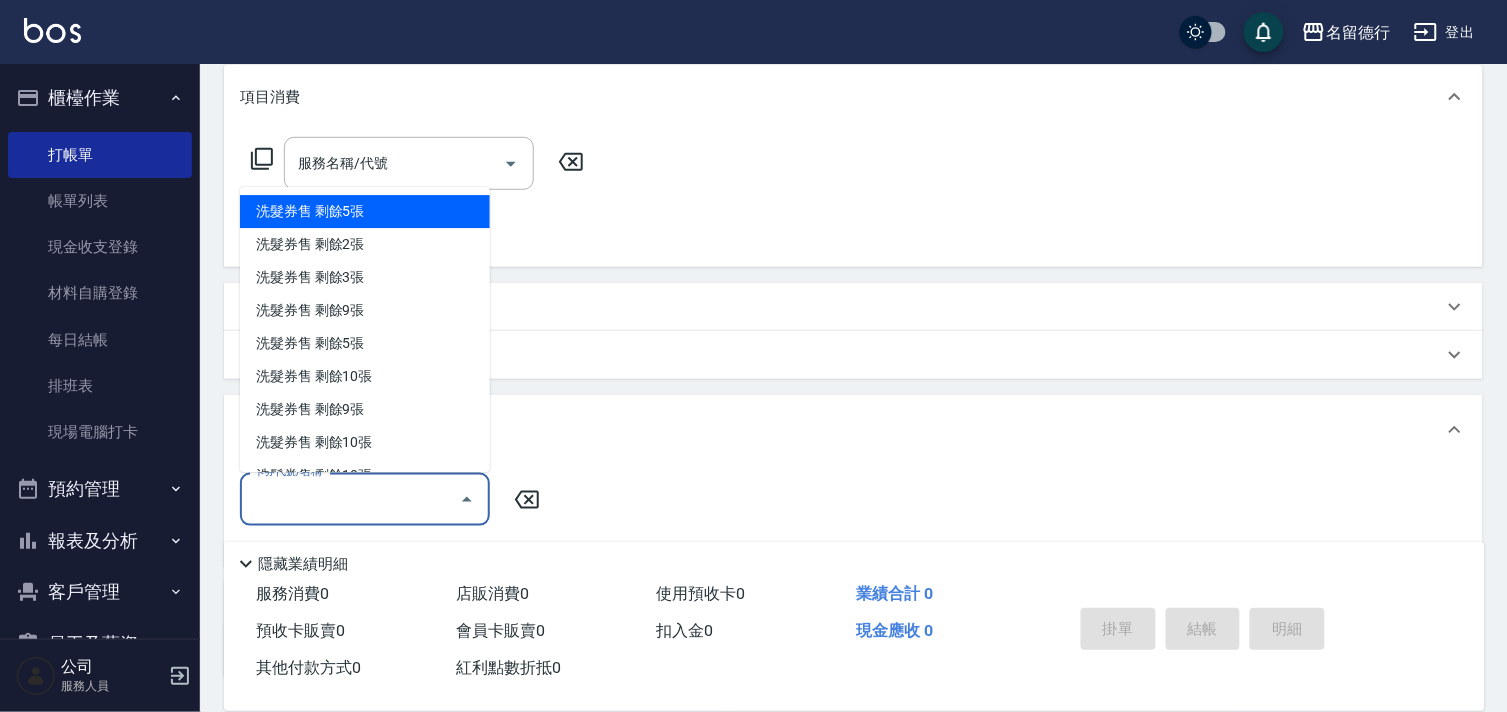 click on "洗髮券售 剩餘5張" at bounding box center [365, 212] 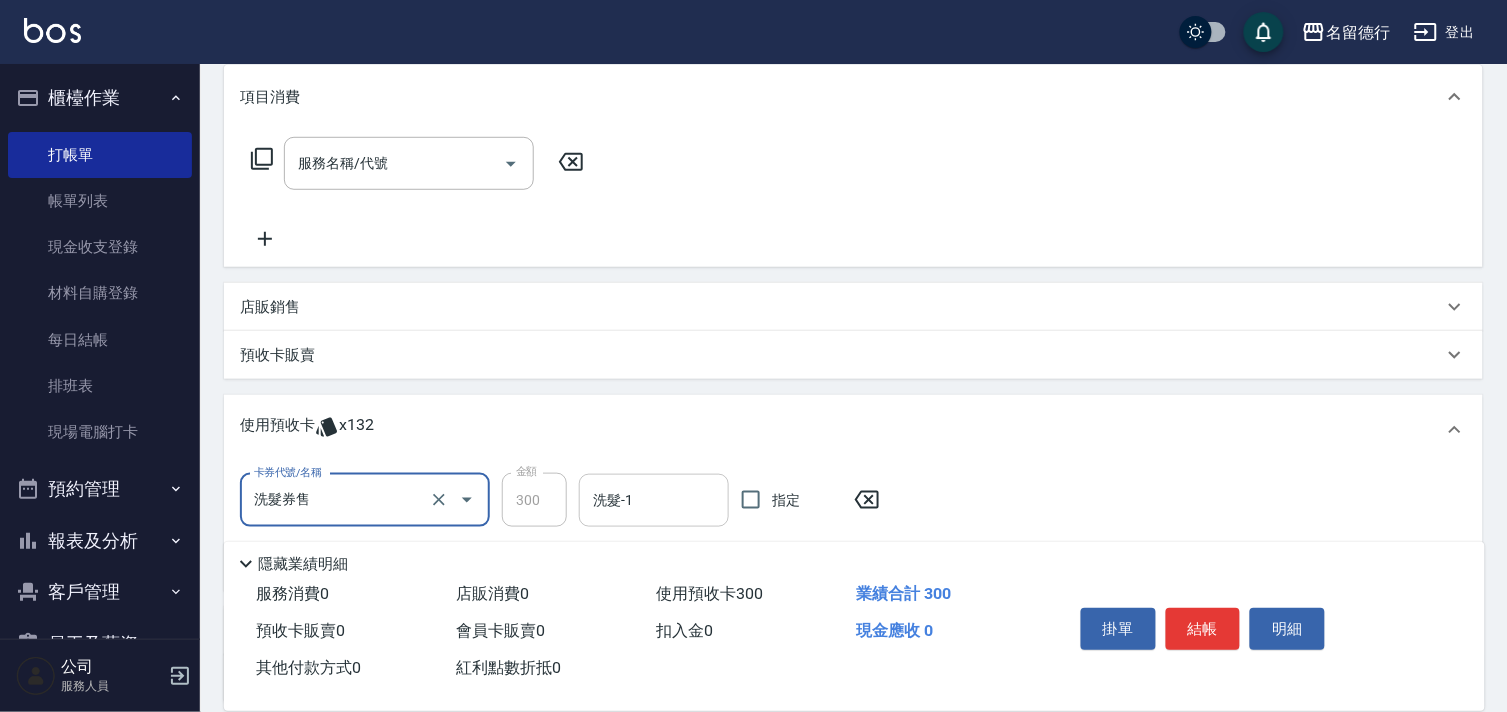 click on "洗髮-1" at bounding box center [654, 500] 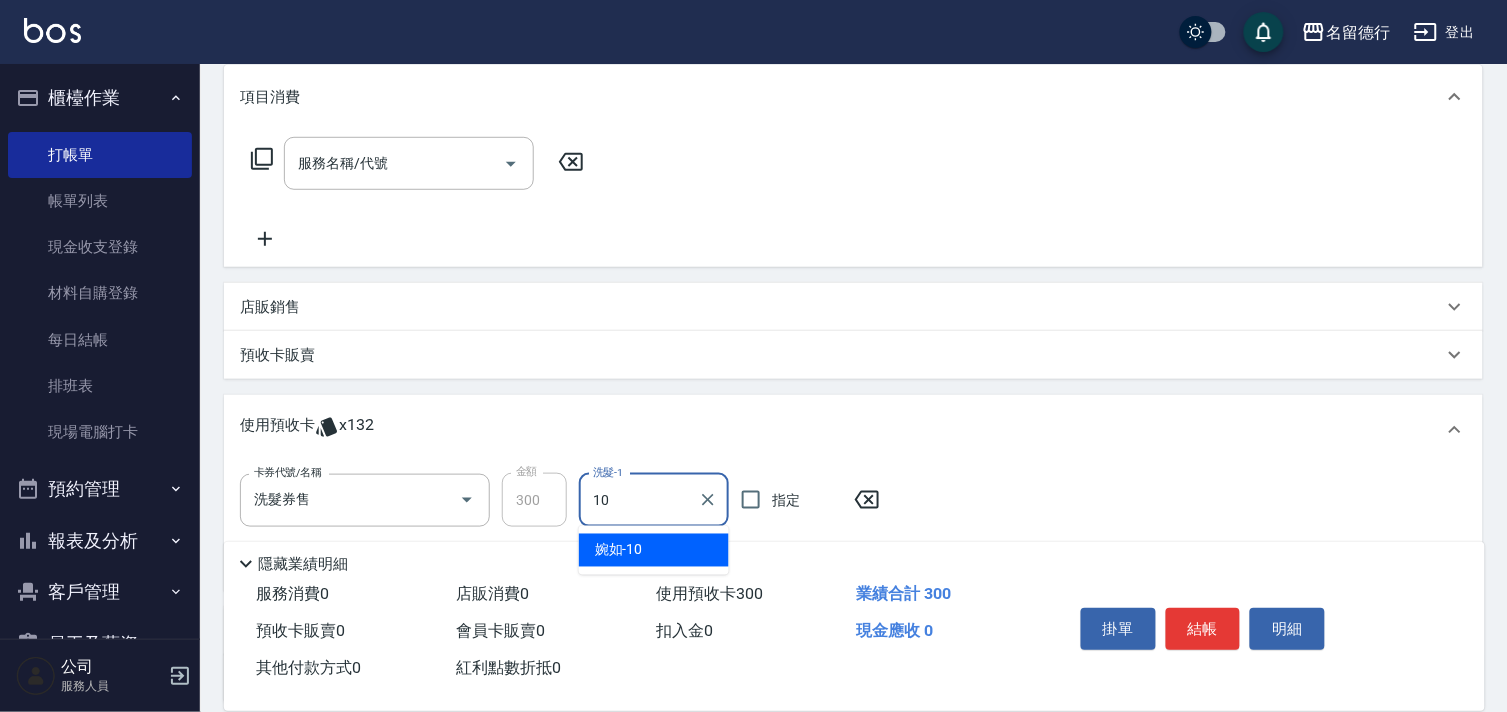 type on "[NAME]-[NUMBER]" 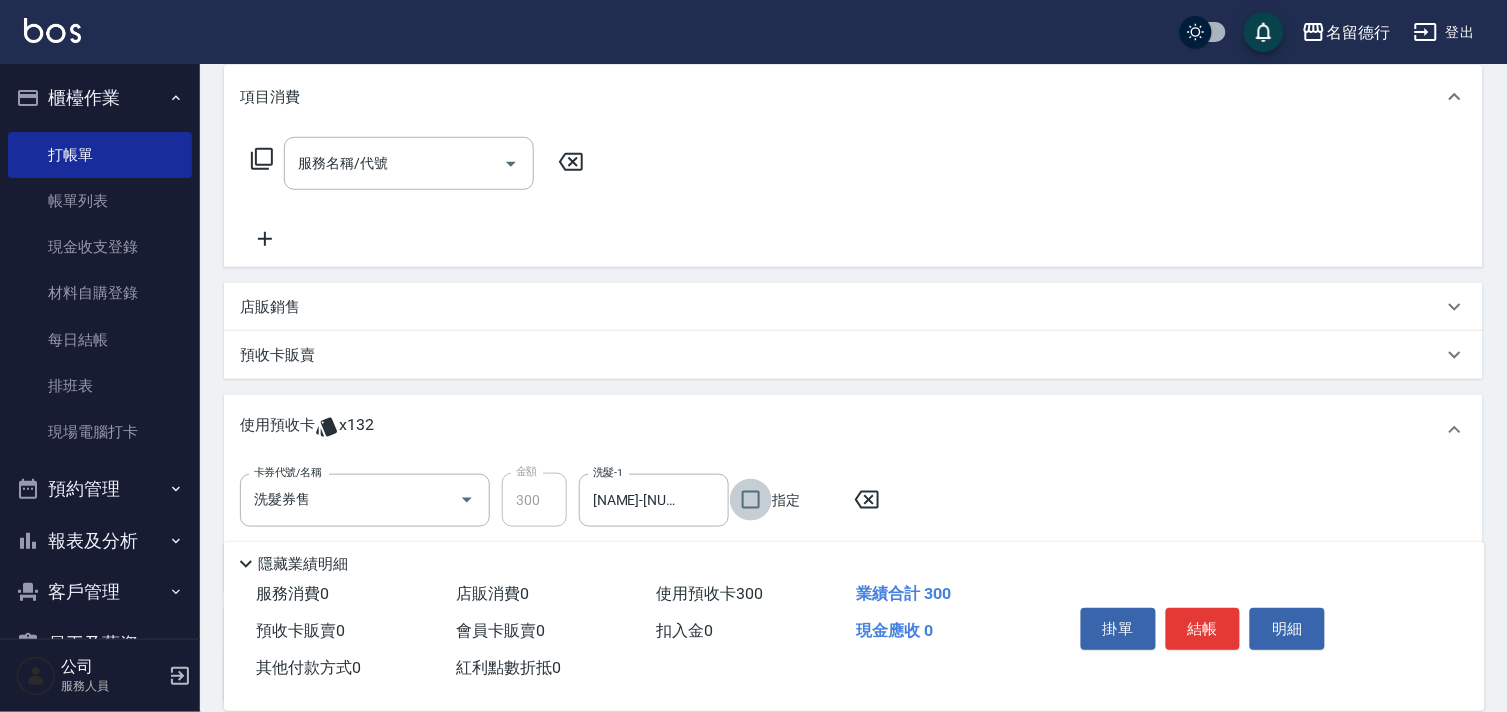 click on "指定" at bounding box center [751, 500] 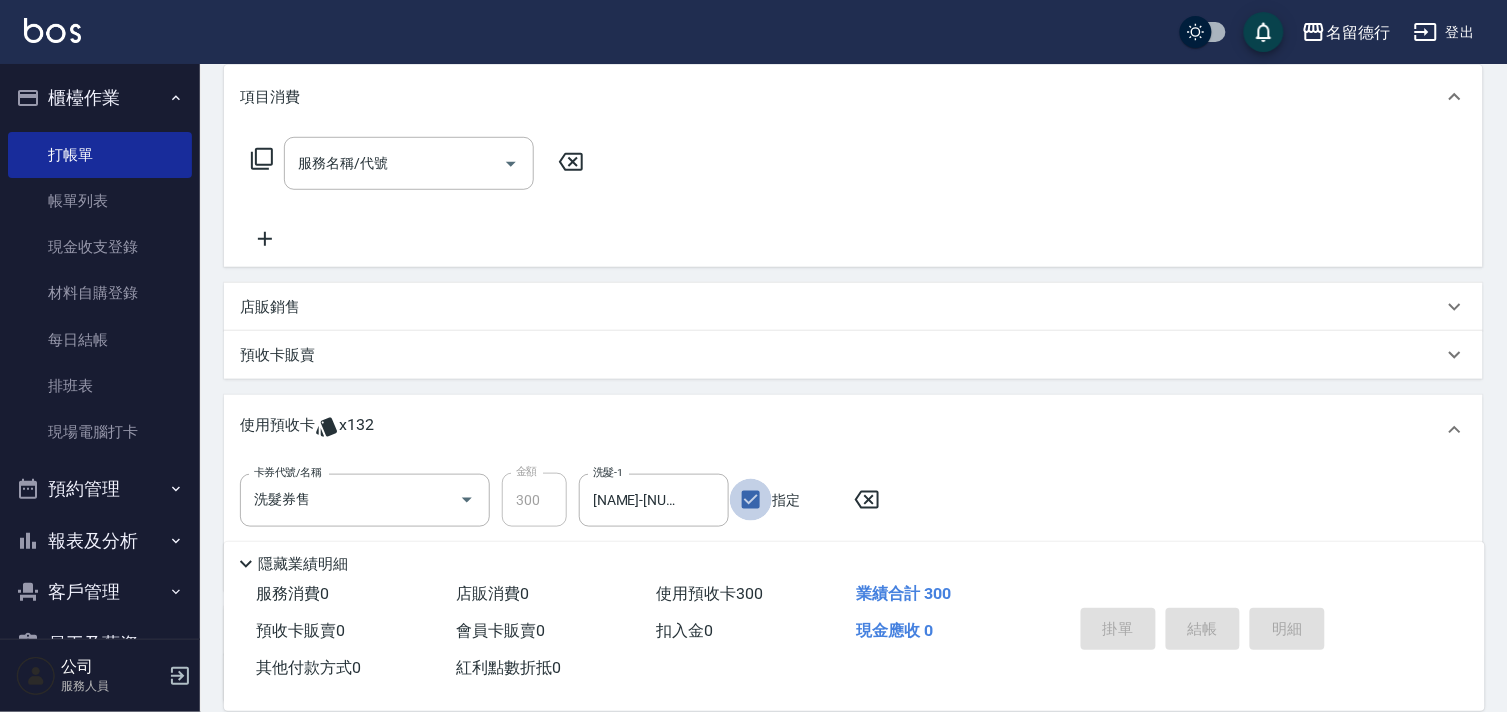 type 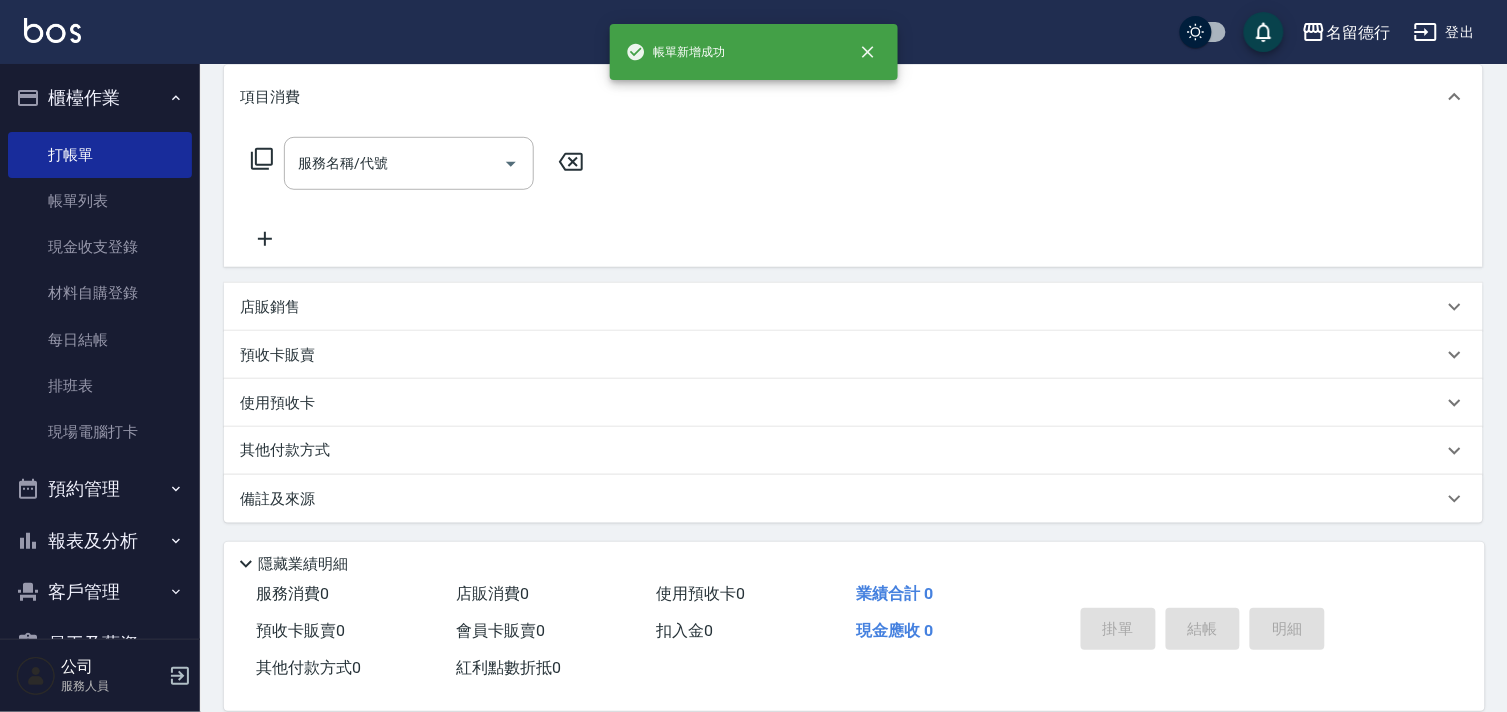 scroll, scrollTop: 0, scrollLeft: 0, axis: both 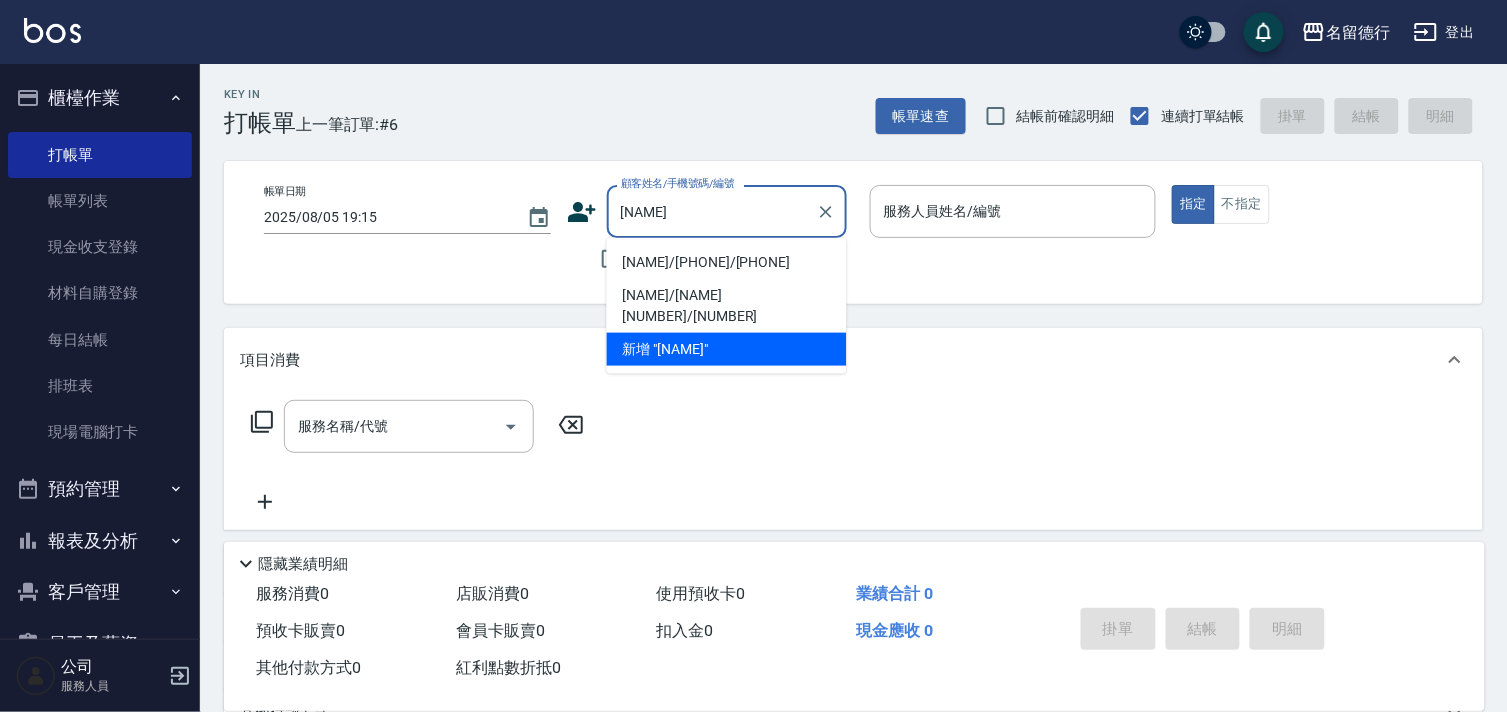 click on "[NAME]/[PHONE]/[PHONE]" at bounding box center [727, 262] 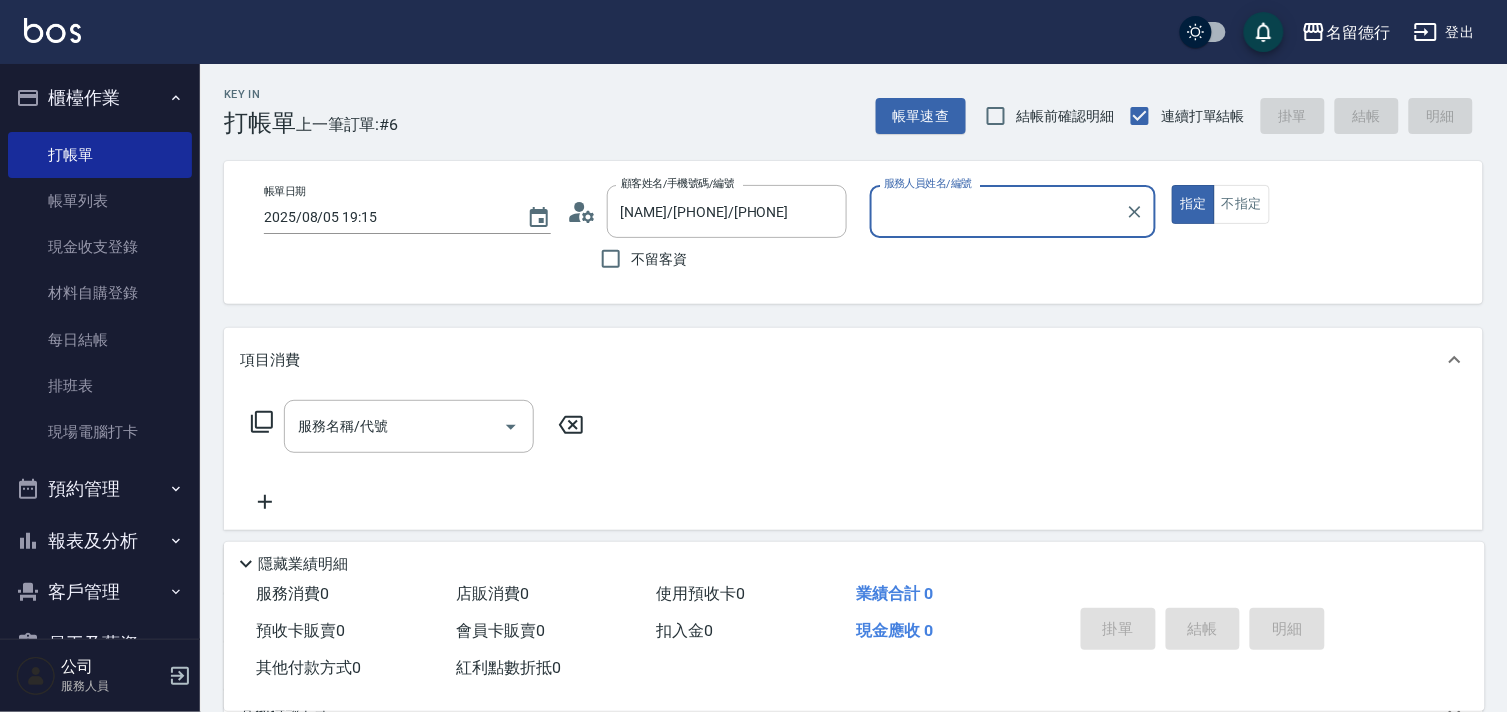 type on "[NAME]-[NUMBER]" 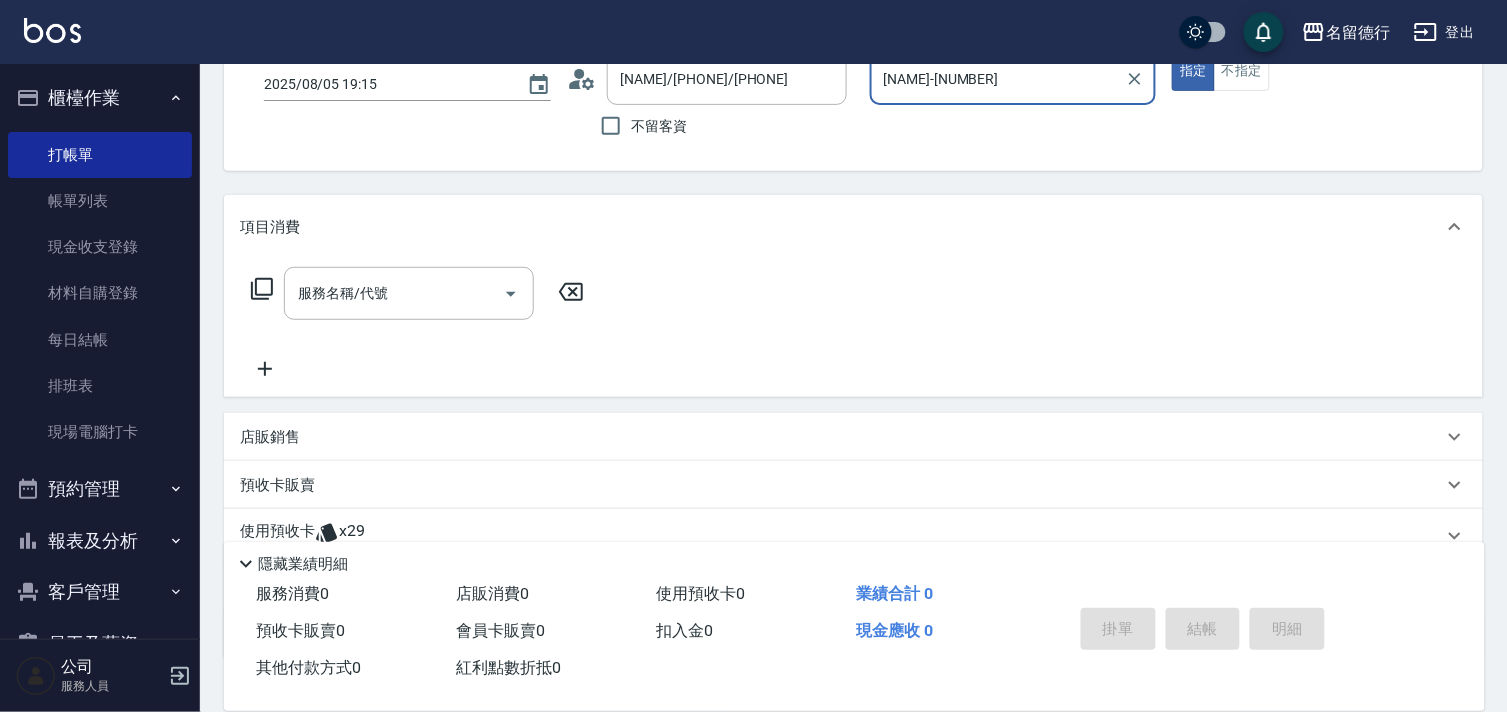 scroll, scrollTop: 268, scrollLeft: 0, axis: vertical 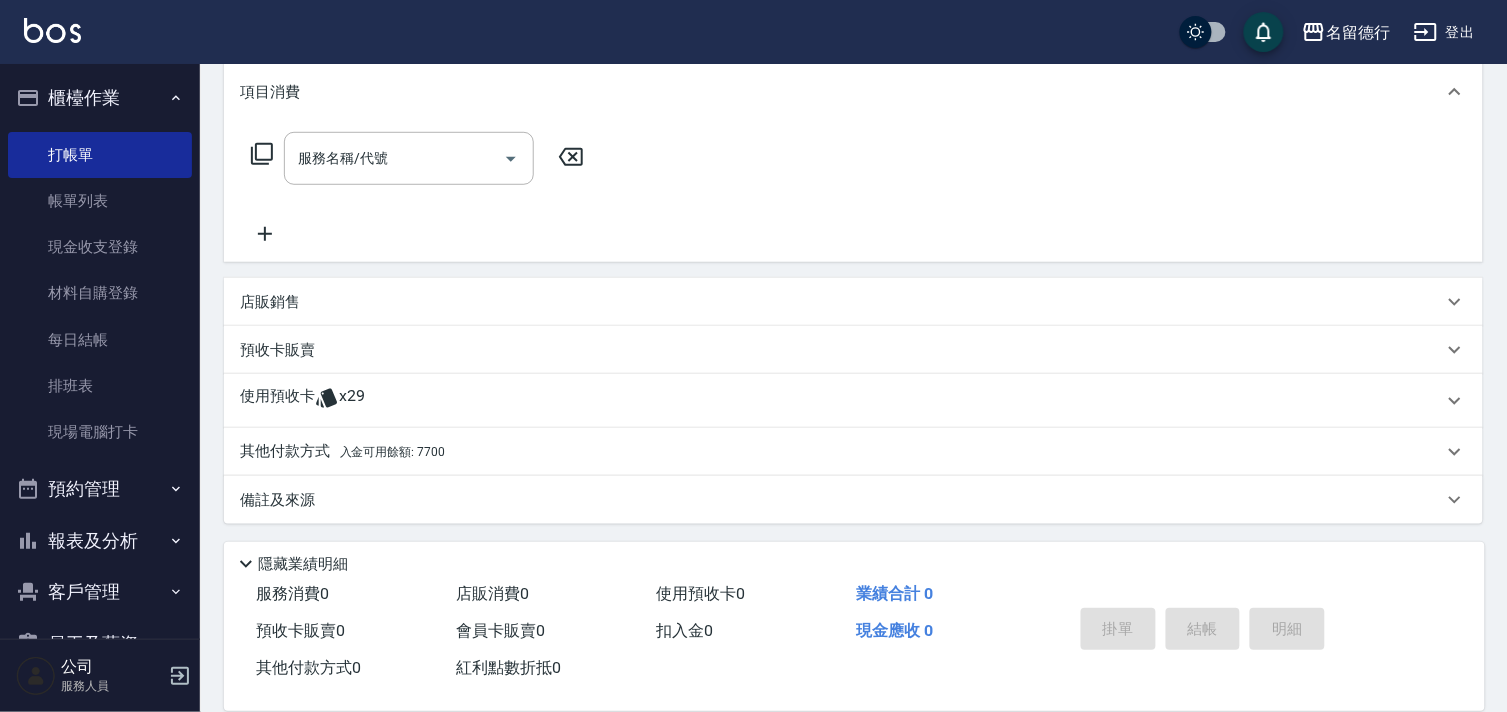 click on "使用預收卡" at bounding box center [277, 401] 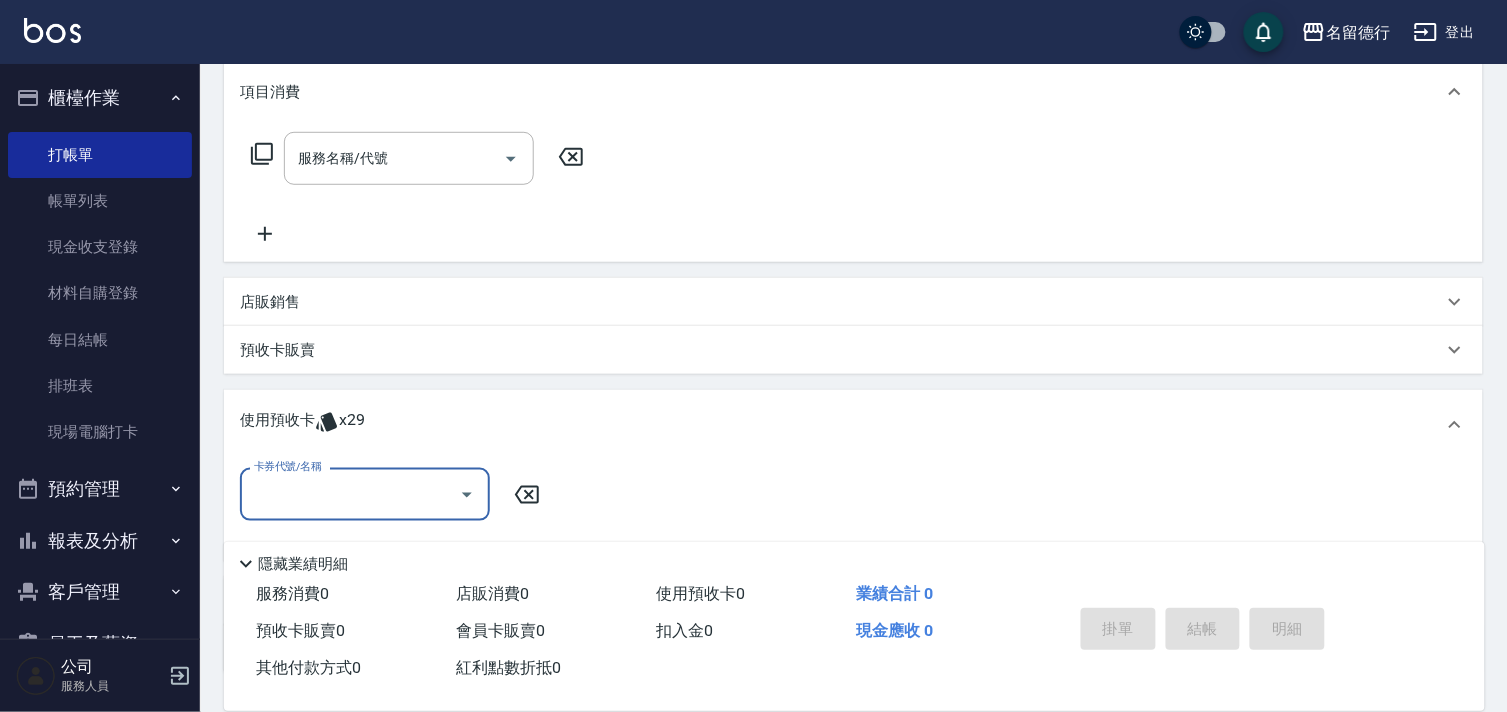scroll, scrollTop: 0, scrollLeft: 0, axis: both 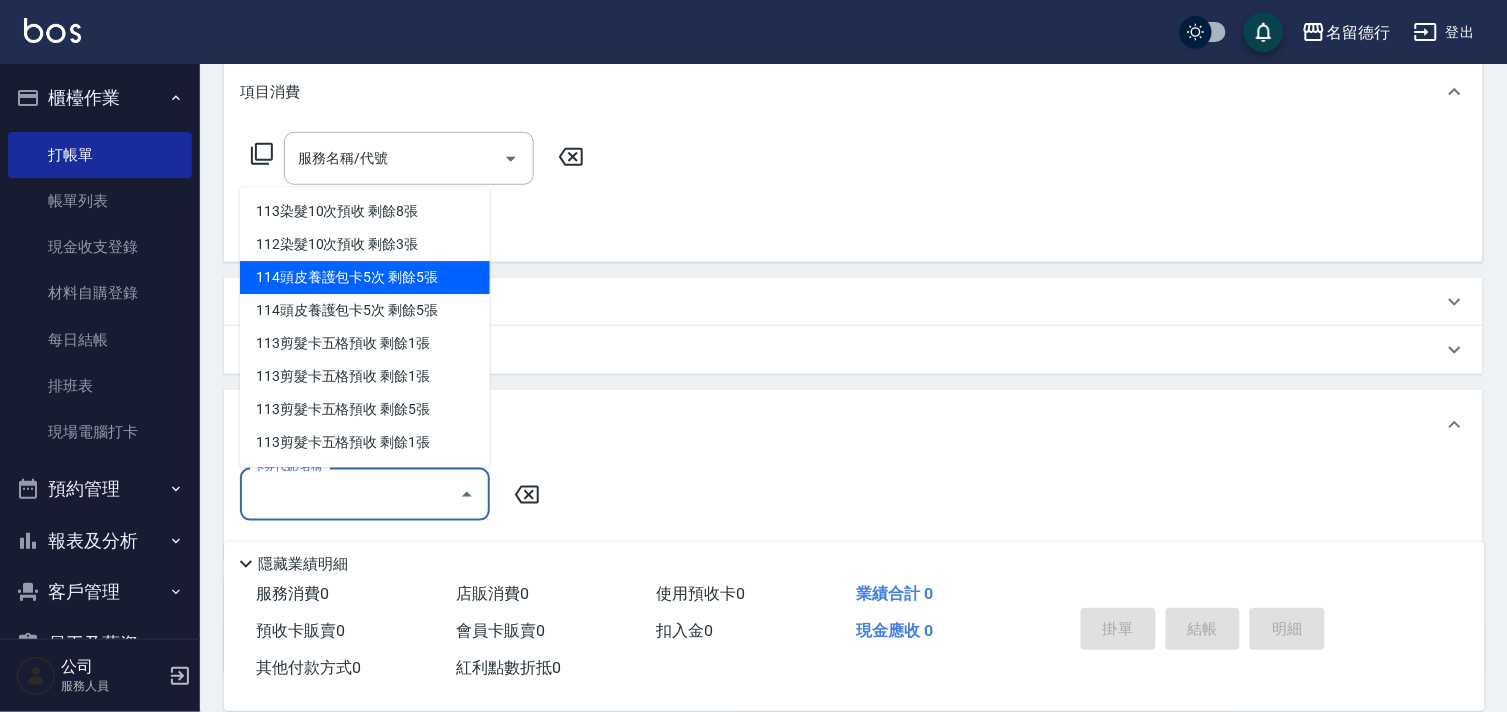 click on "114頭皮養護包卡5次 剩餘5張" at bounding box center [365, 277] 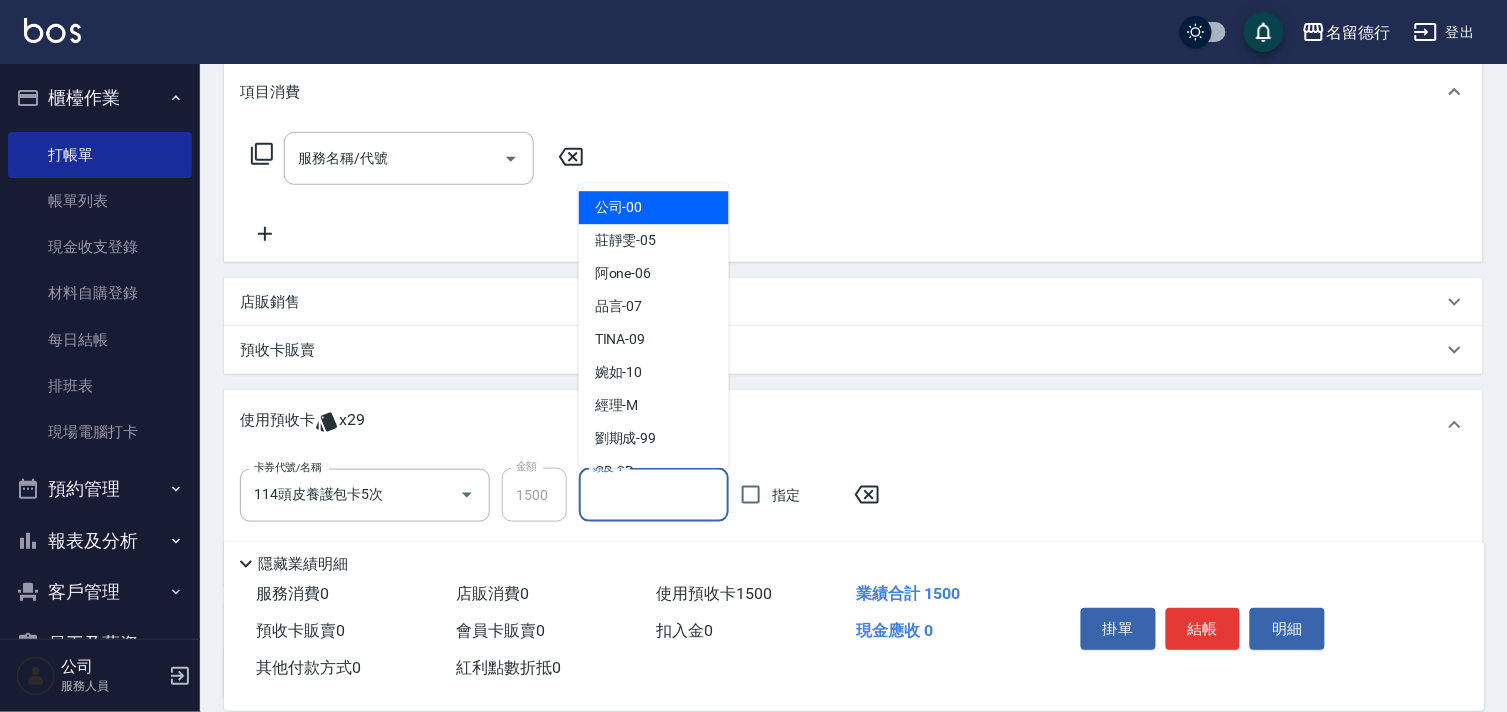 click on "頭皮-1" at bounding box center (654, 495) 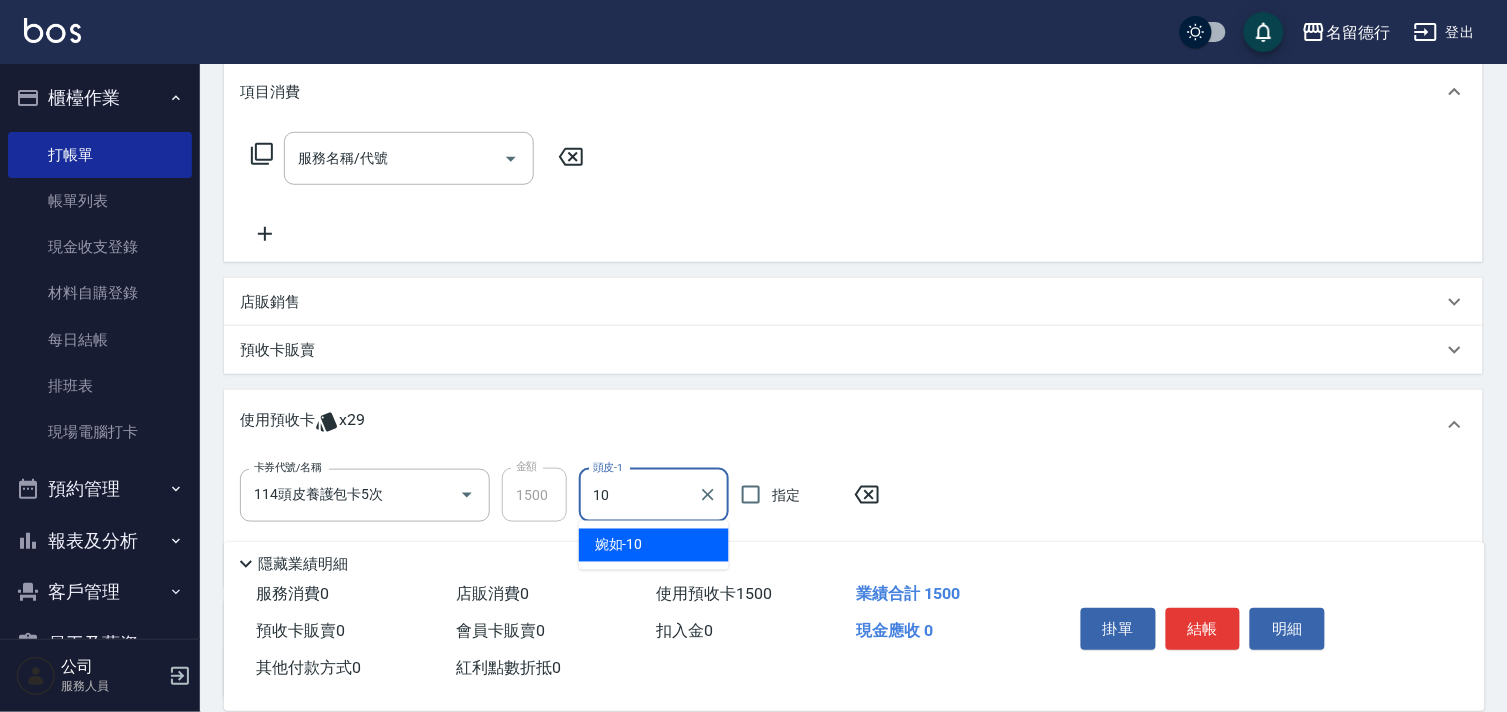 type on "[NAME]-[NUMBER]" 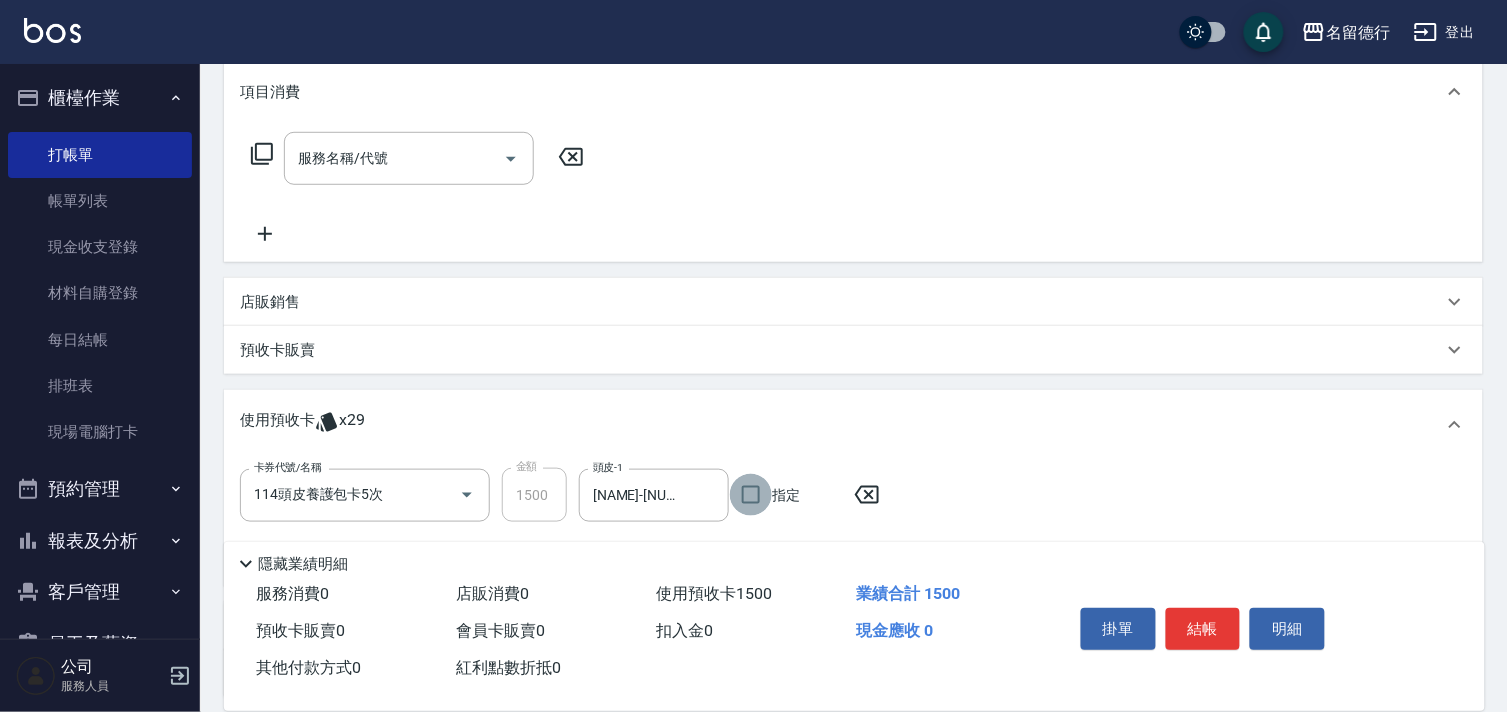 click on "指定" at bounding box center (751, 495) 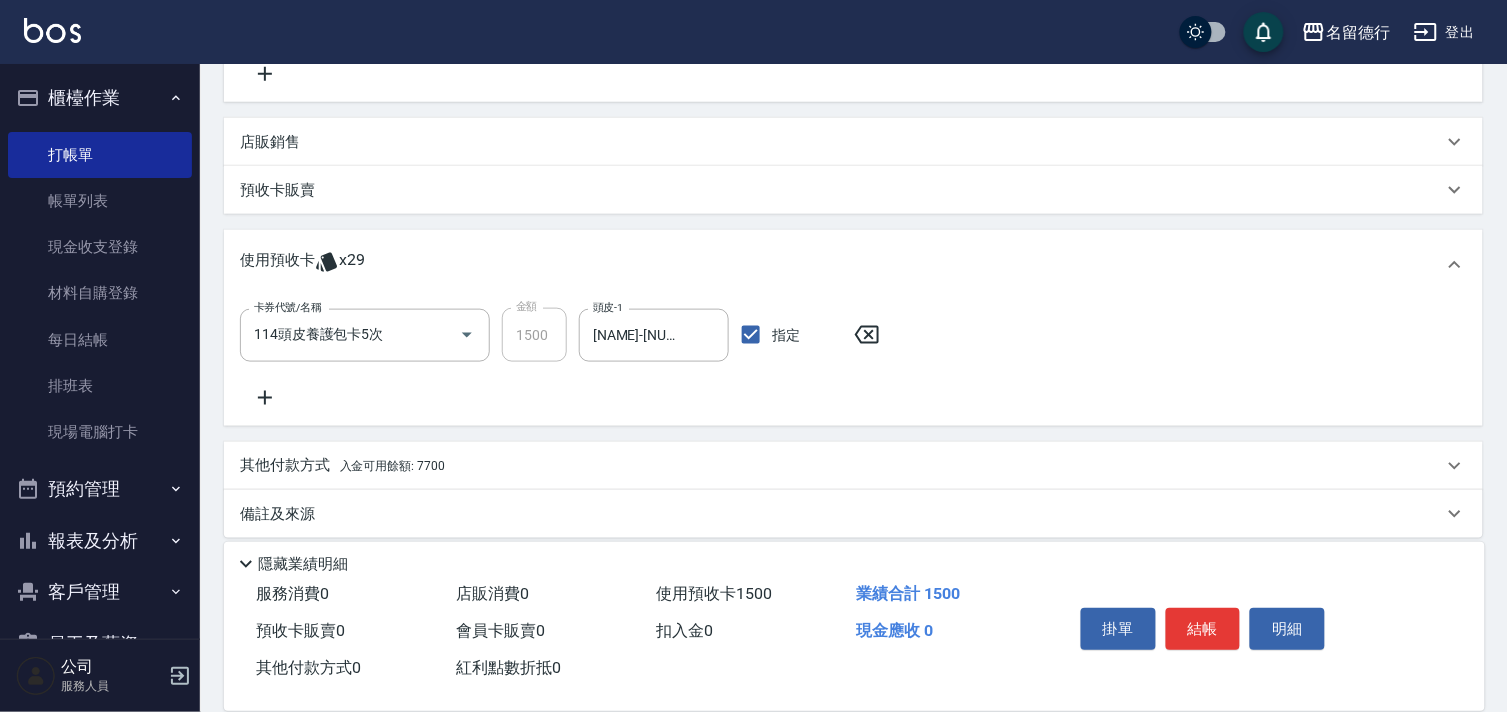 scroll, scrollTop: 443, scrollLeft: 0, axis: vertical 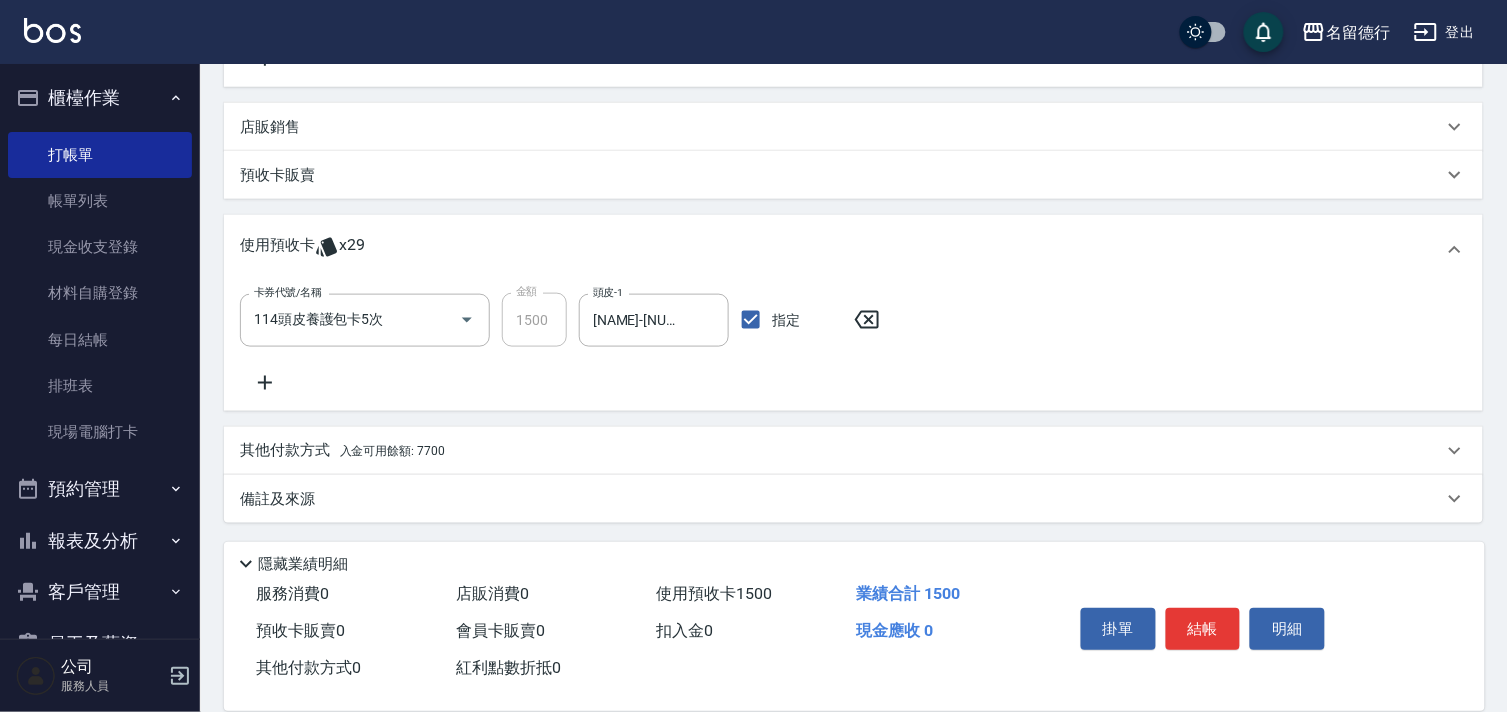 click 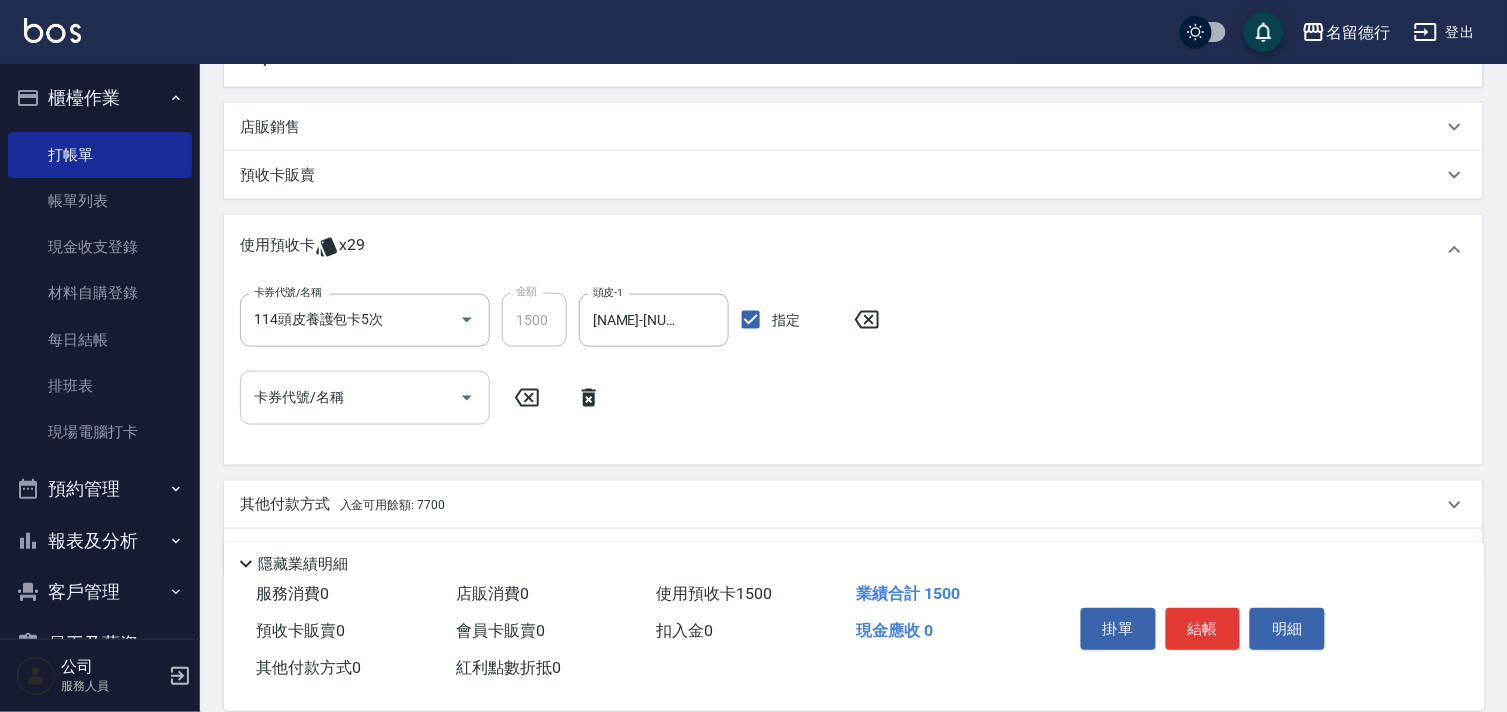 click on "卡券代號/名稱" at bounding box center [350, 397] 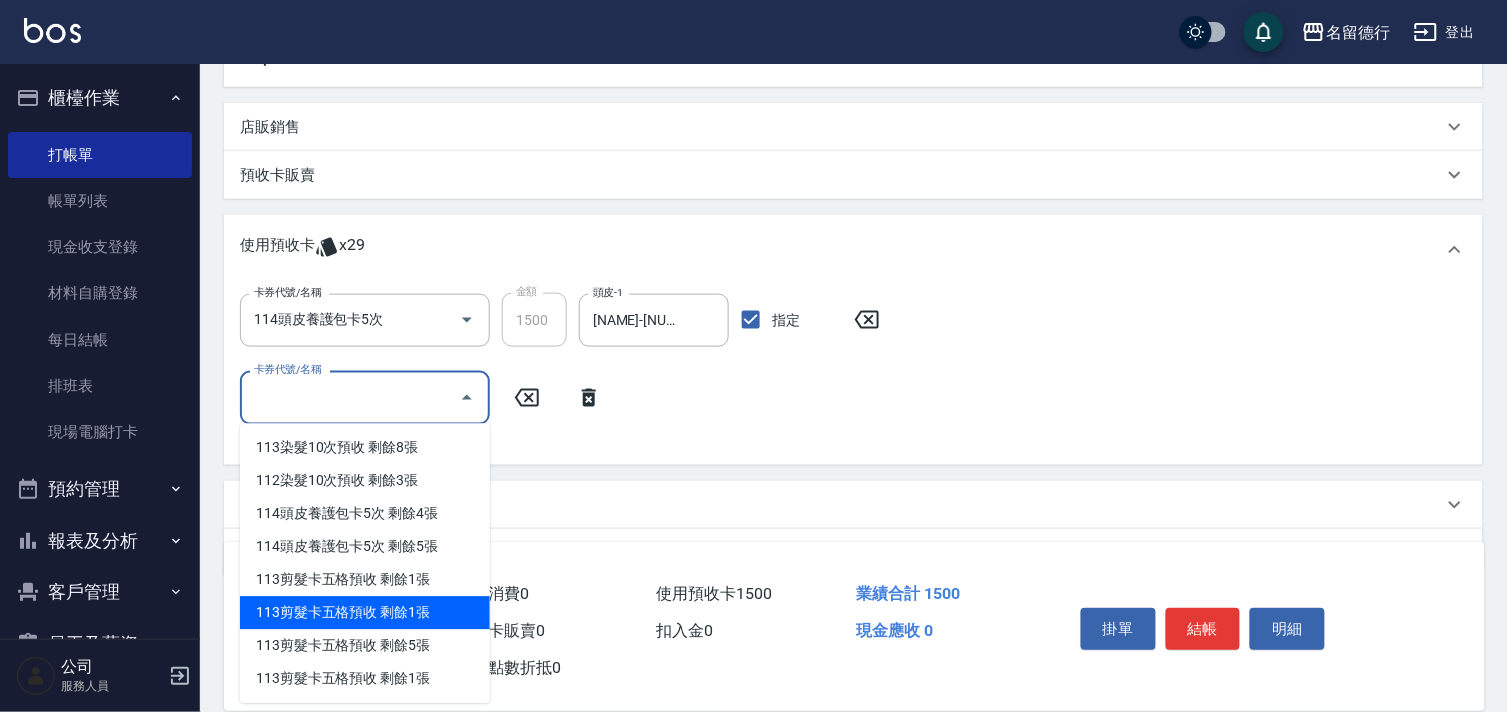 click on "113剪髮卡五格預收 剩餘1張" at bounding box center (365, 613) 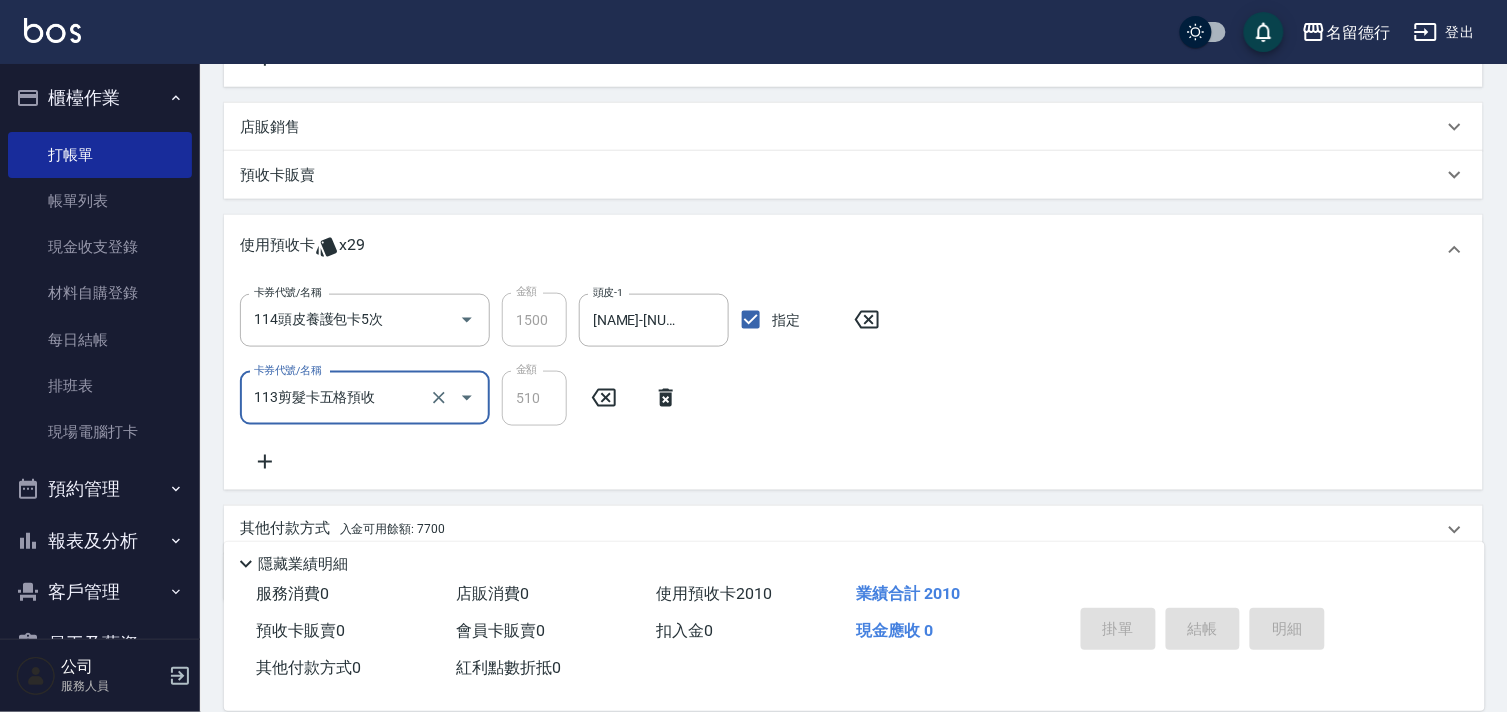 type on "2025/08/05 19:16" 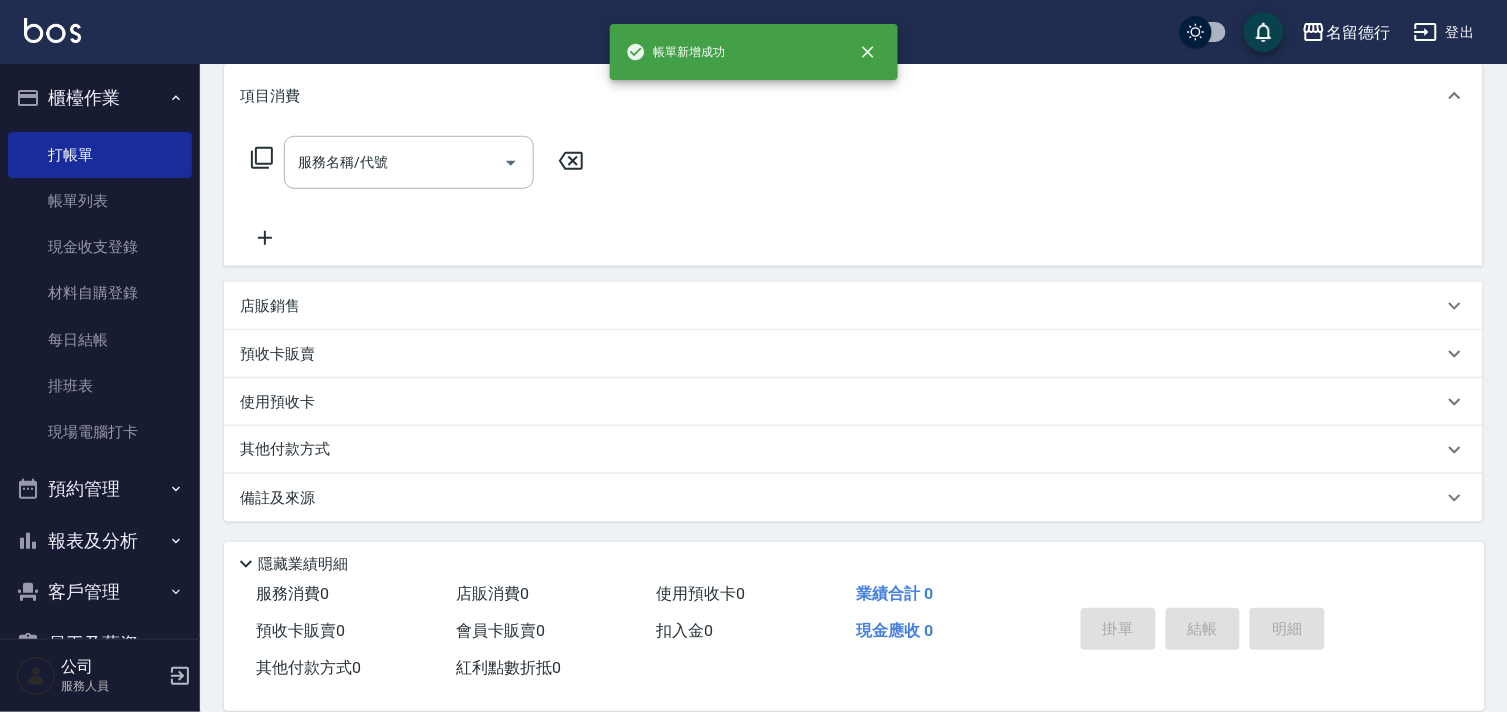 scroll, scrollTop: 0, scrollLeft: 0, axis: both 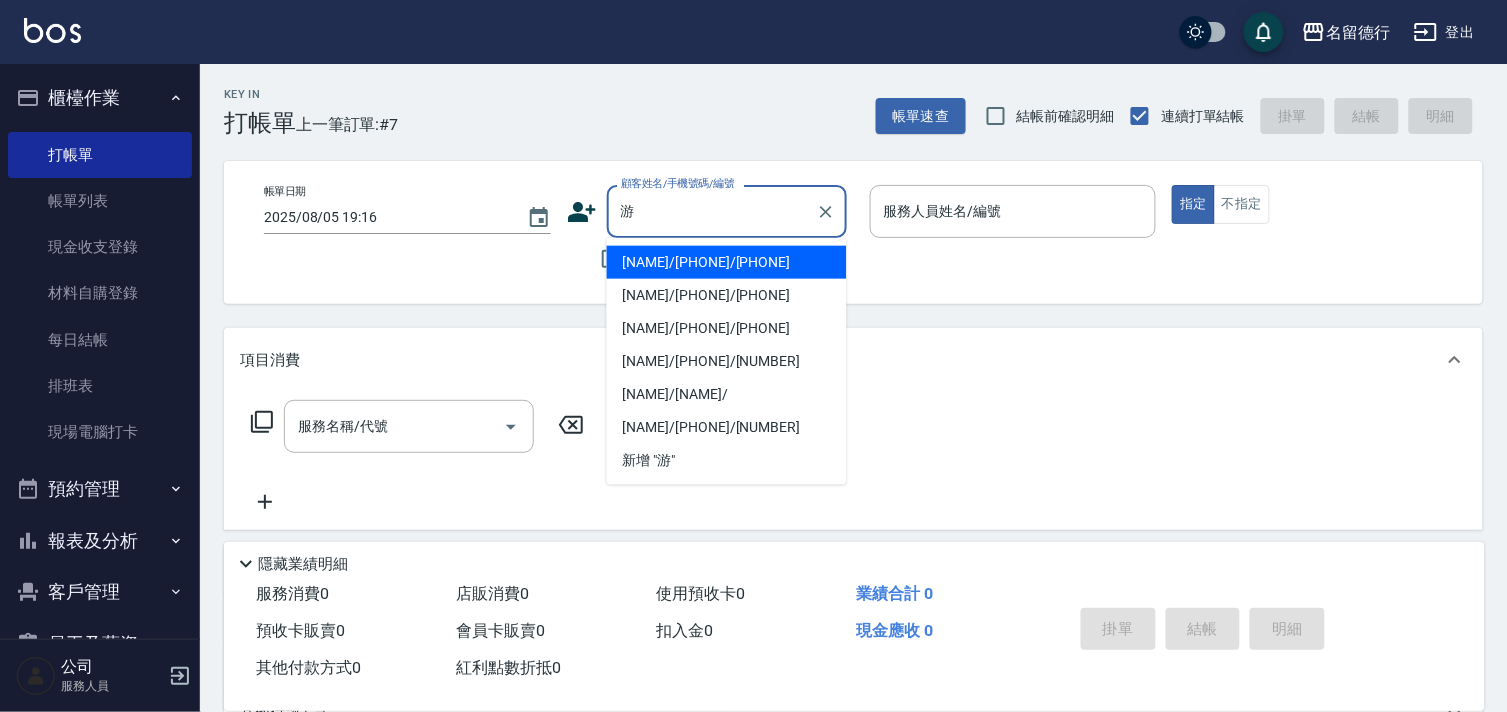 click on "[NAME]/[PHONE]/[PHONE]" at bounding box center (727, 262) 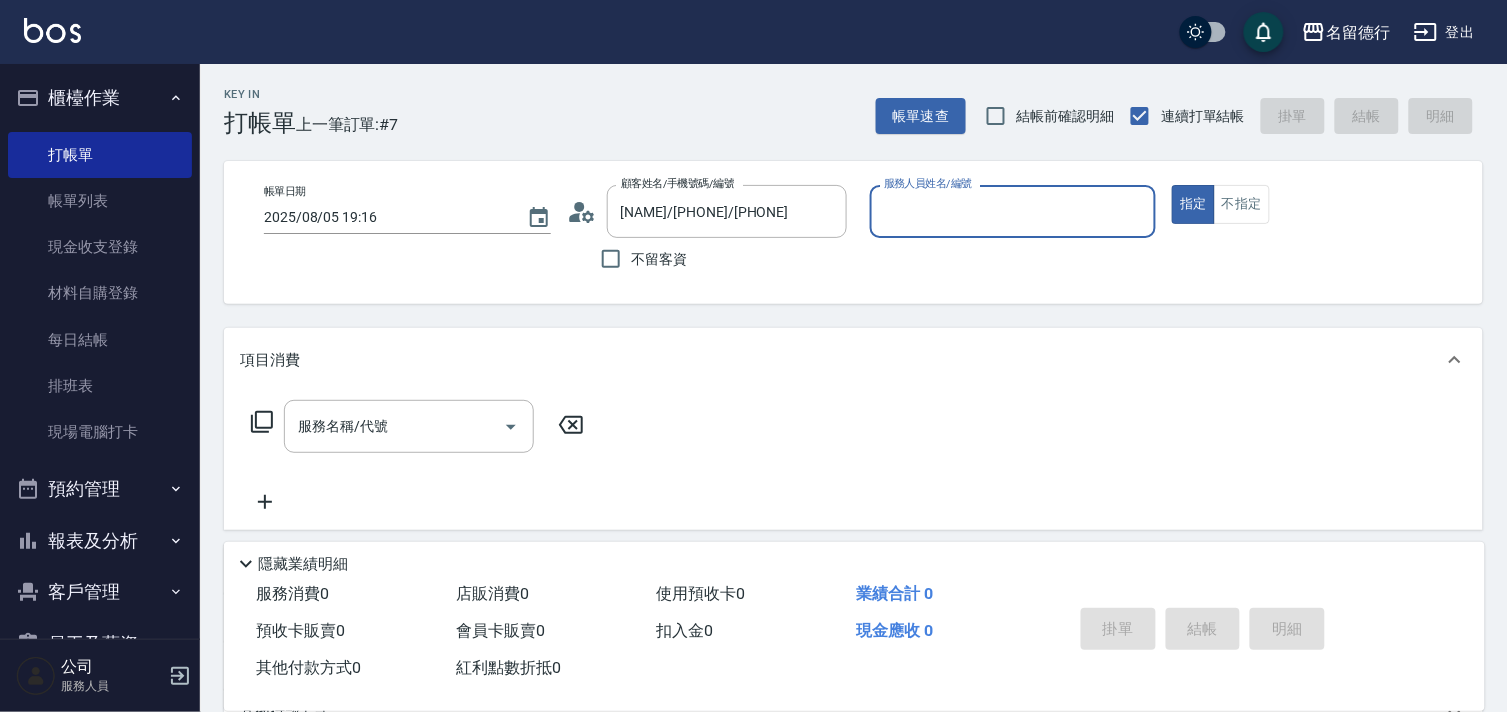 type on "[NAME]-[NUMBER]" 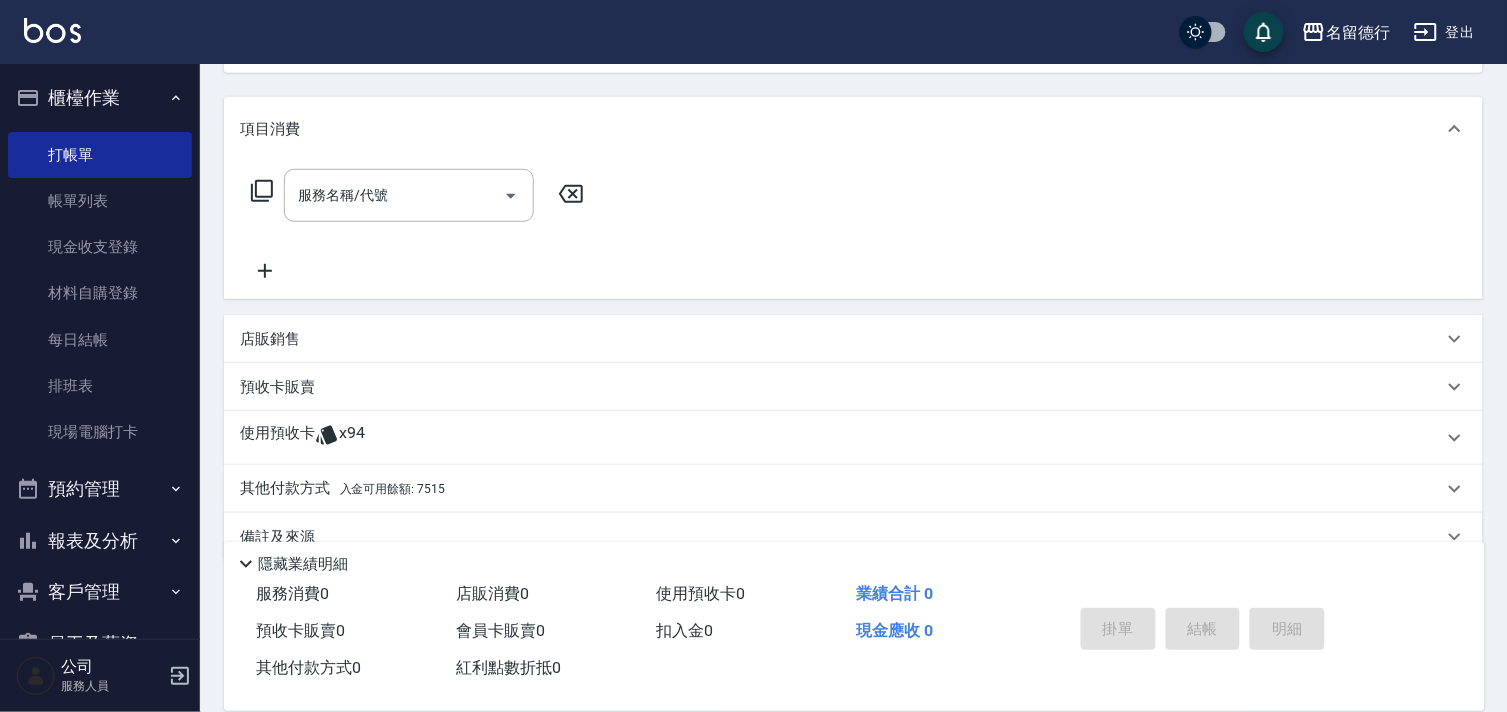 scroll, scrollTop: 268, scrollLeft: 0, axis: vertical 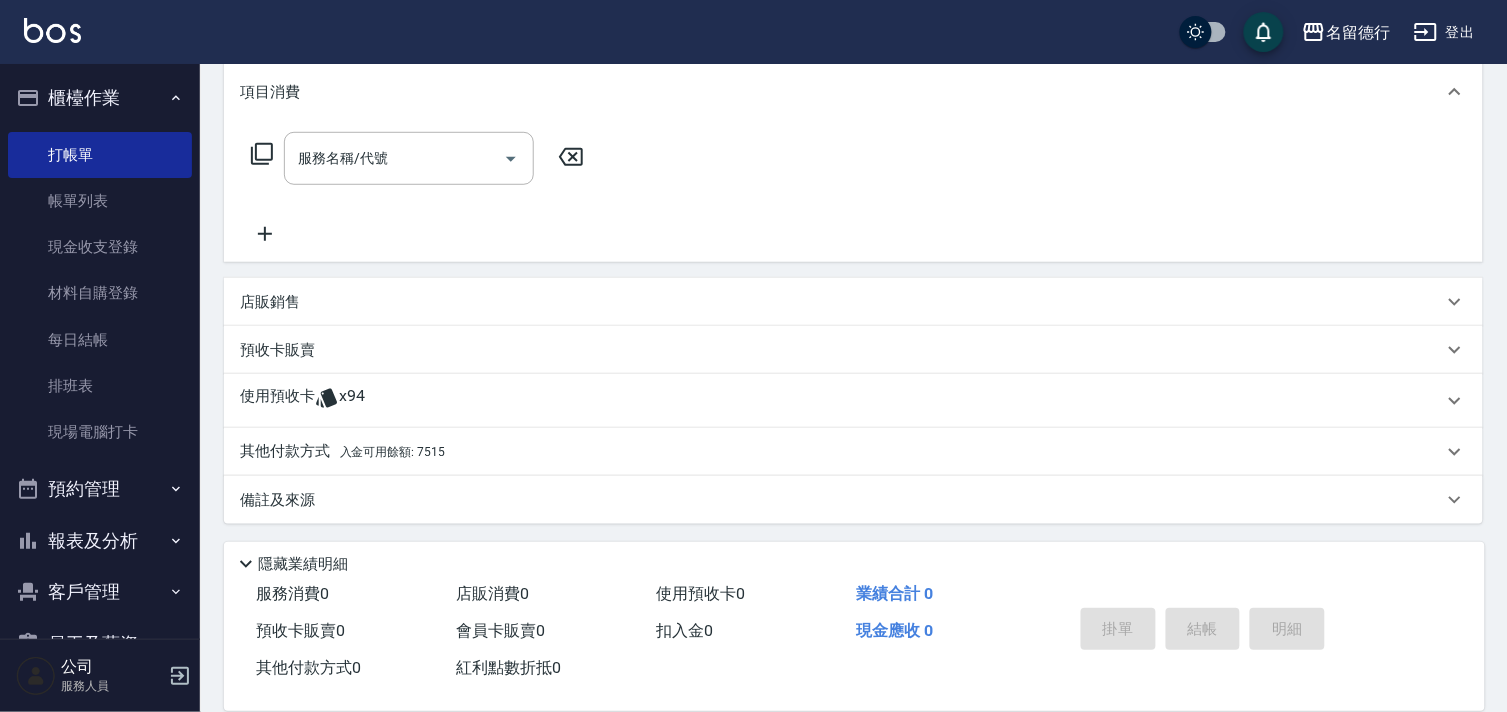 click on "使用預收卡 x94" at bounding box center (853, 401) 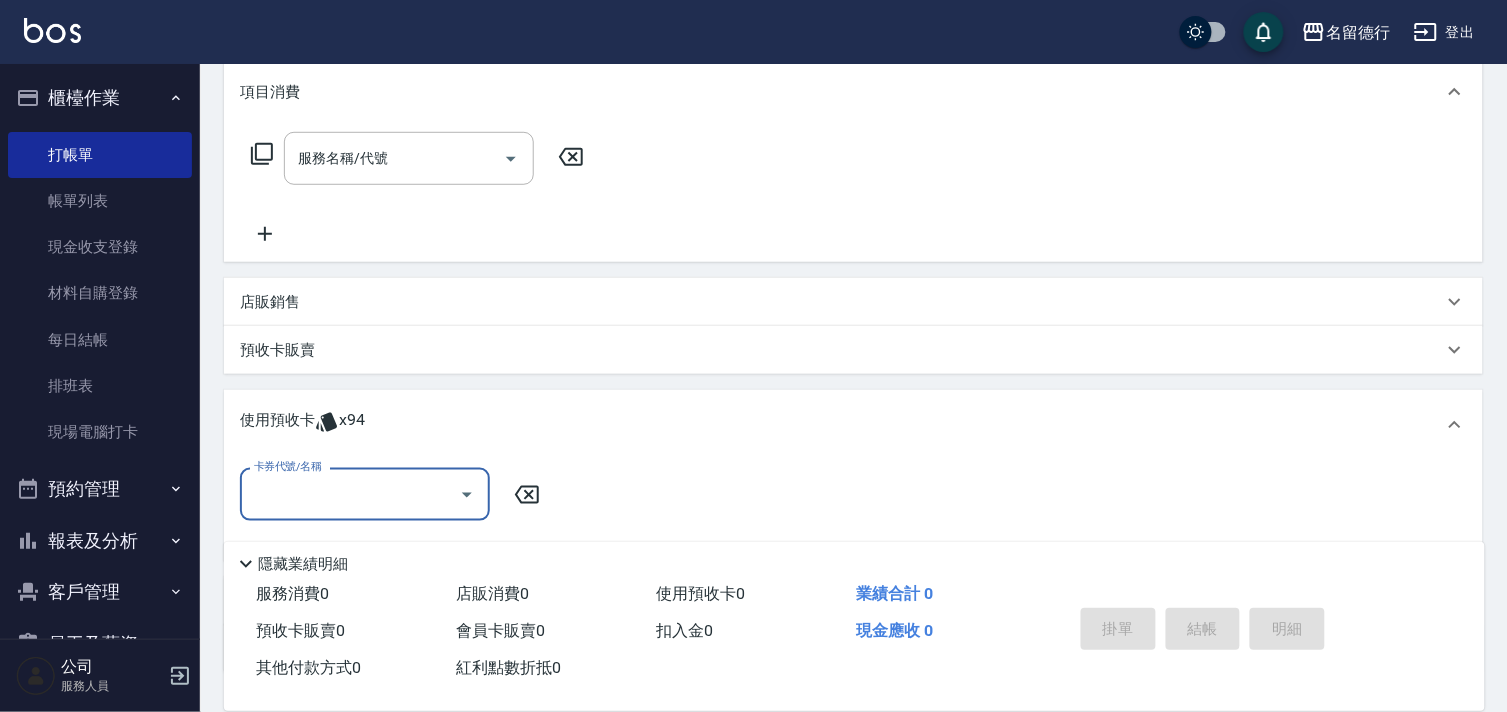 scroll, scrollTop: 0, scrollLeft: 0, axis: both 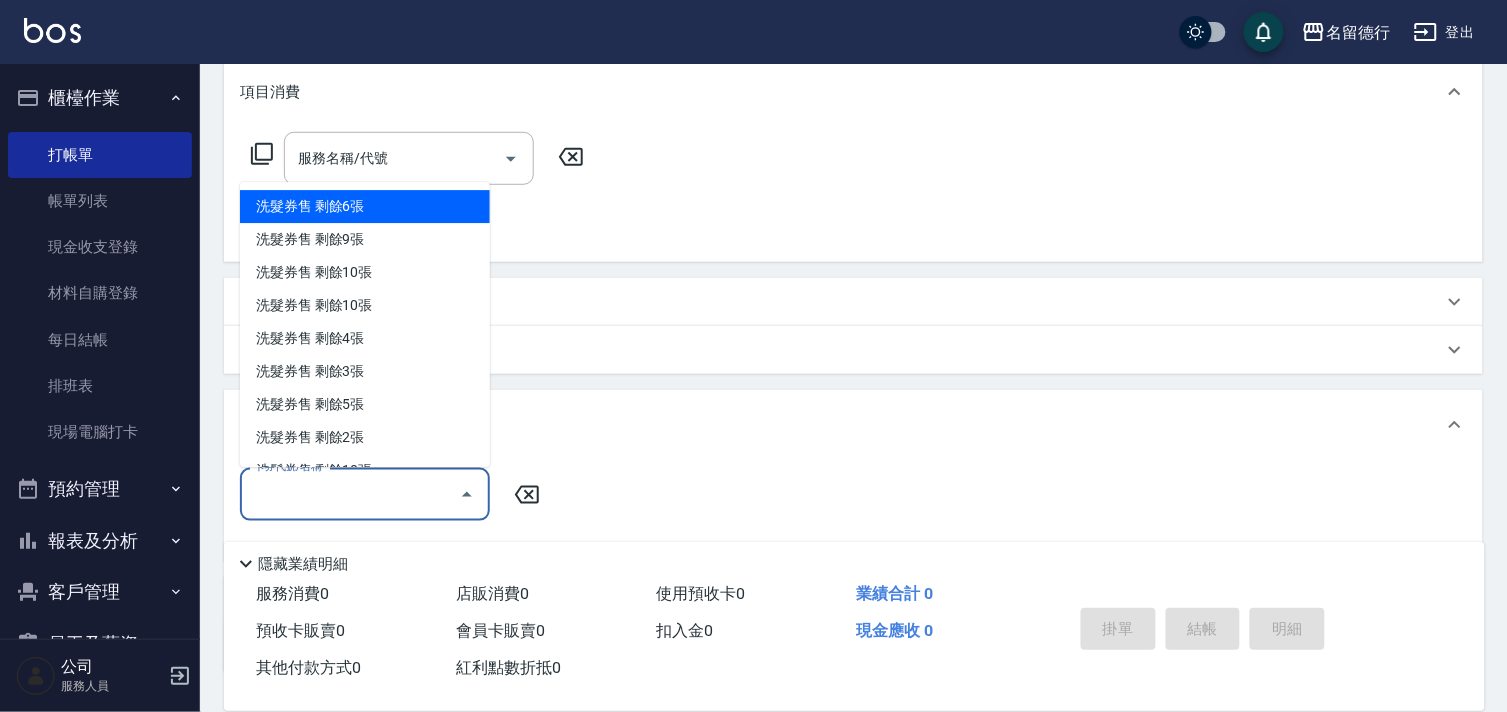 click on "洗髮券售 剩餘6張" at bounding box center (365, 207) 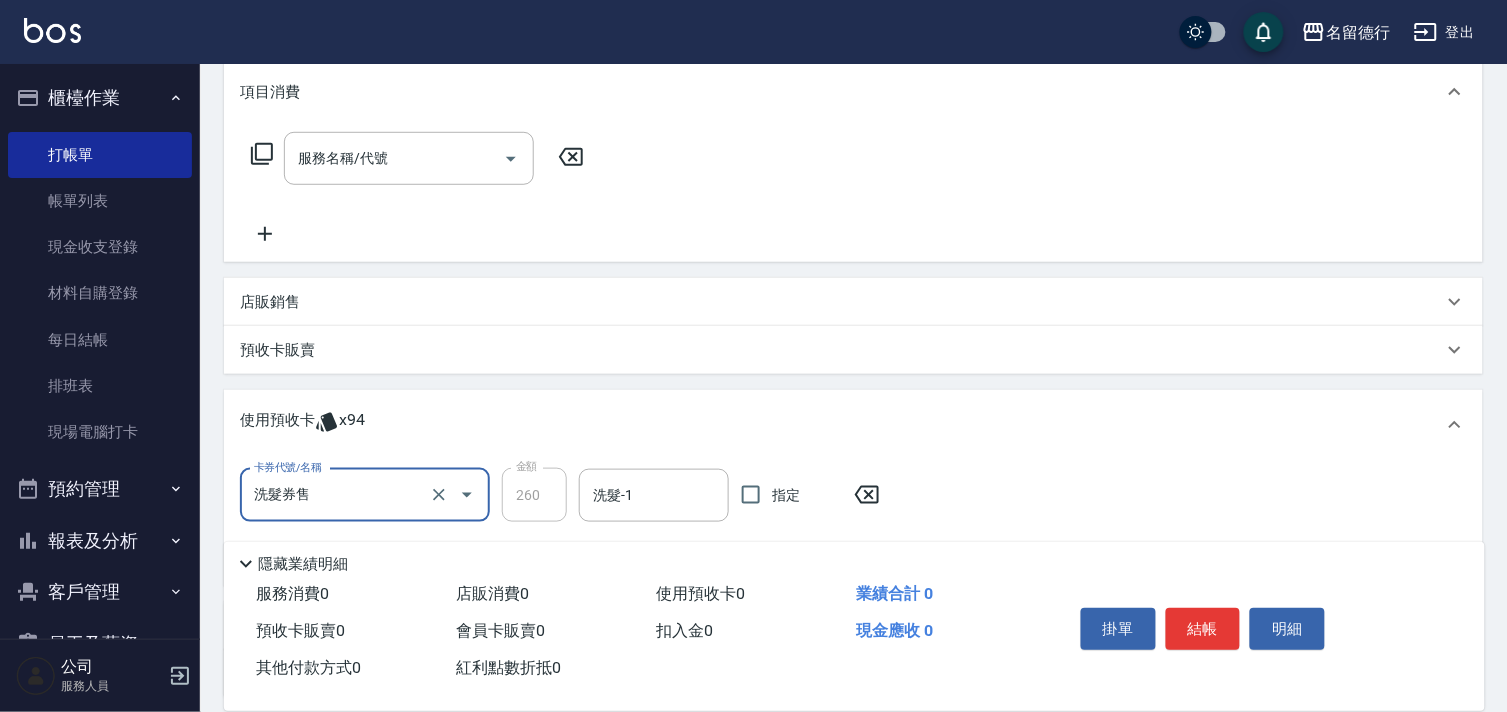 type on "洗髮券售" 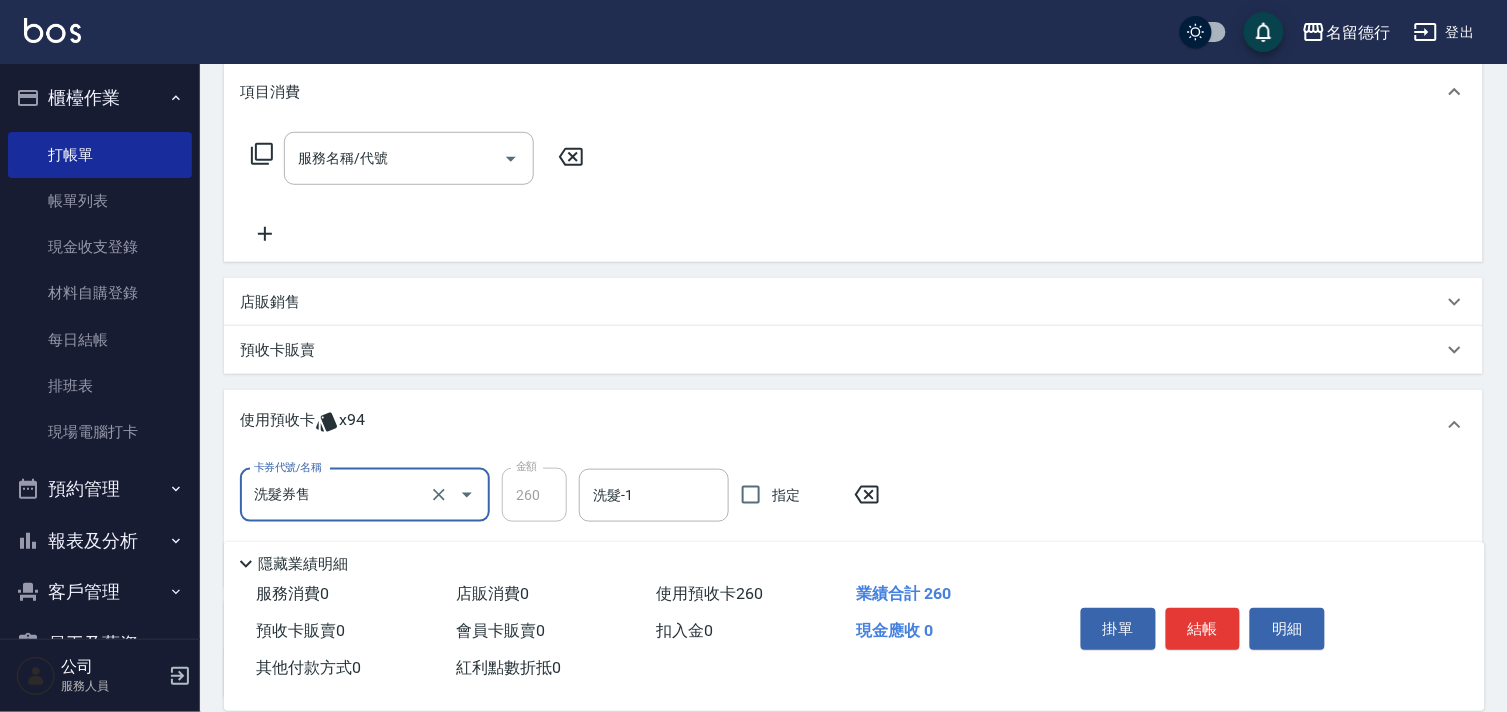 click on "洗髮券售" at bounding box center (337, 495) 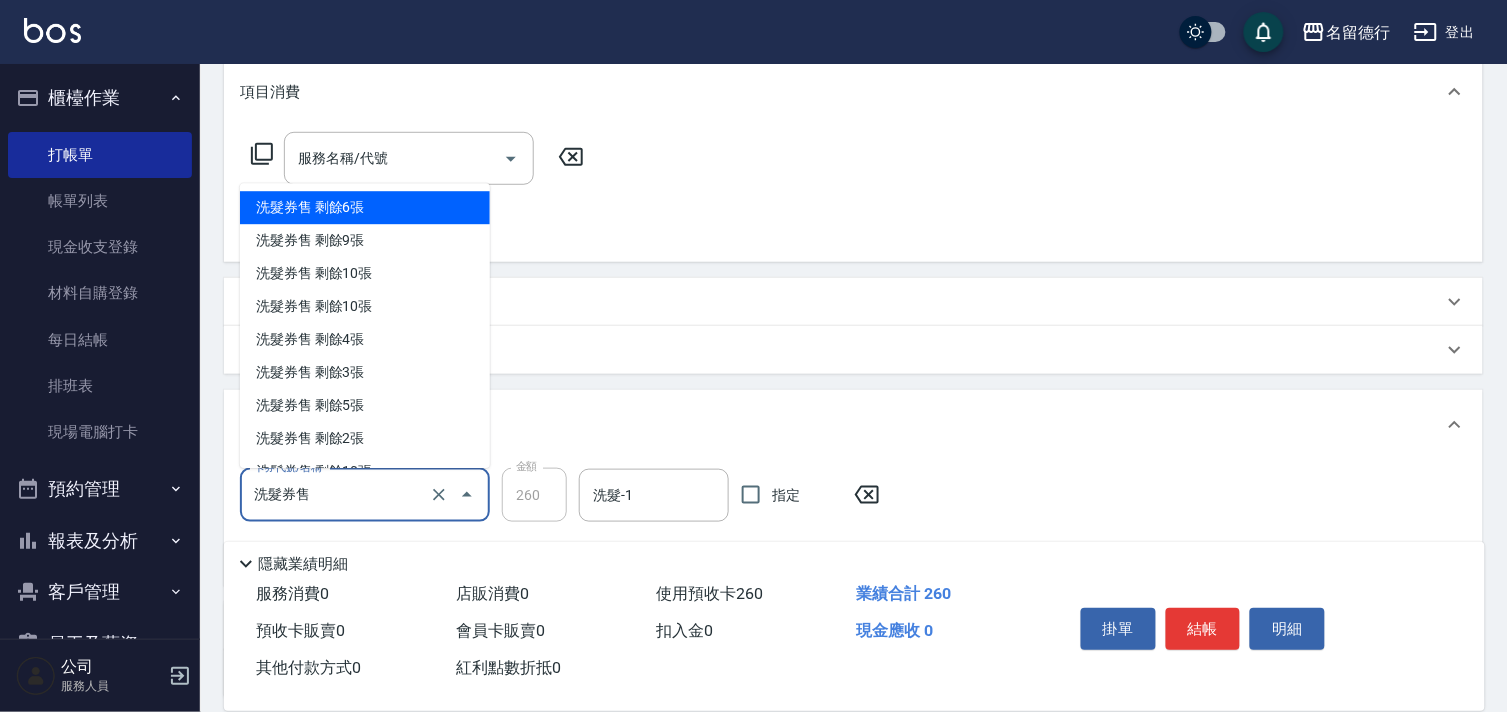 click on "洗髮券售 剩餘6張" at bounding box center [365, 208] 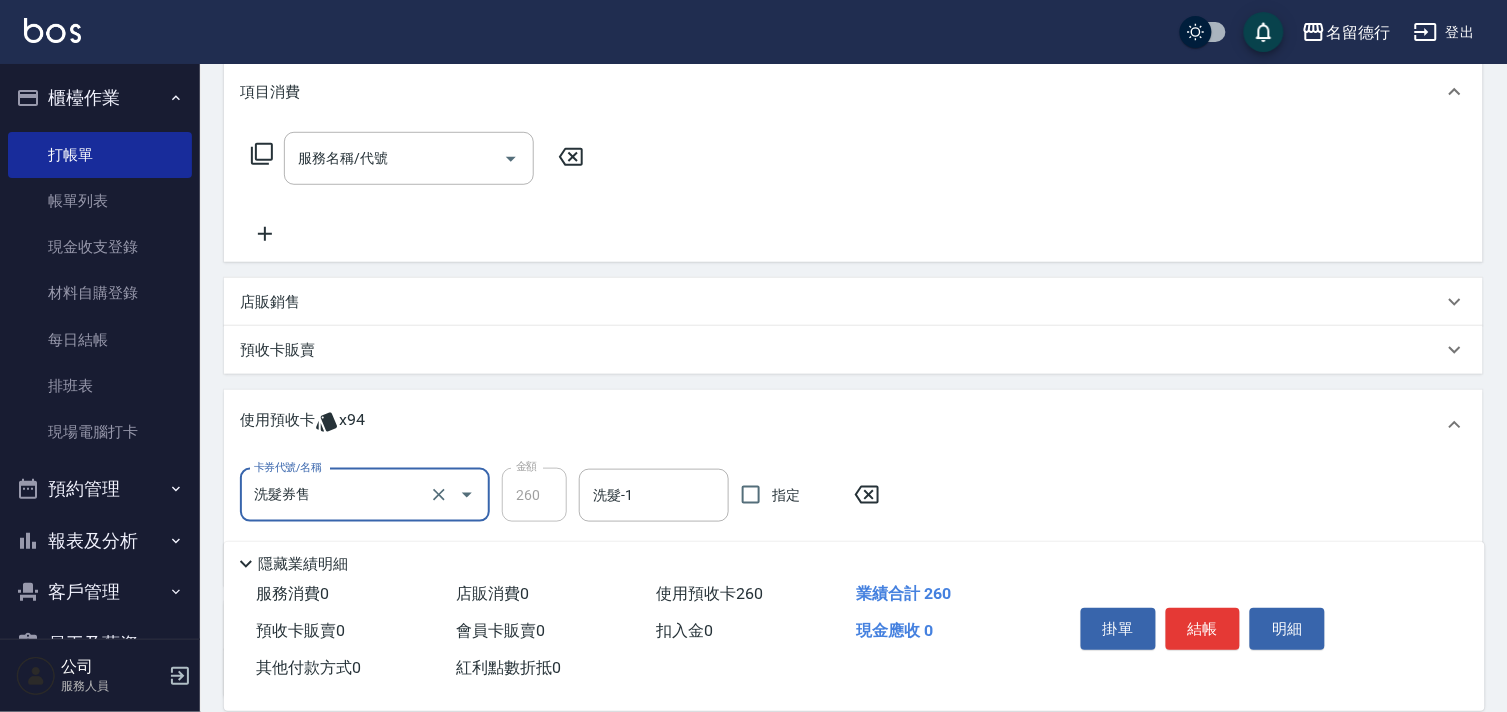 click on "洗髮券售" at bounding box center (337, 495) 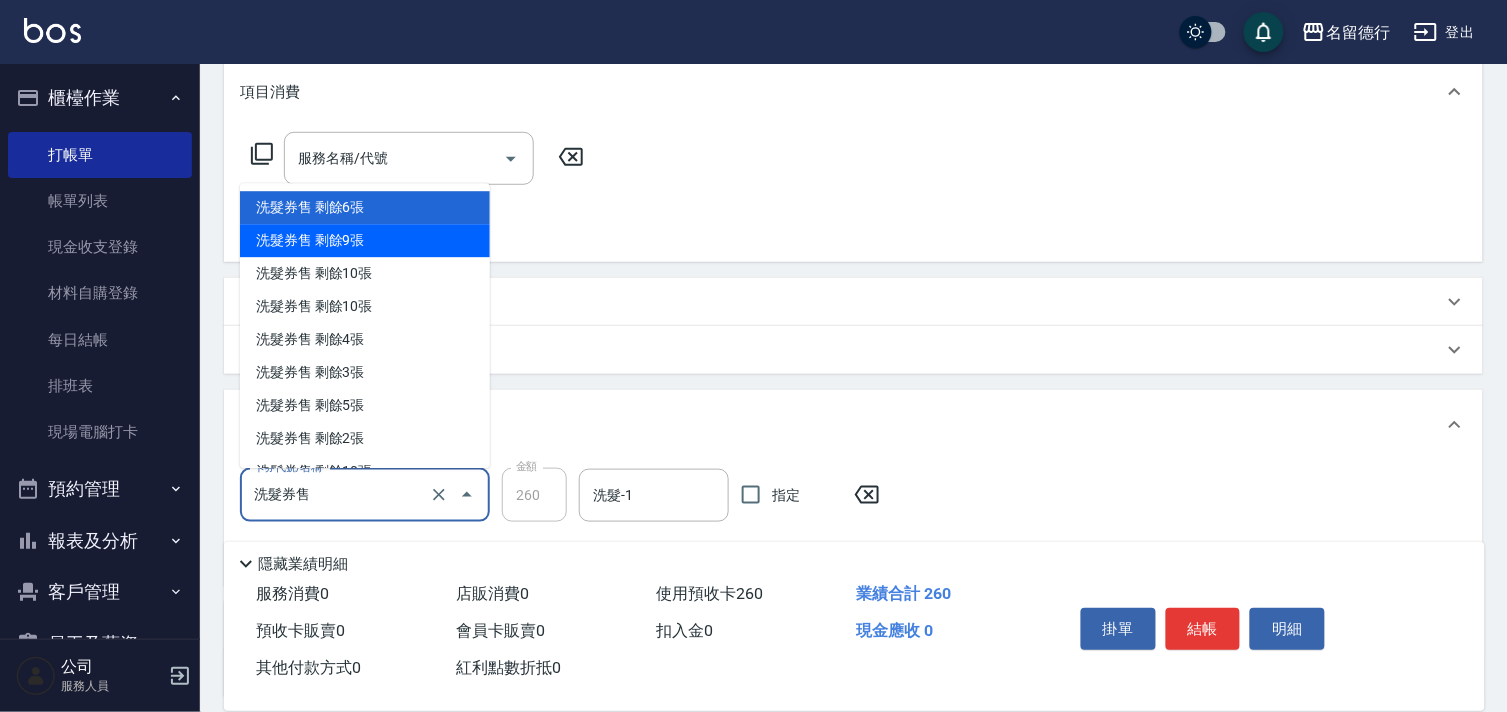 click on "洗髮券售 剩餘9張" at bounding box center (365, 241) 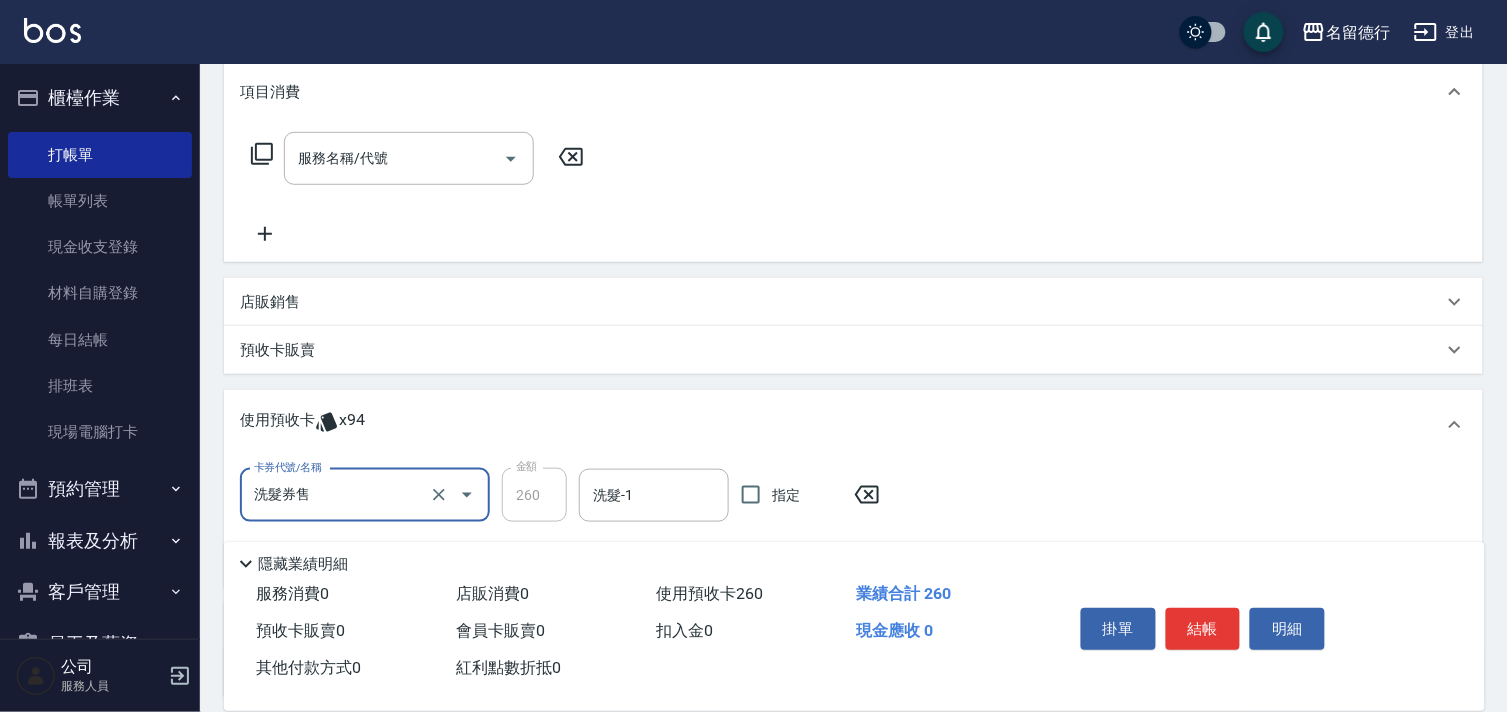 click on "洗髮券售" at bounding box center [337, 495] 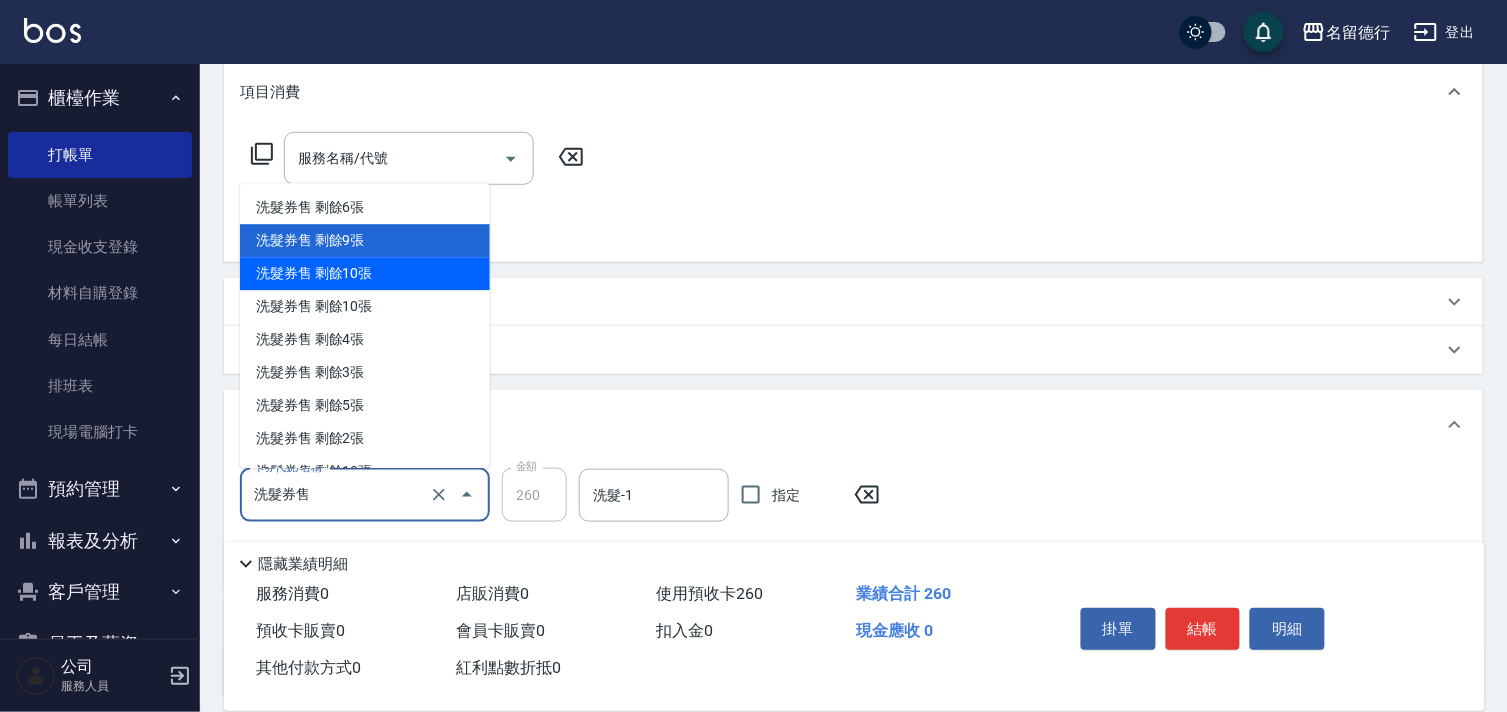click on "洗髮券售 剩餘10張" at bounding box center [365, 274] 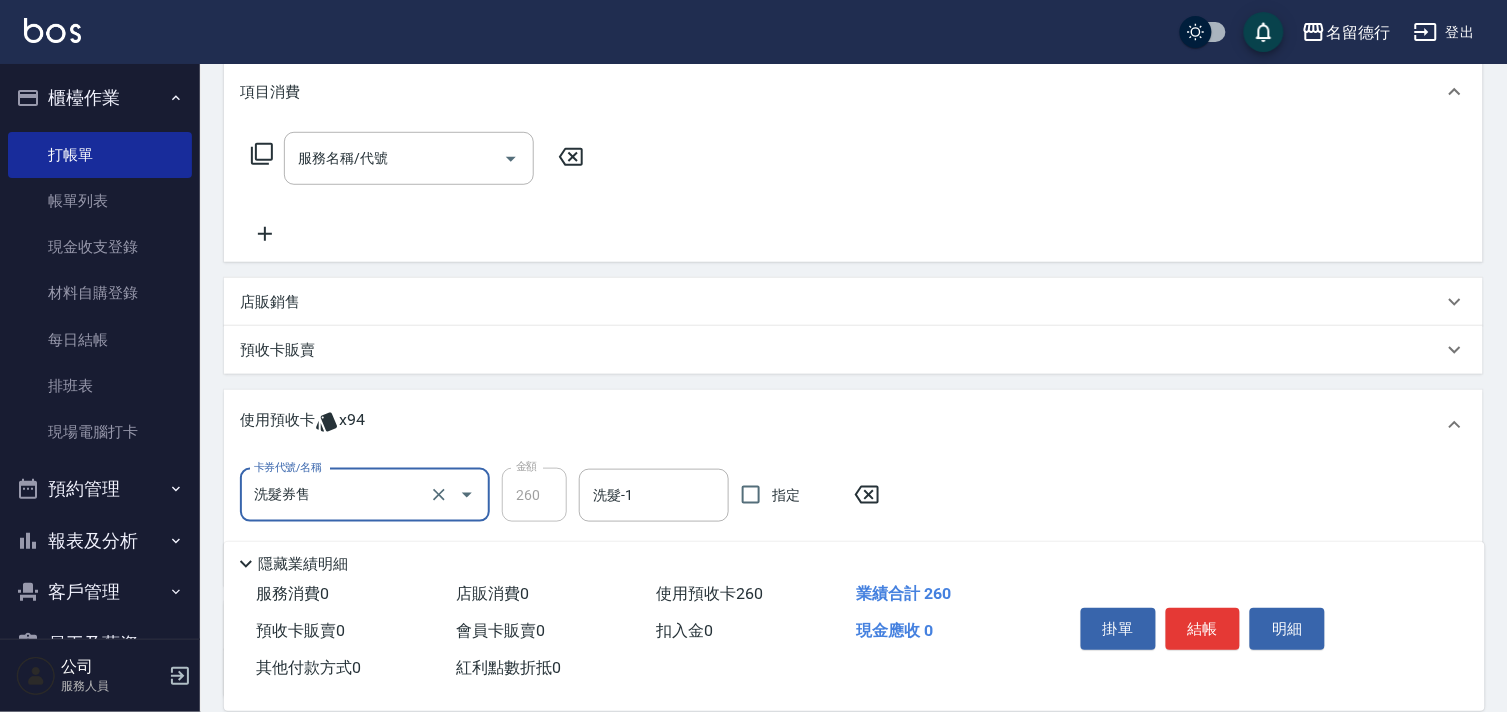 click on "洗髮券售" at bounding box center [337, 495] 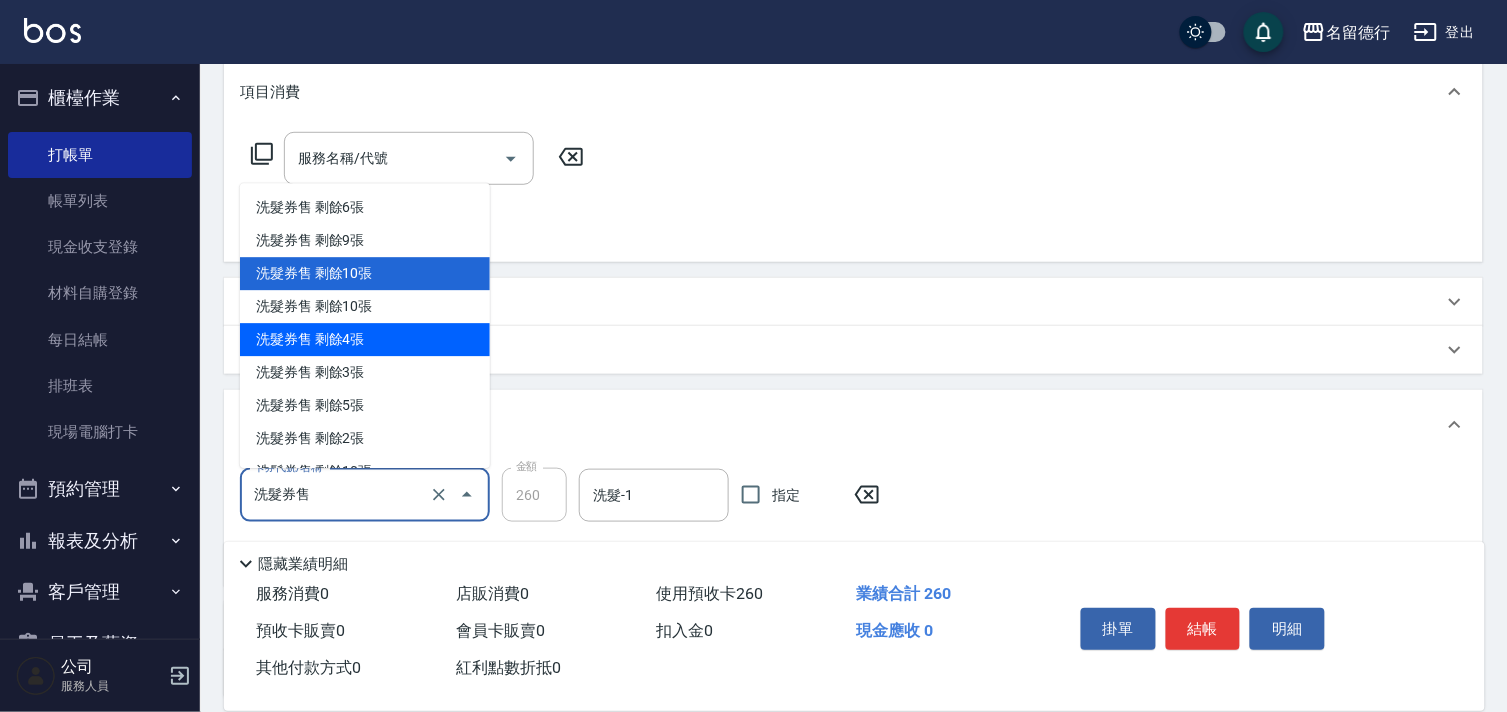 click on "洗髮券售 剩餘4張" at bounding box center [365, 340] 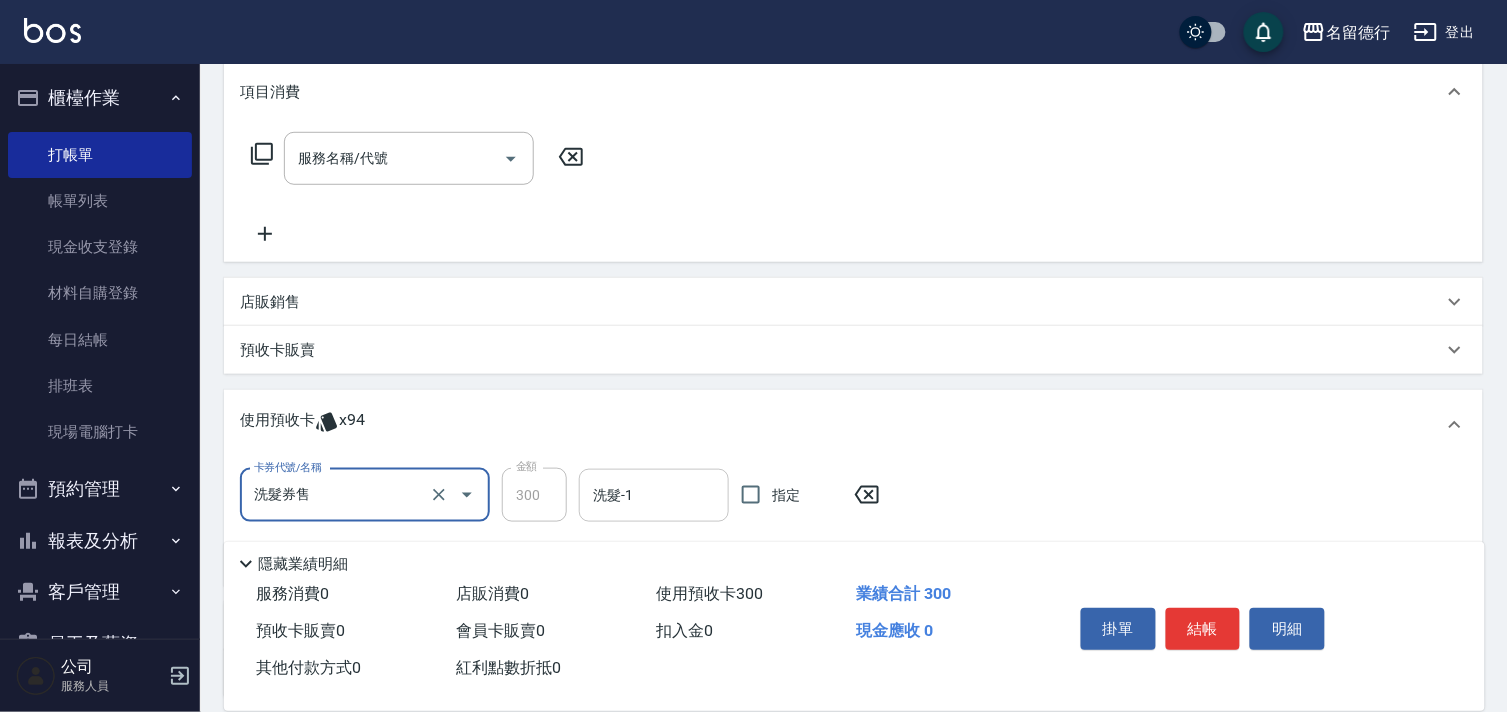 click on "洗髮-1" at bounding box center [654, 495] 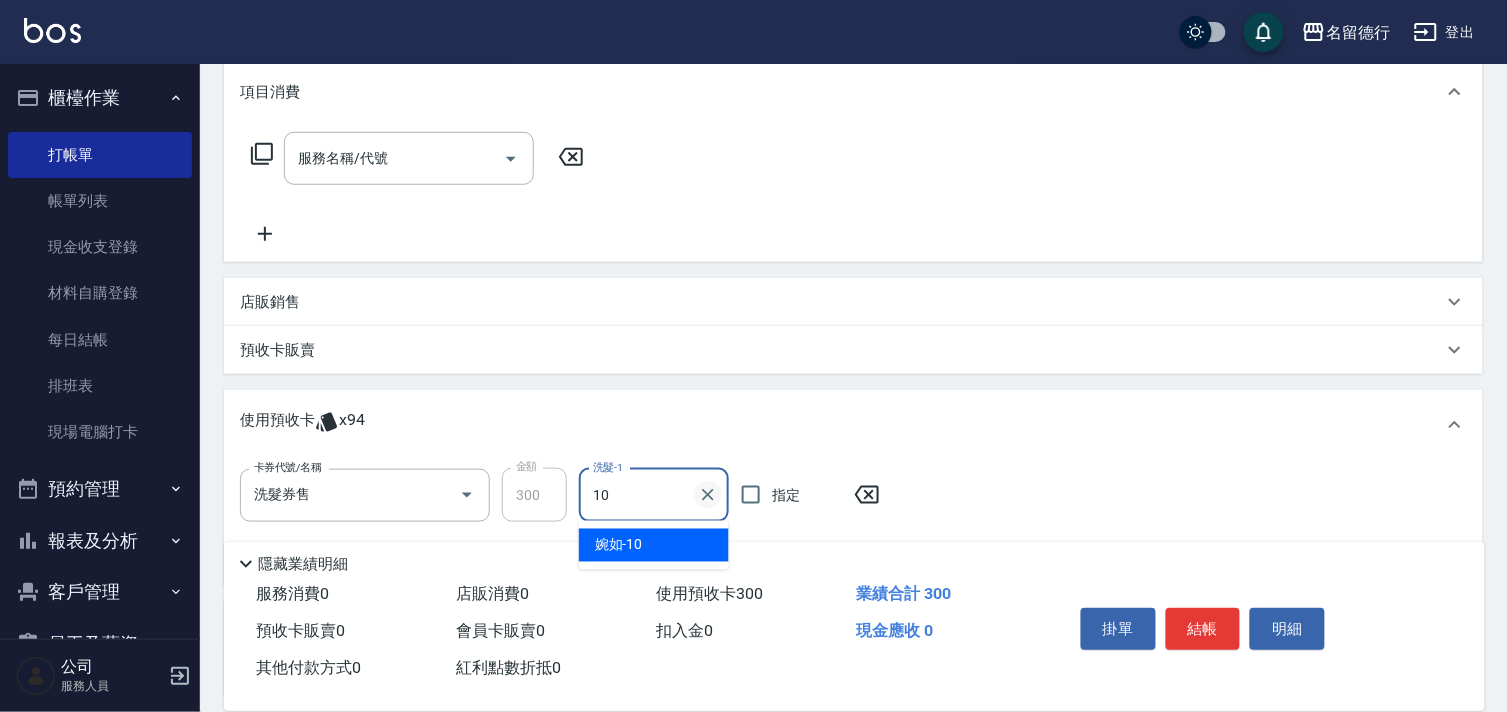 type on "[NAME]-[NUMBER]" 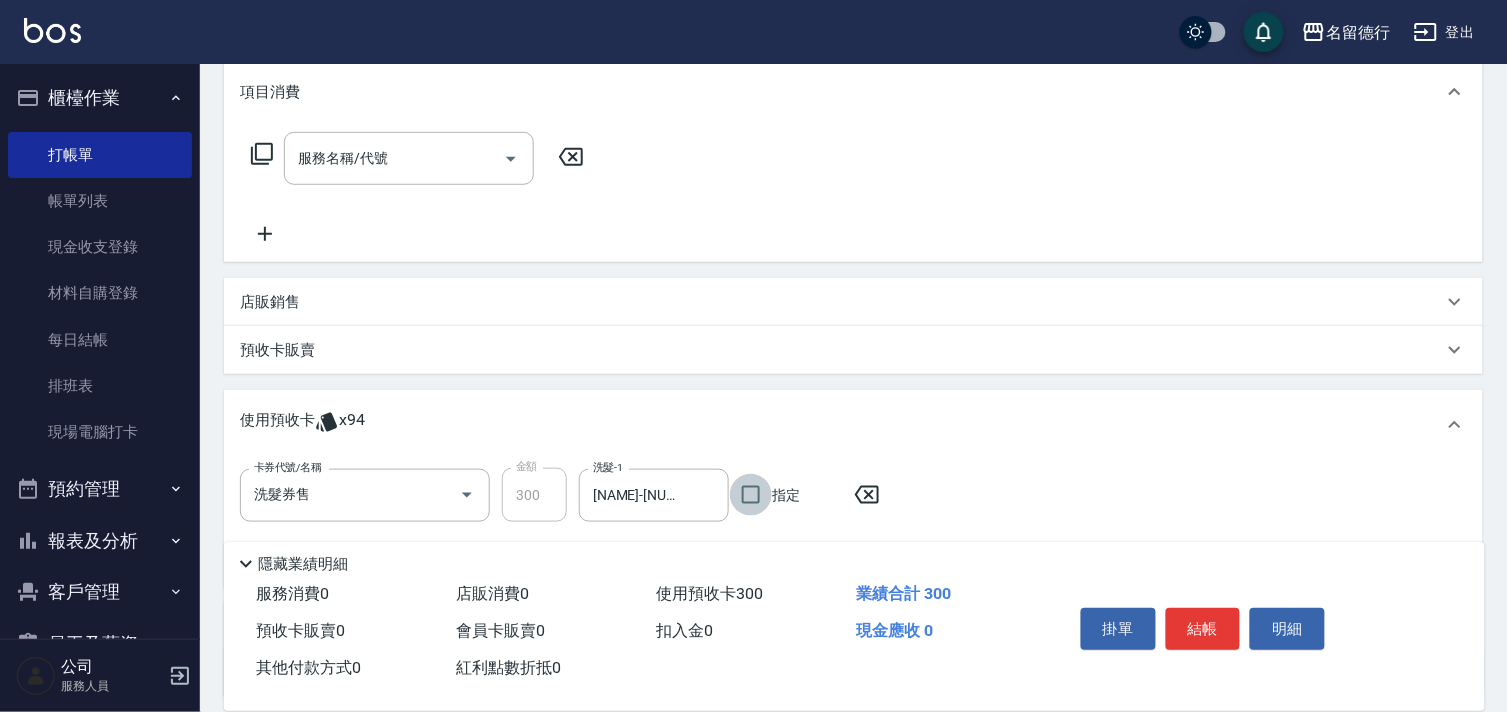 click on "指定" at bounding box center [751, 495] 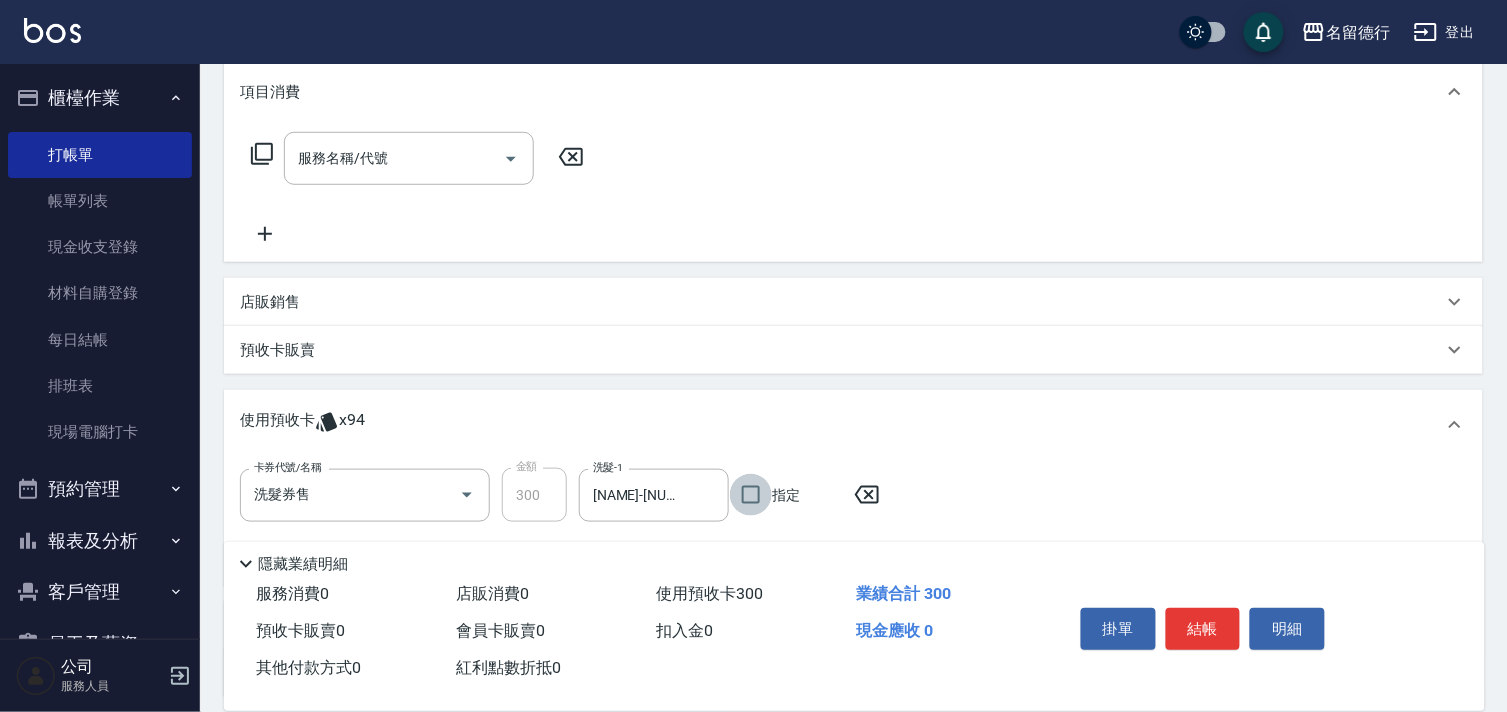 checkbox on "true" 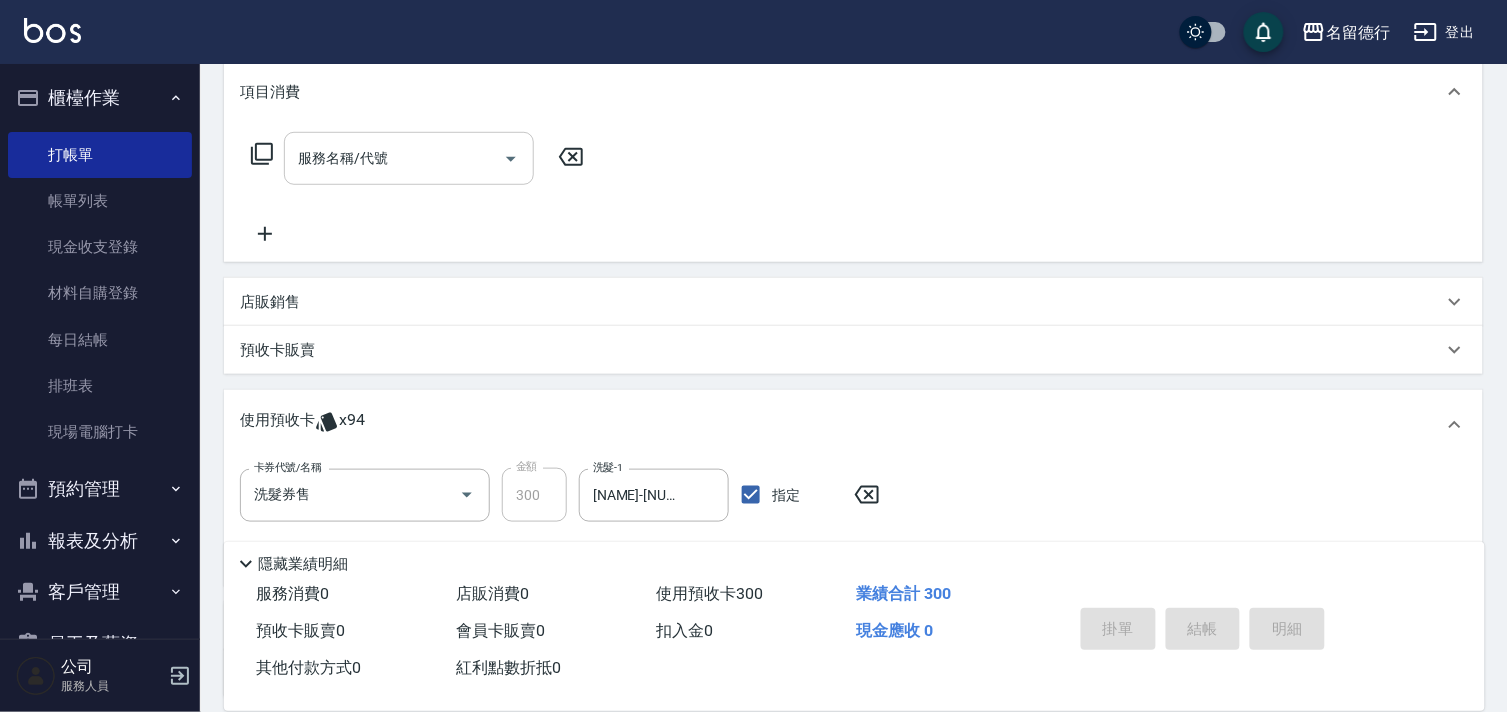 type 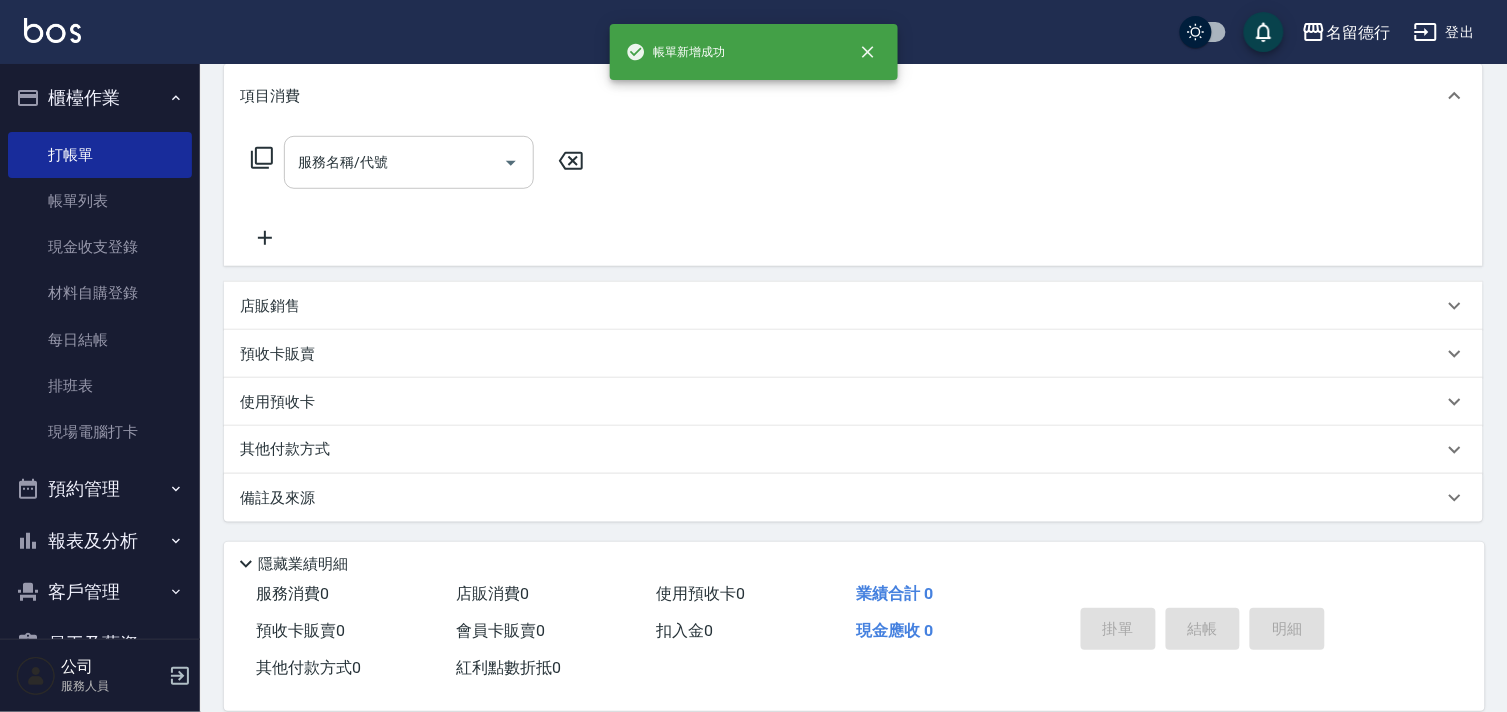 scroll, scrollTop: 0, scrollLeft: 0, axis: both 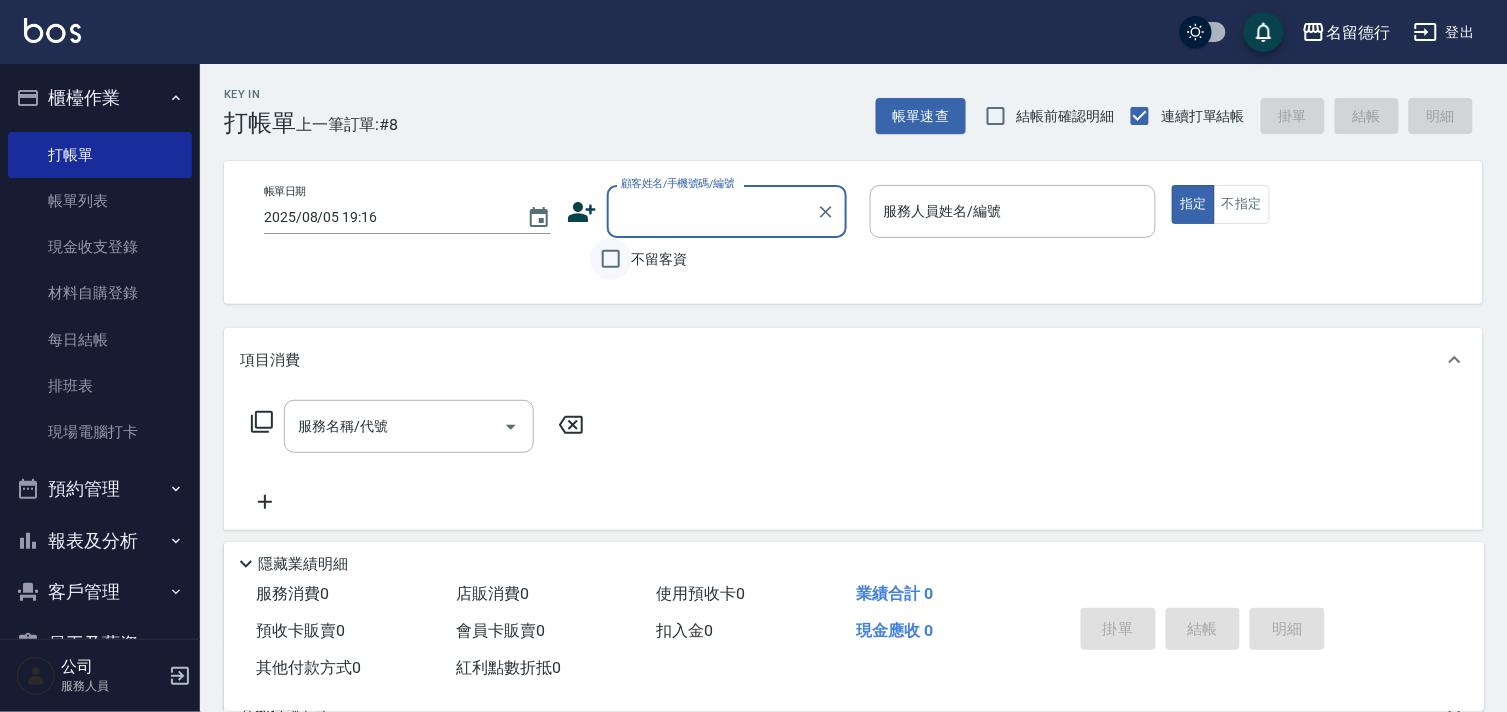 click on "不留客資" at bounding box center [611, 259] 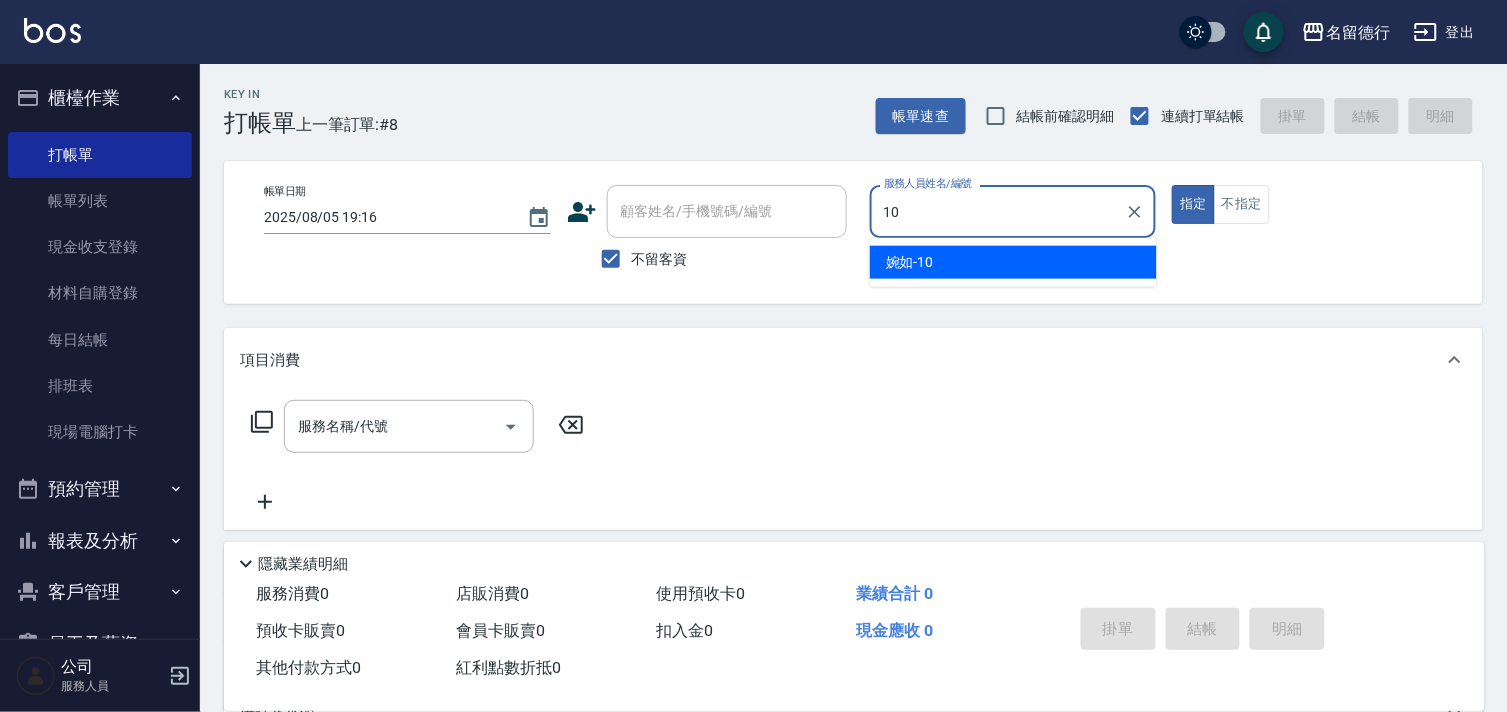 type on "[NAME]-[NUMBER]" 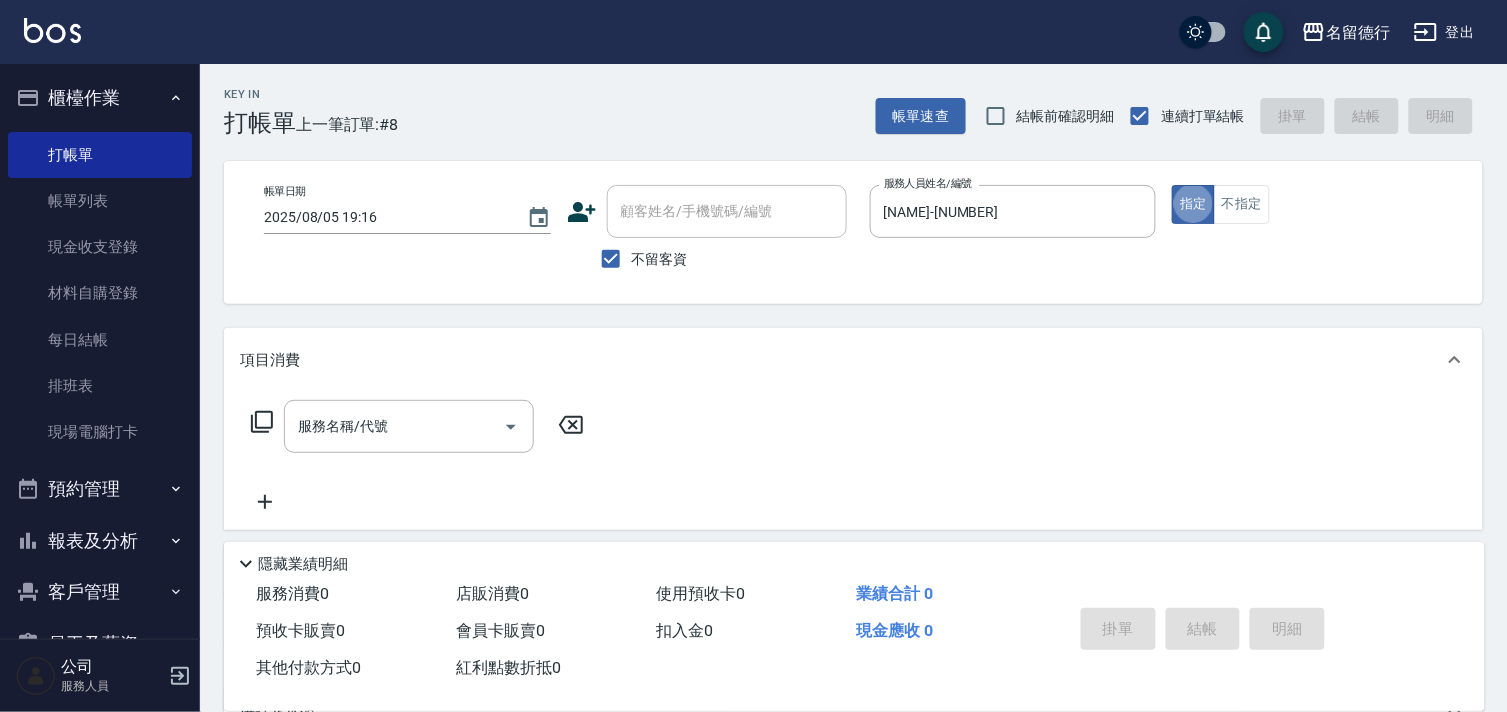 type on "true" 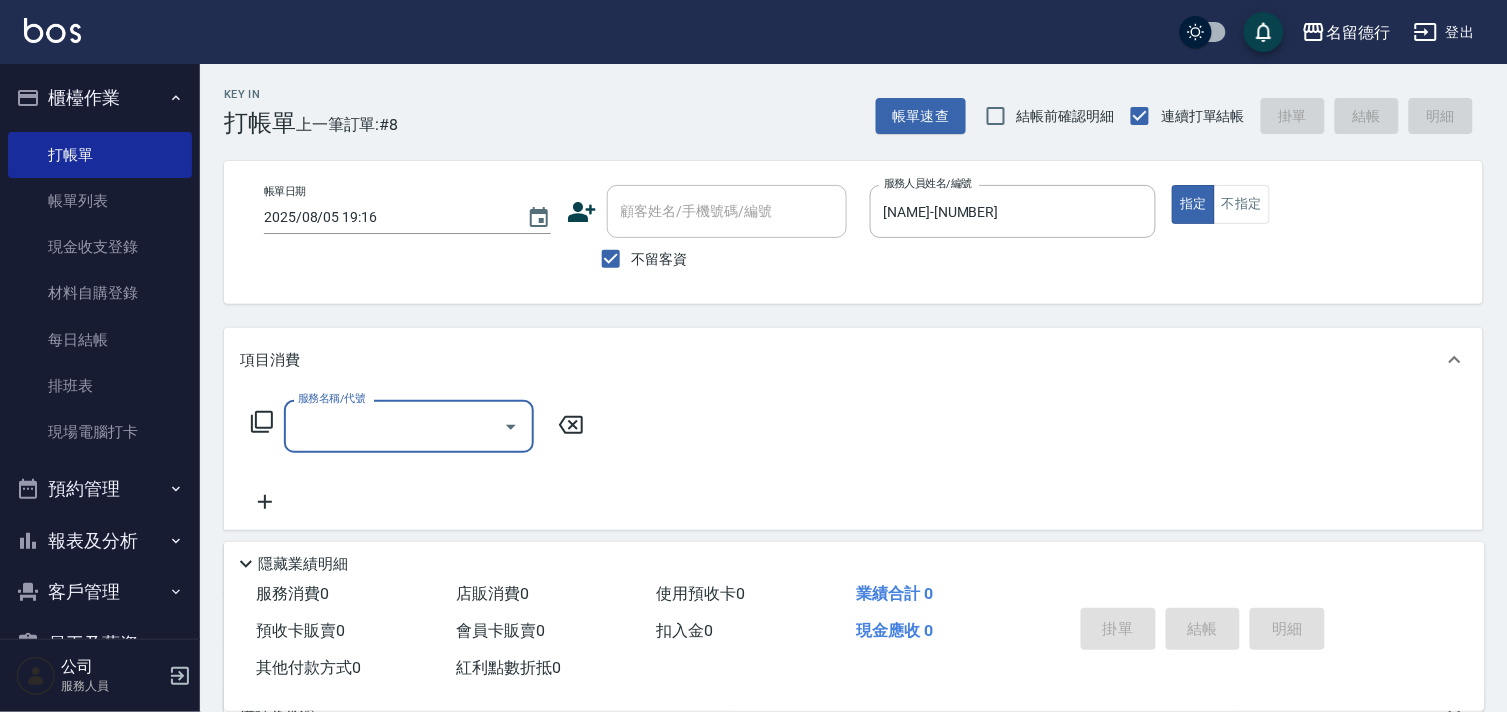 click 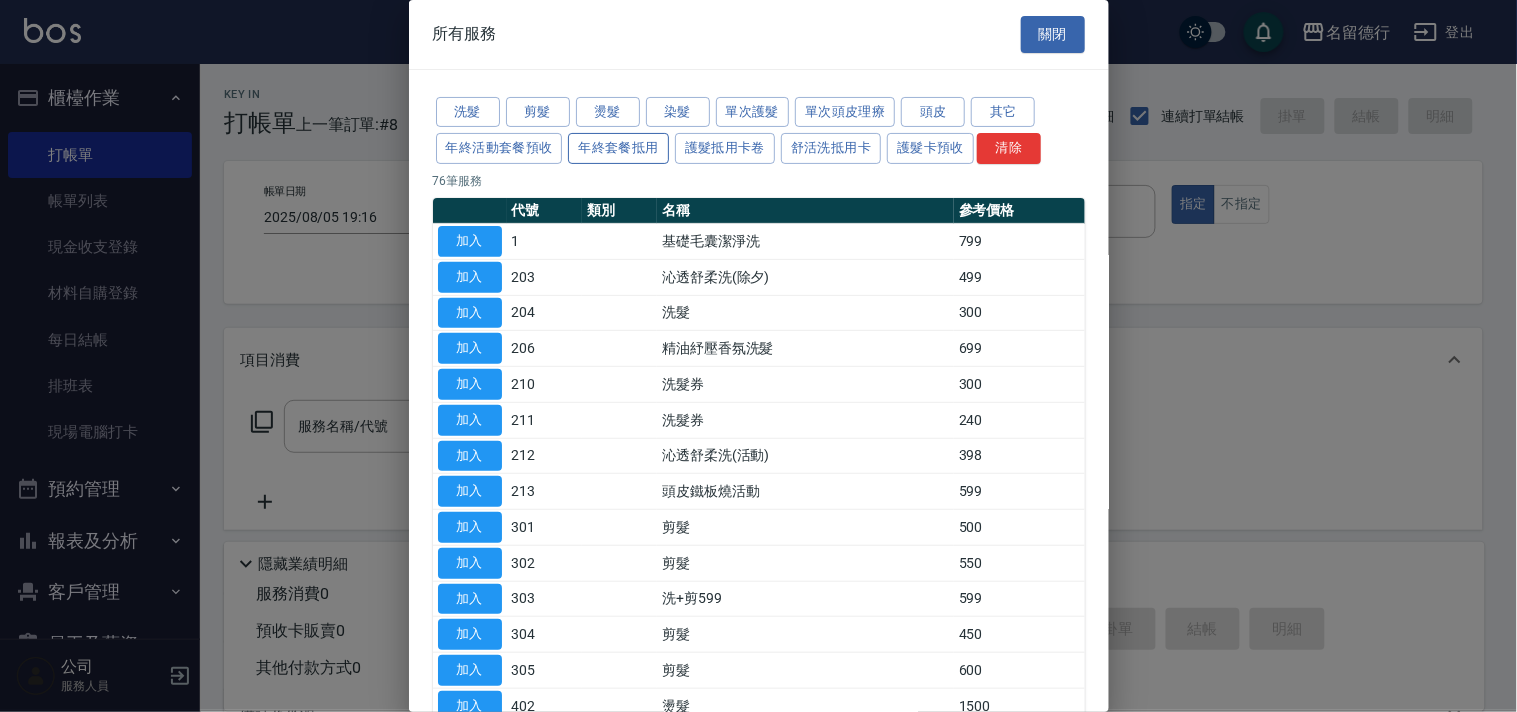 click on "年終套餐抵用" at bounding box center [618, 148] 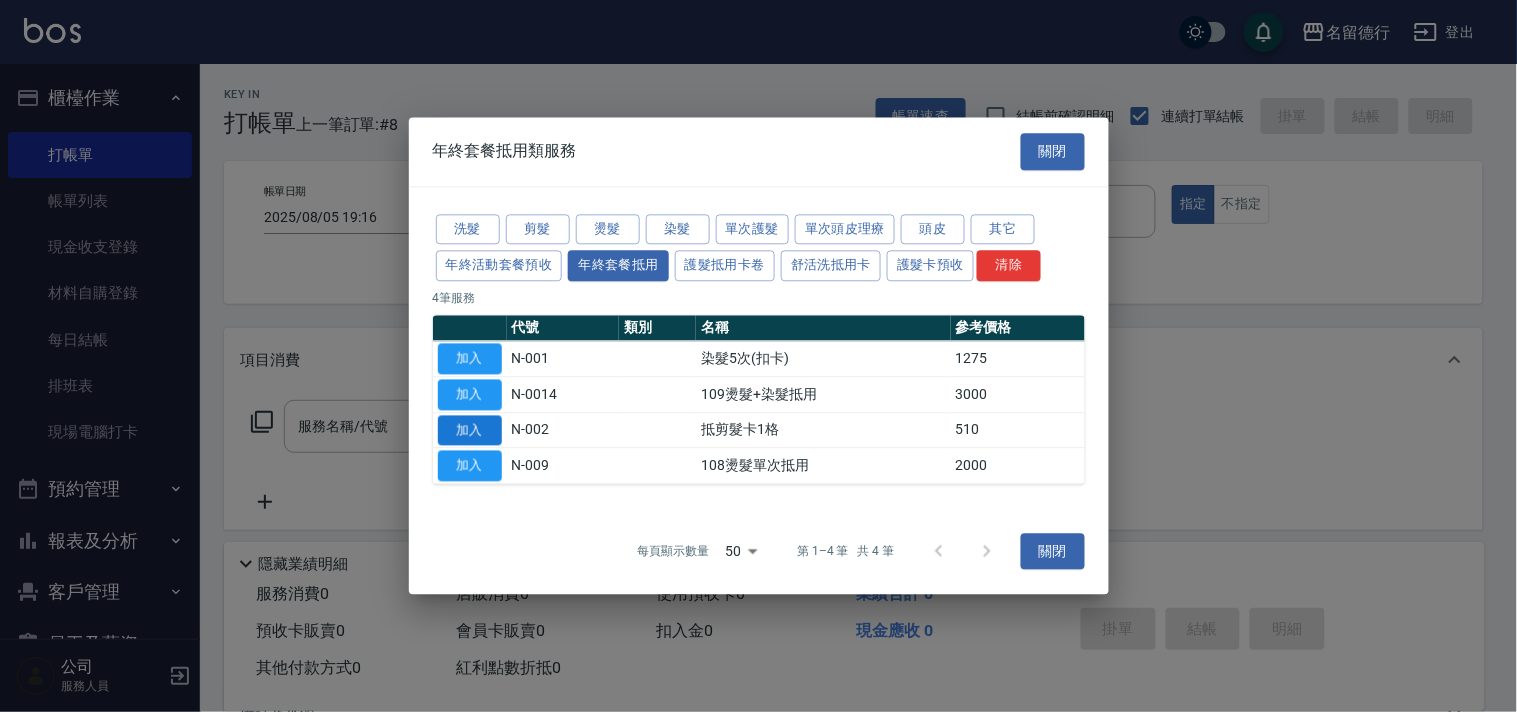 click on "加入" at bounding box center [470, 430] 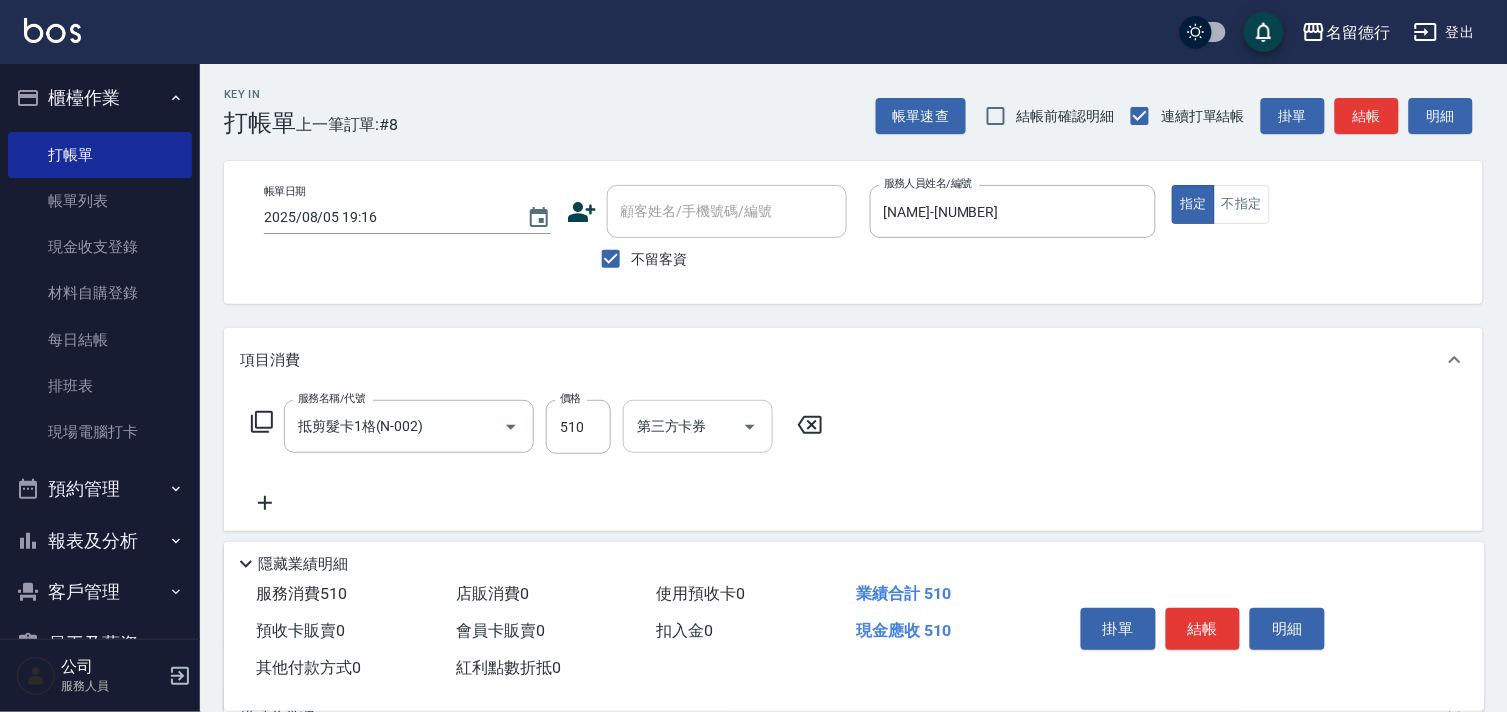 click on "第三方卡券 第三方卡券" at bounding box center [698, 426] 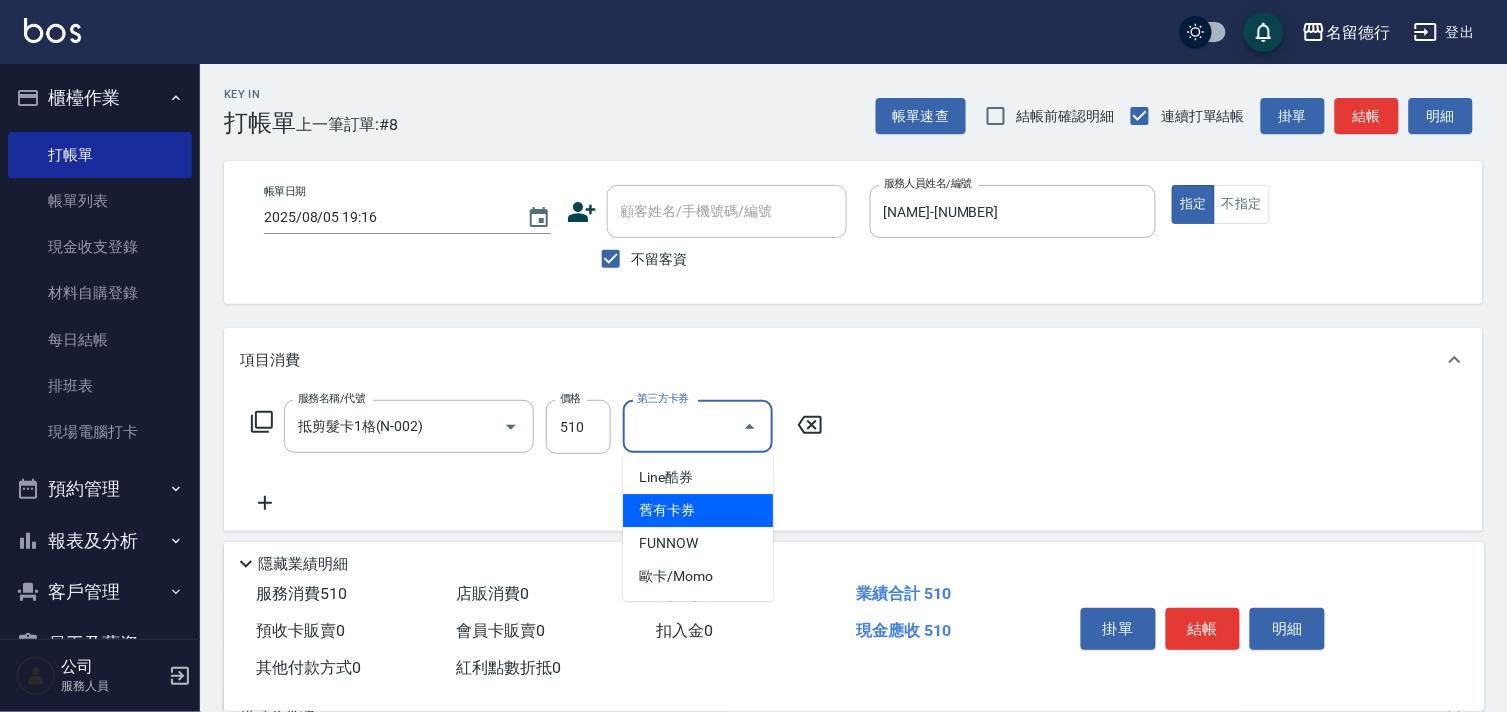 click on "舊有卡券" at bounding box center [698, 510] 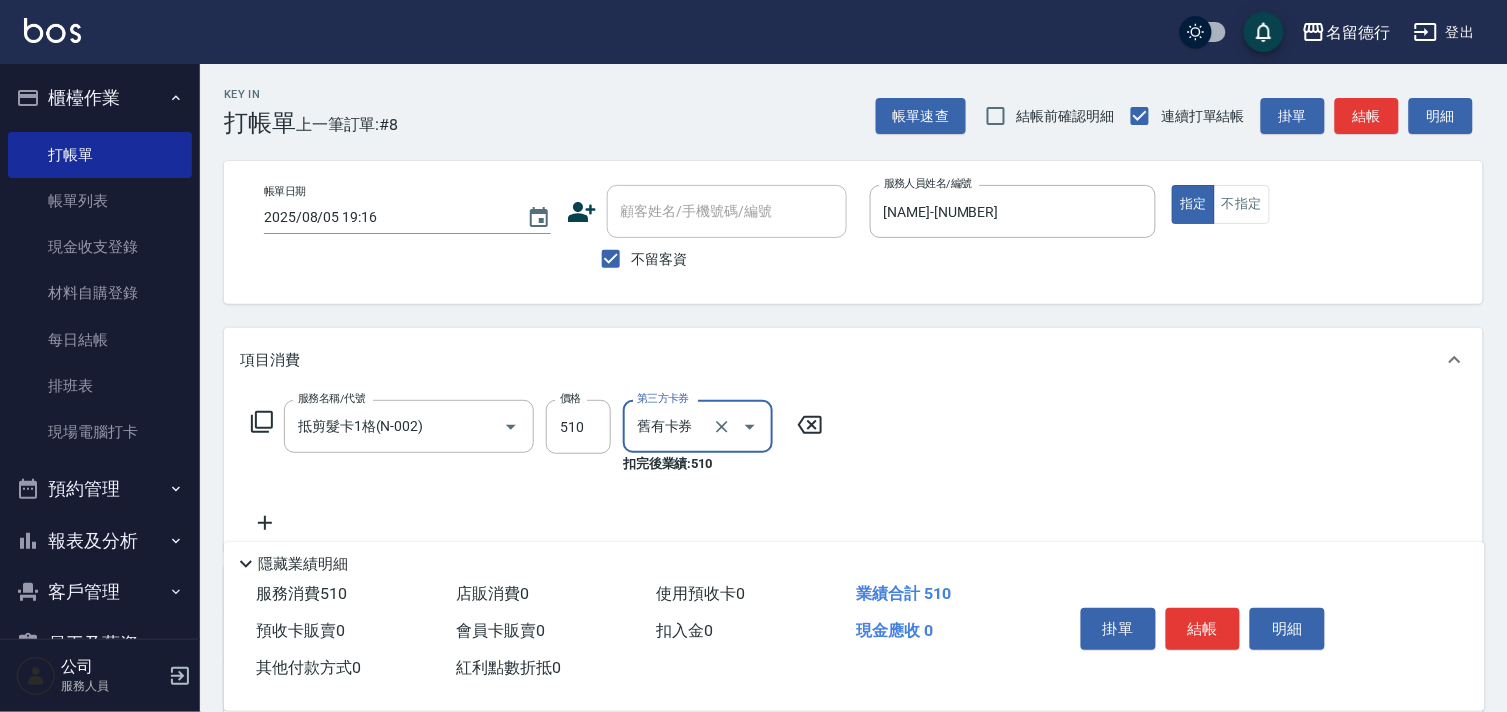 type on "舊有卡券" 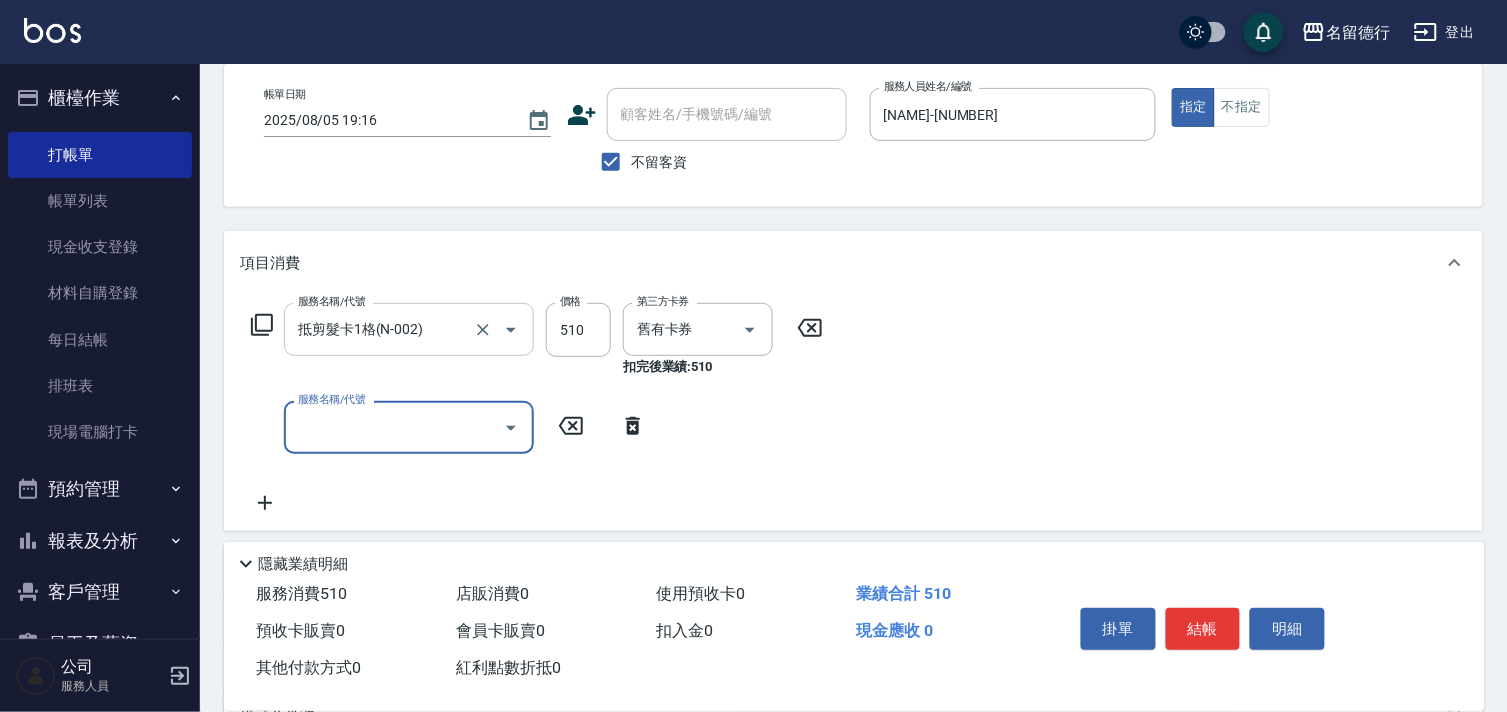 scroll, scrollTop: 111, scrollLeft: 0, axis: vertical 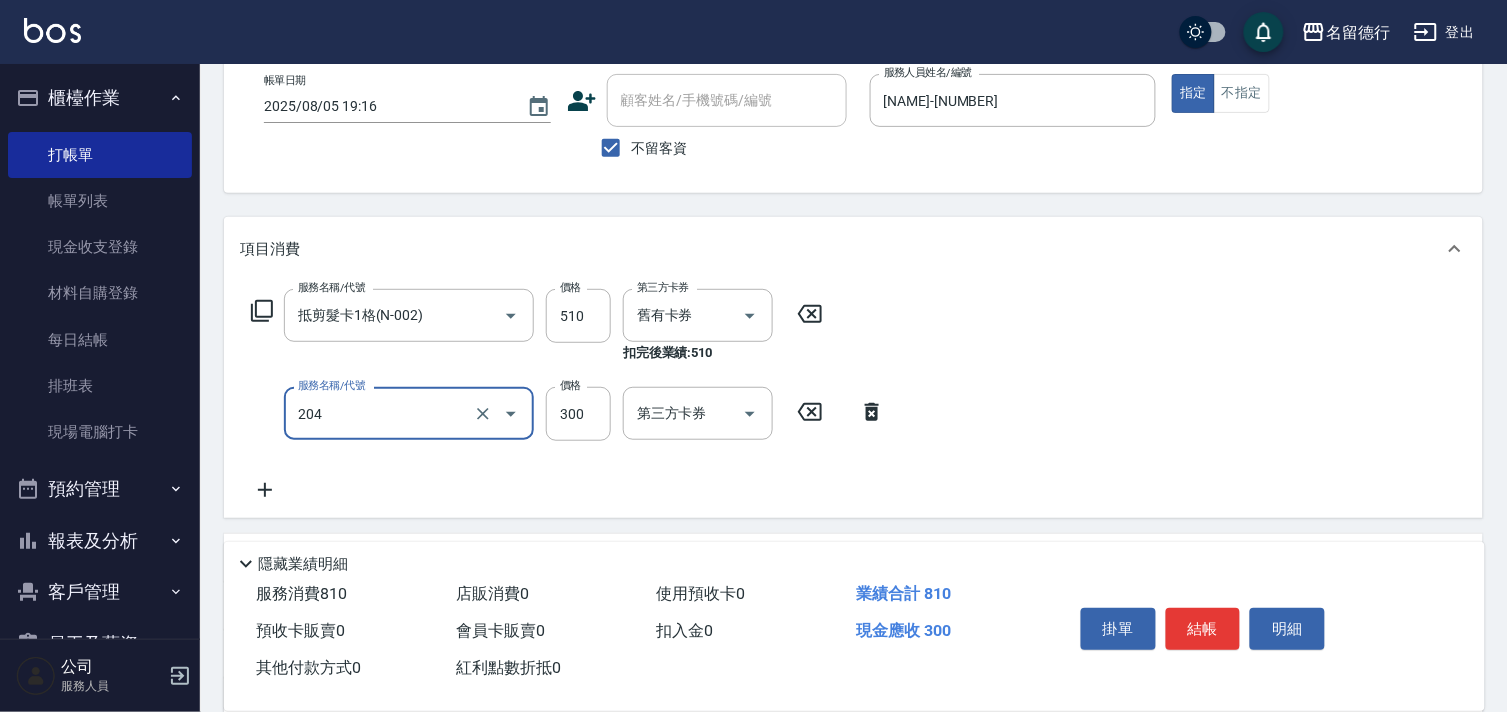 type on "洗髮(204)" 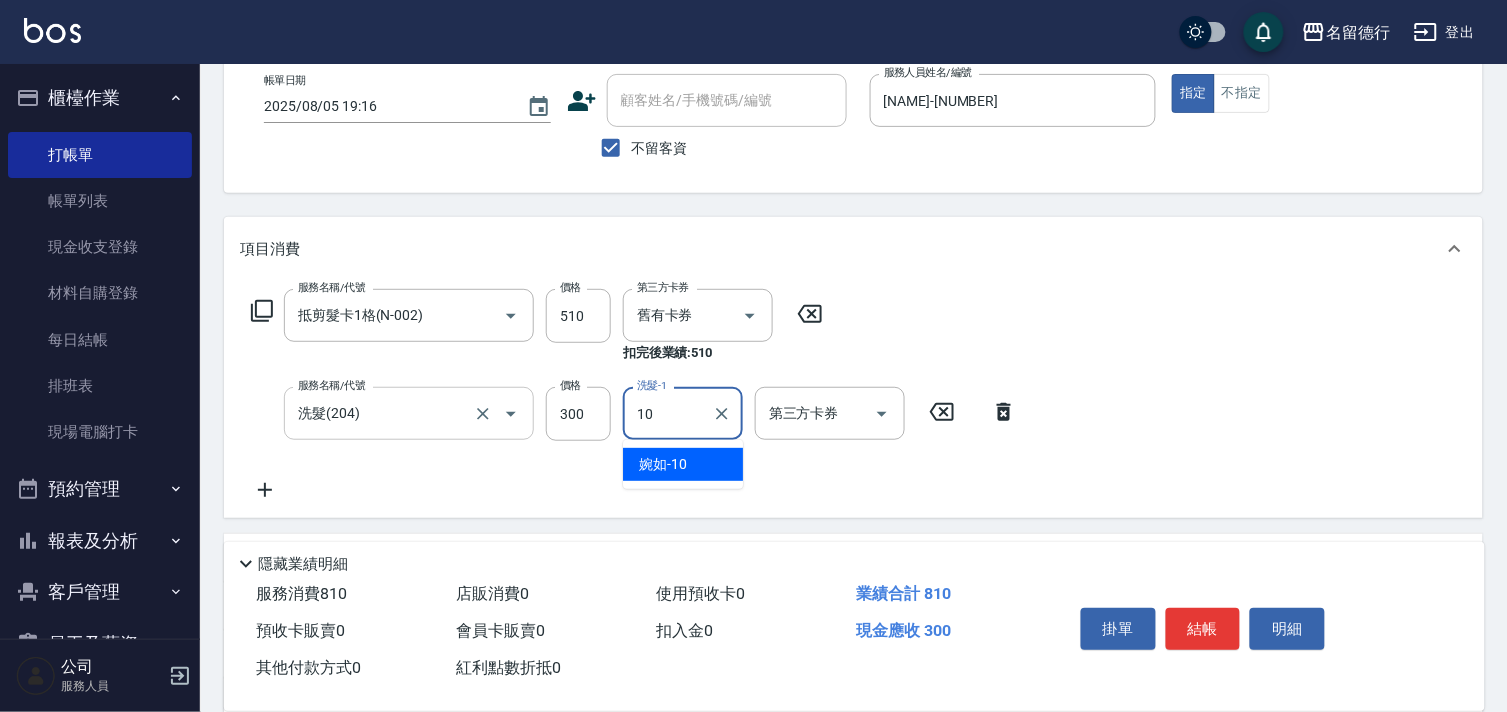 type on "[NAME]-[NUMBER]" 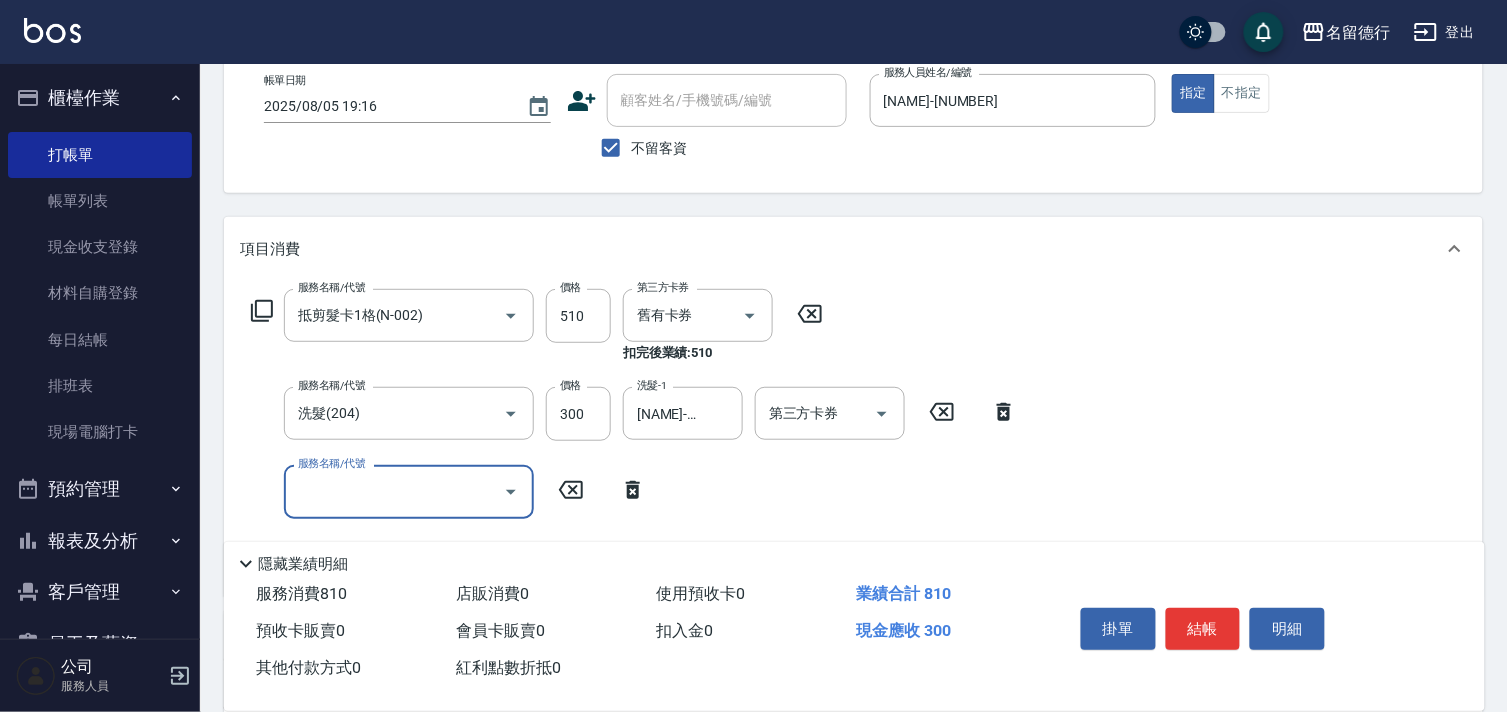 click 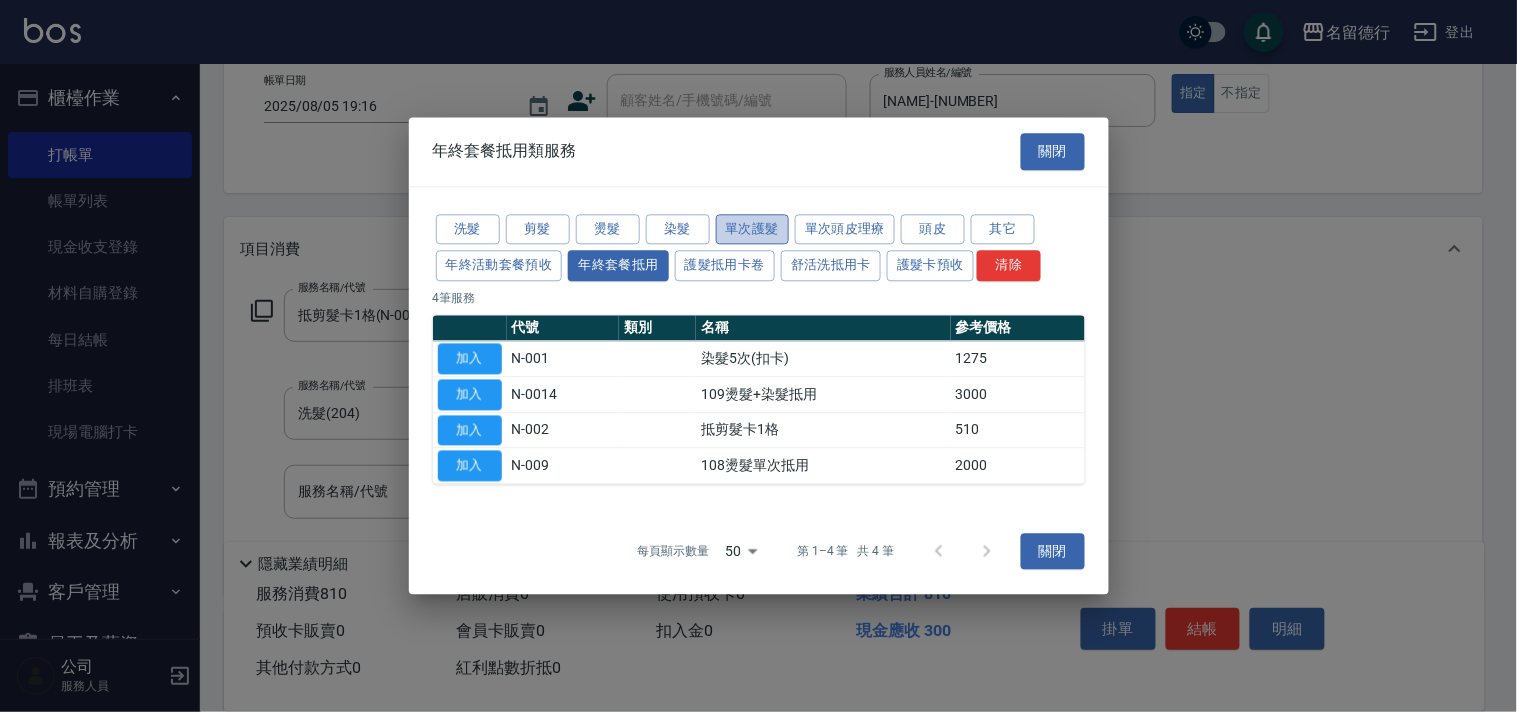 click on "單次護髮" at bounding box center (753, 229) 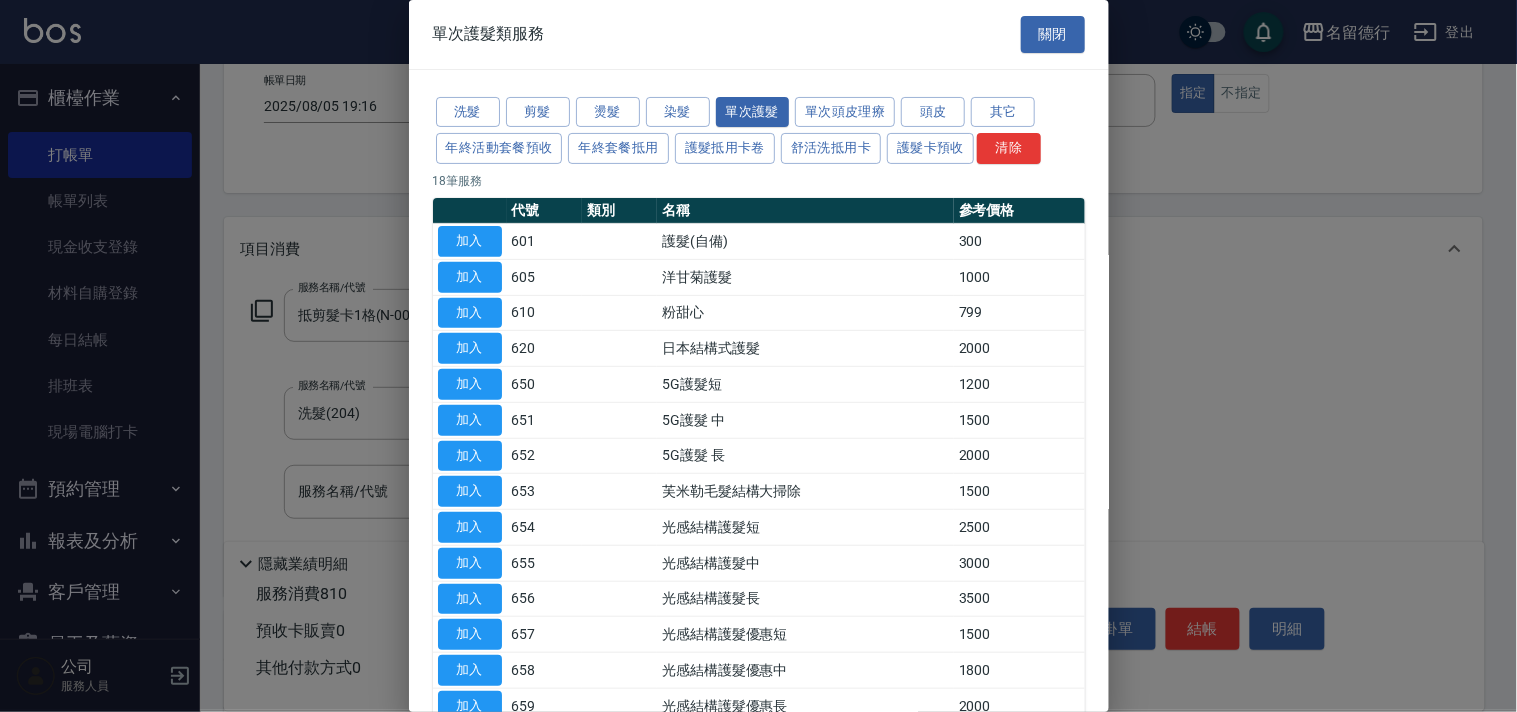 click on "粉甜心" at bounding box center (805, 313) 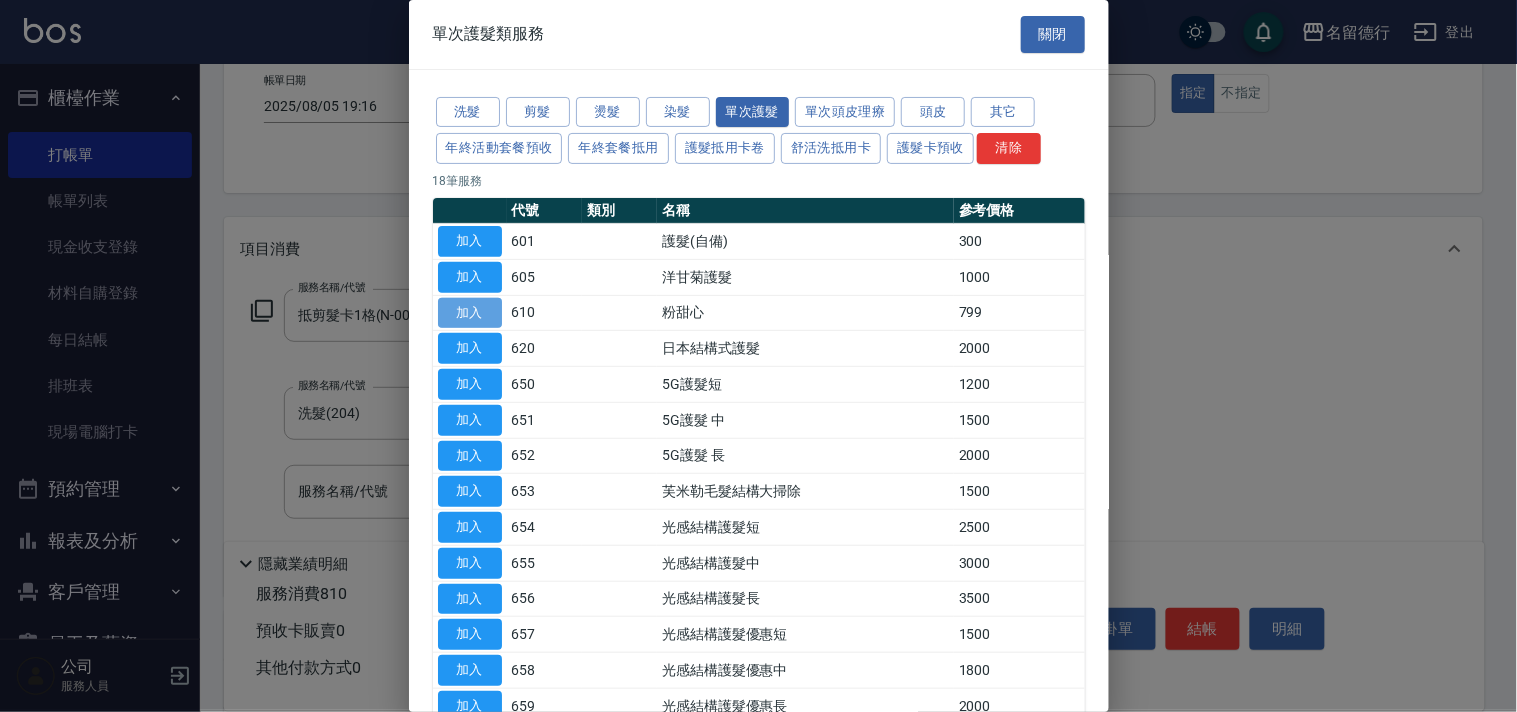 click on "加入" at bounding box center [470, 313] 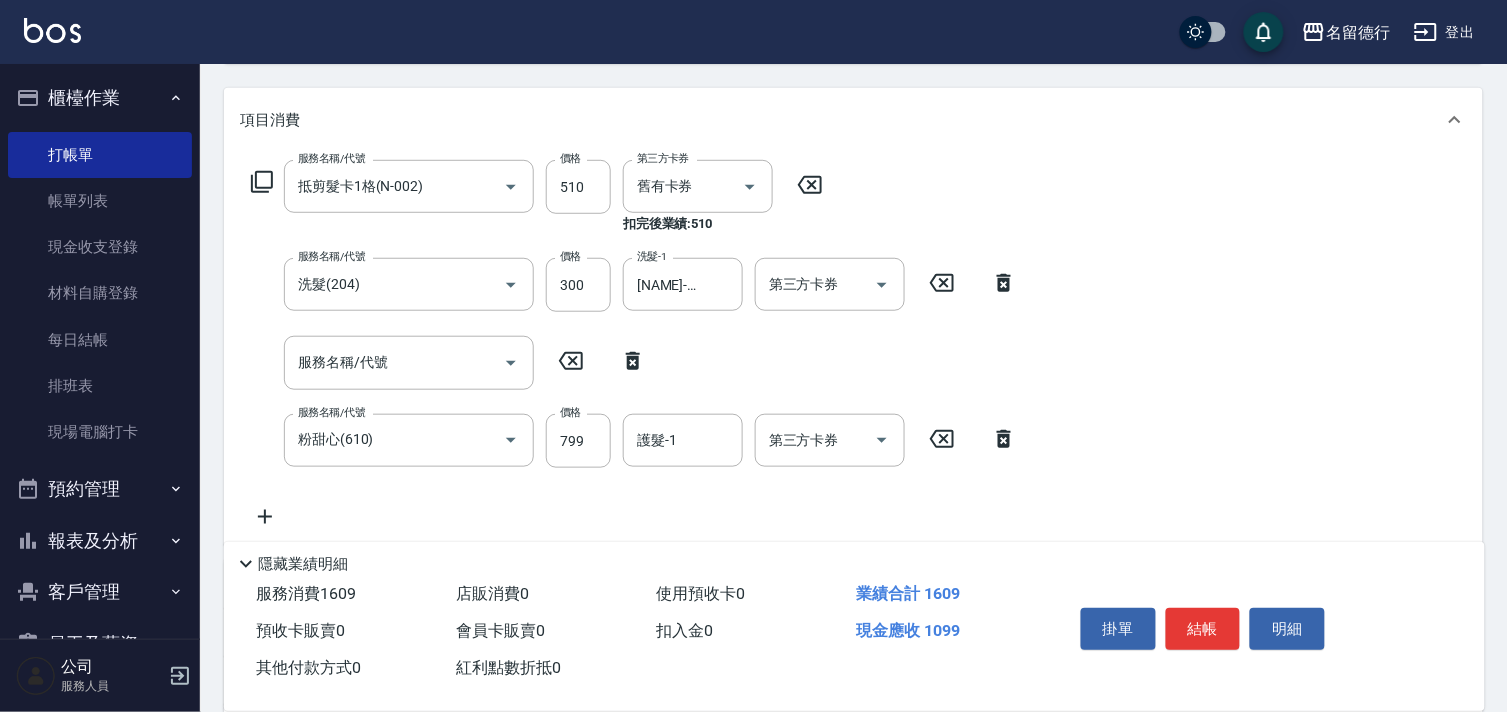 scroll, scrollTop: 333, scrollLeft: 0, axis: vertical 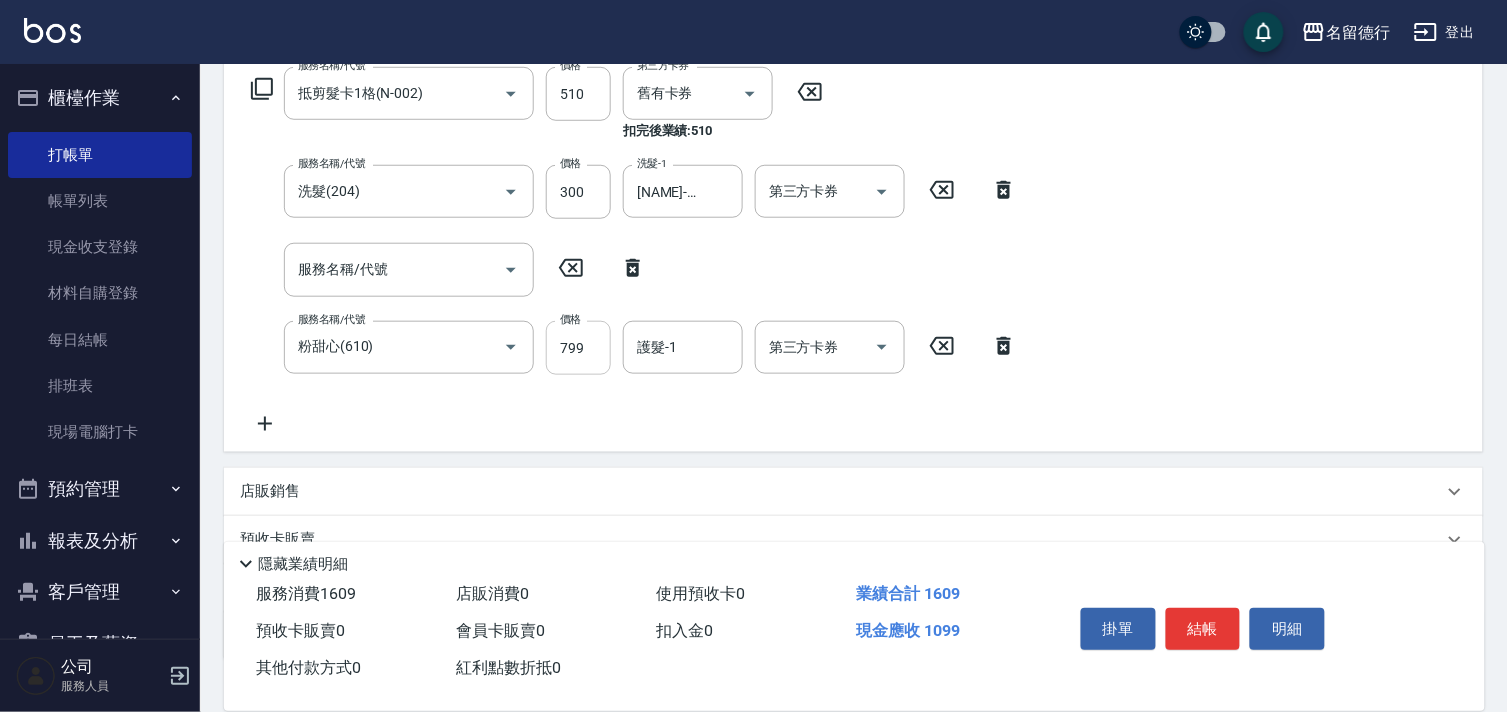 click on "799" at bounding box center [578, 348] 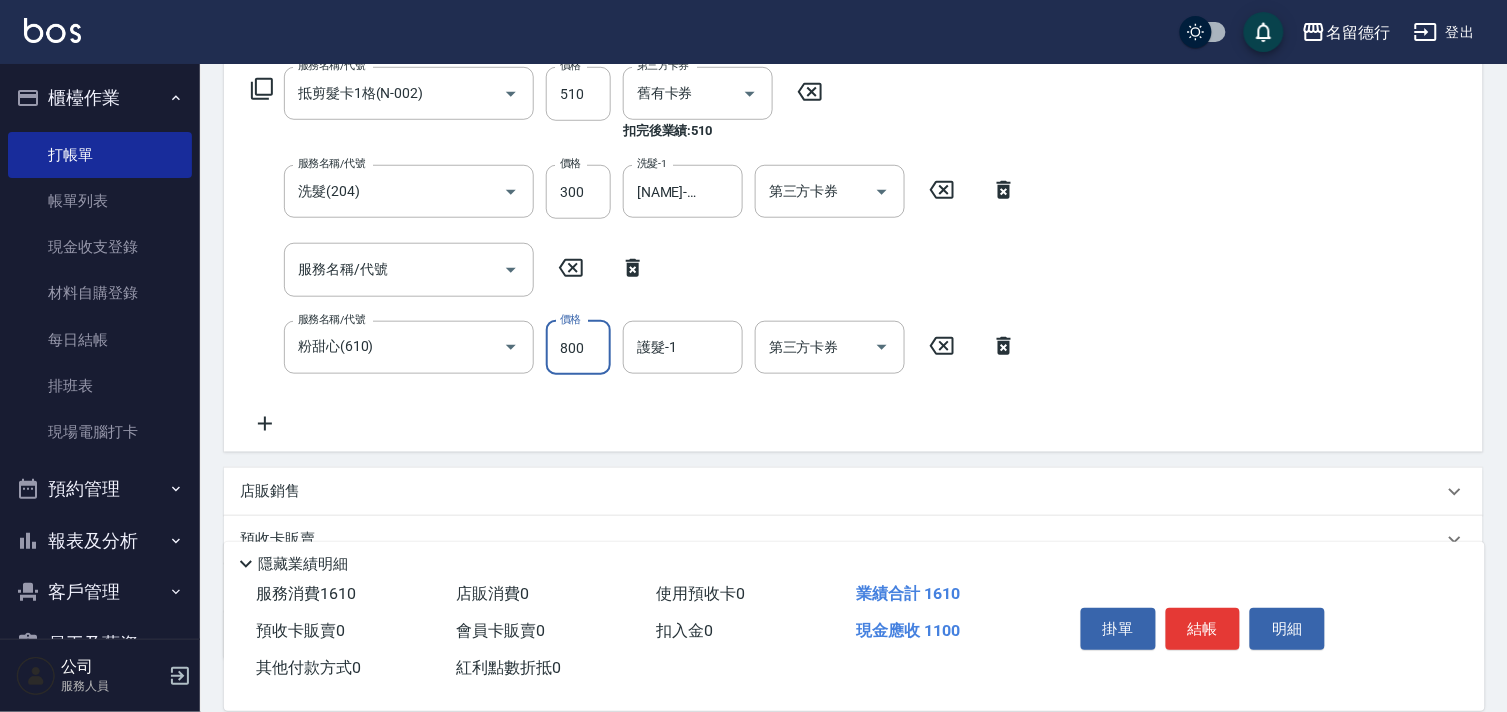 type on "800" 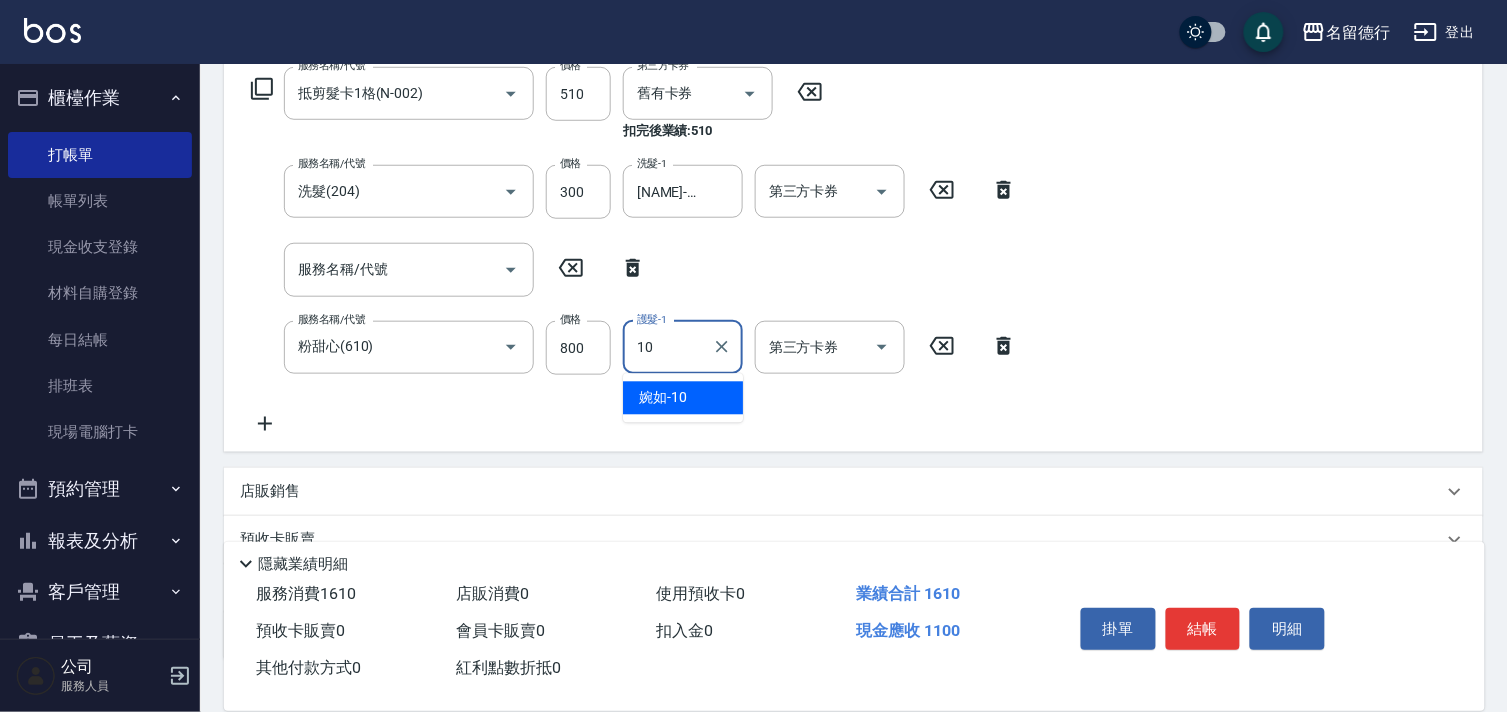 type on "[NAME]-[NUMBER]" 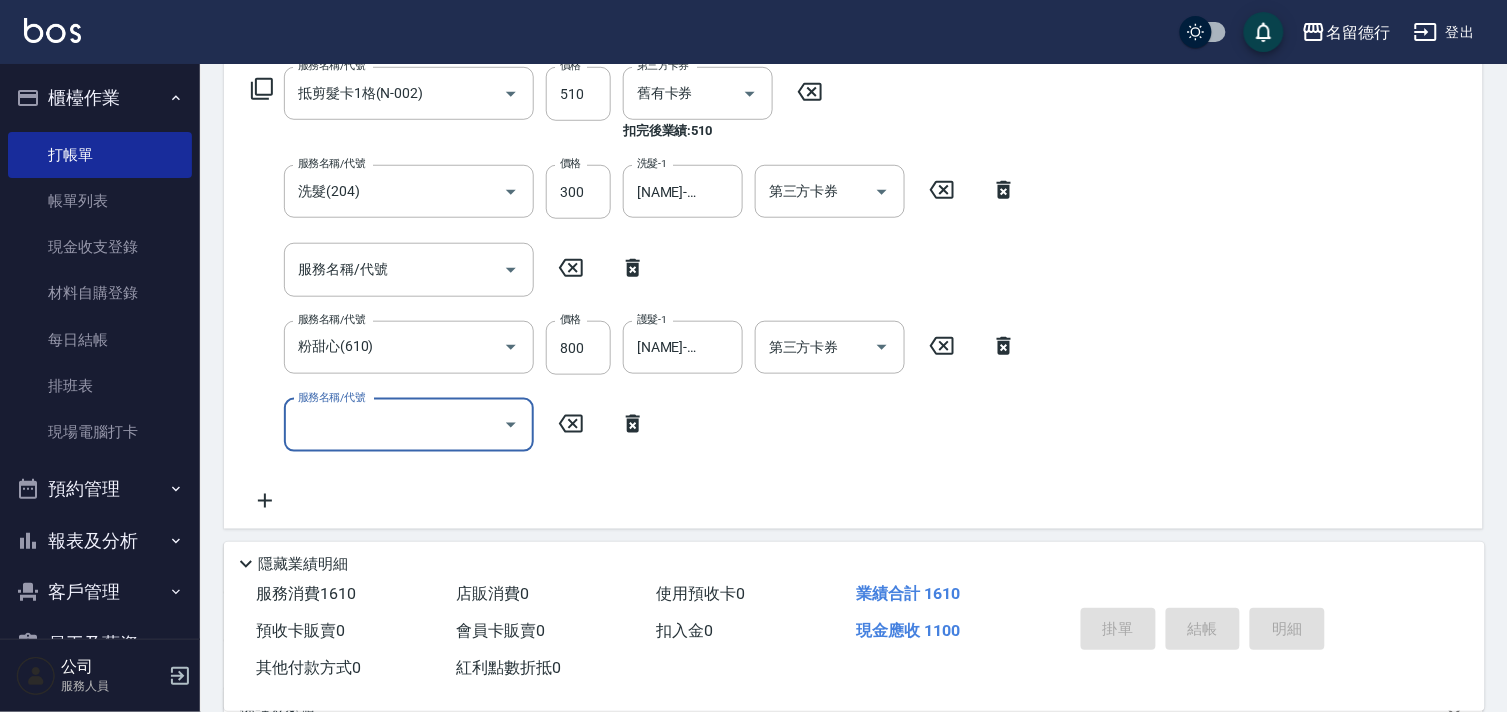 type on "2025/08/05 19:17" 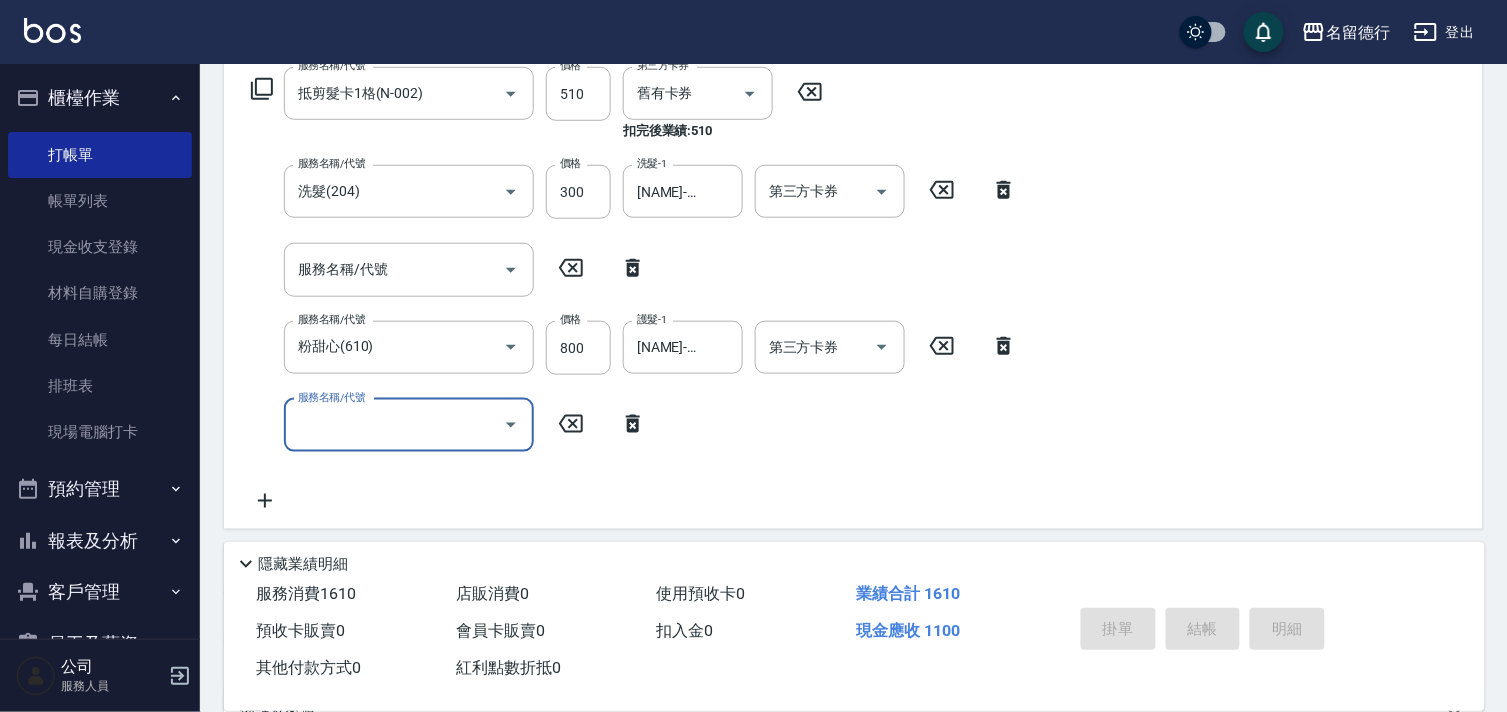 type 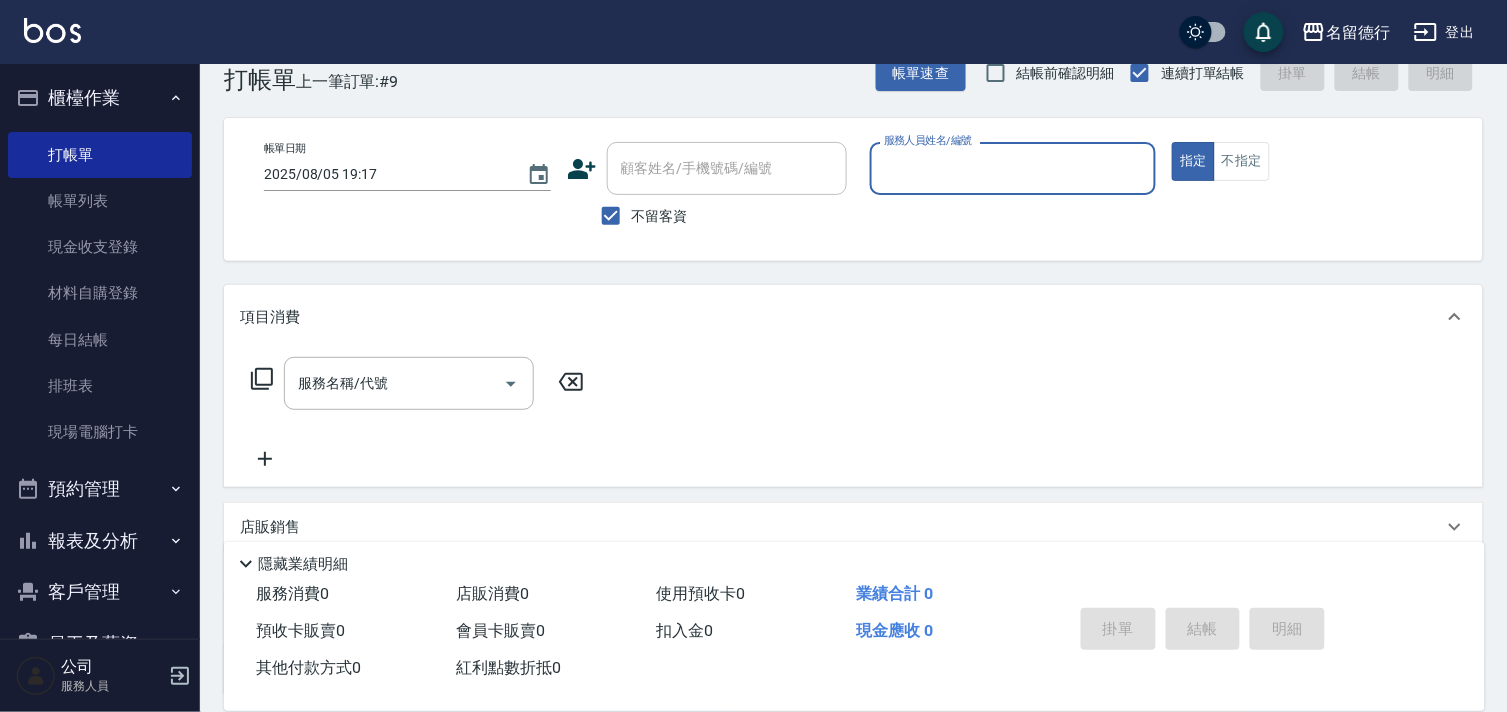 scroll, scrollTop: 0, scrollLeft: 0, axis: both 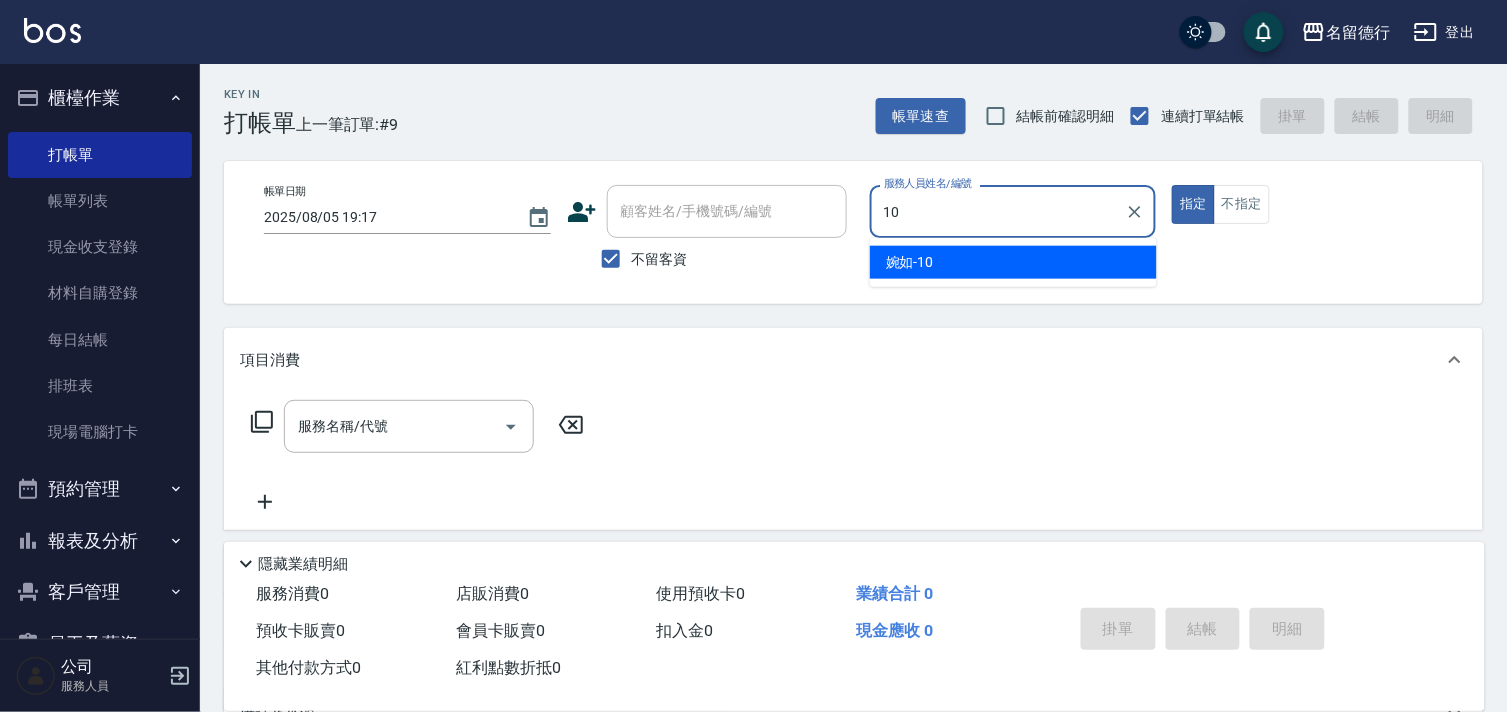 type on "[NAME]-[NUMBER]" 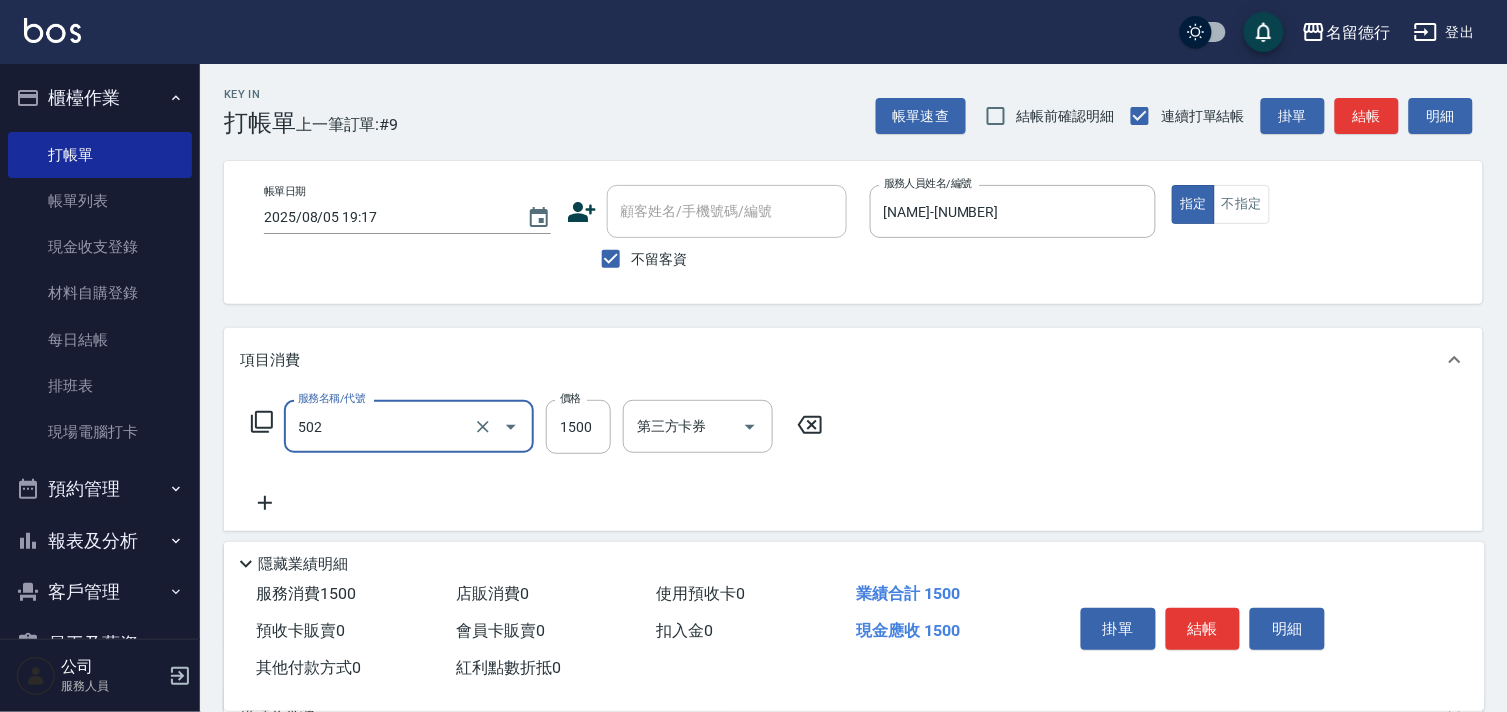 type on "染髮(502)" 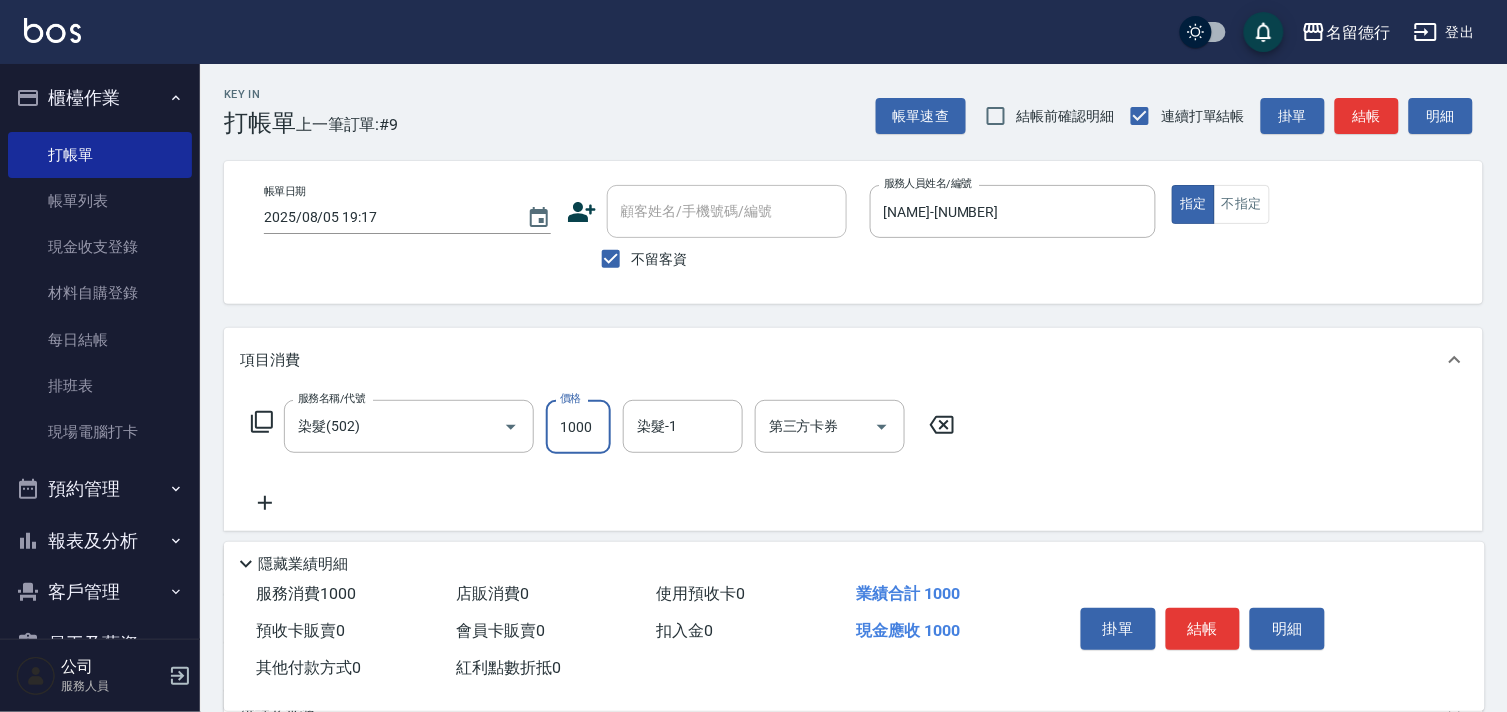 type on "1000" 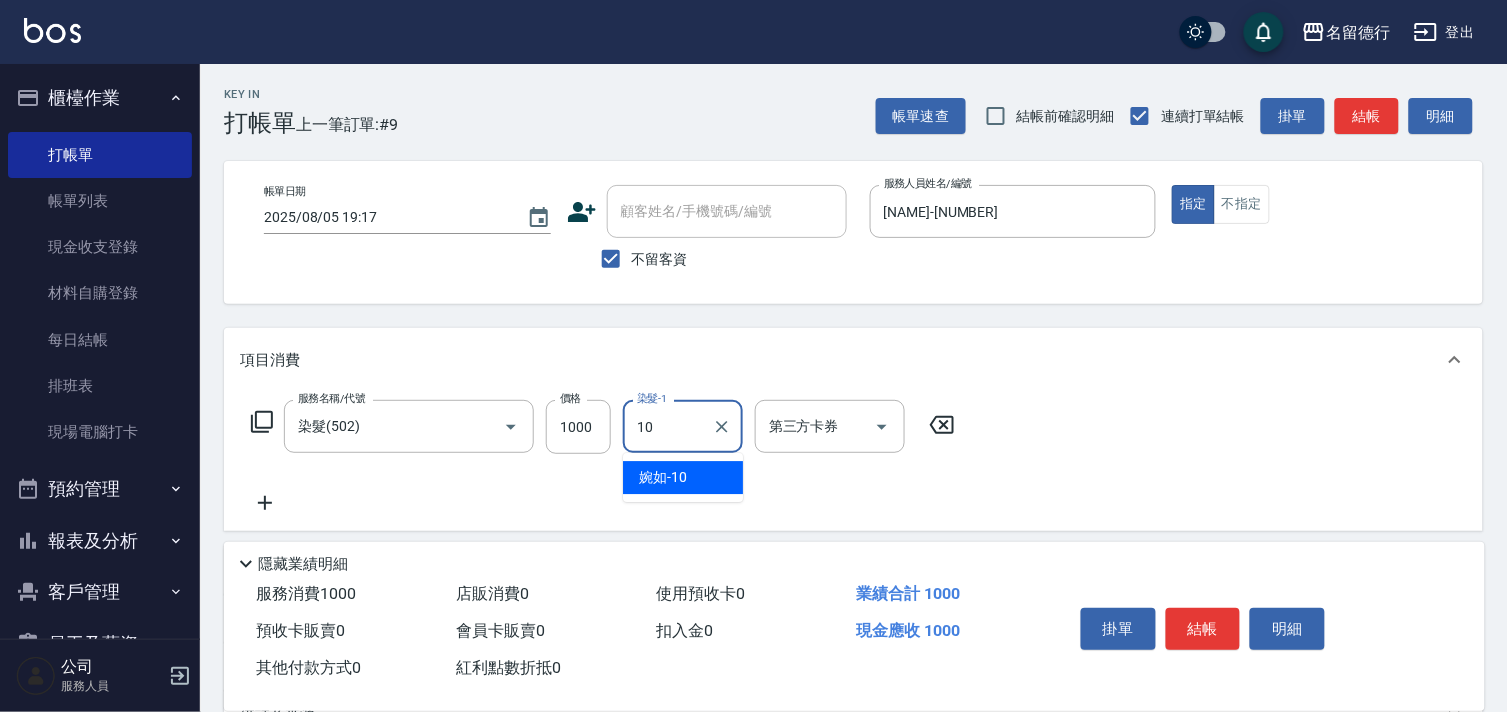 type on "[NAME]-[NUMBER]" 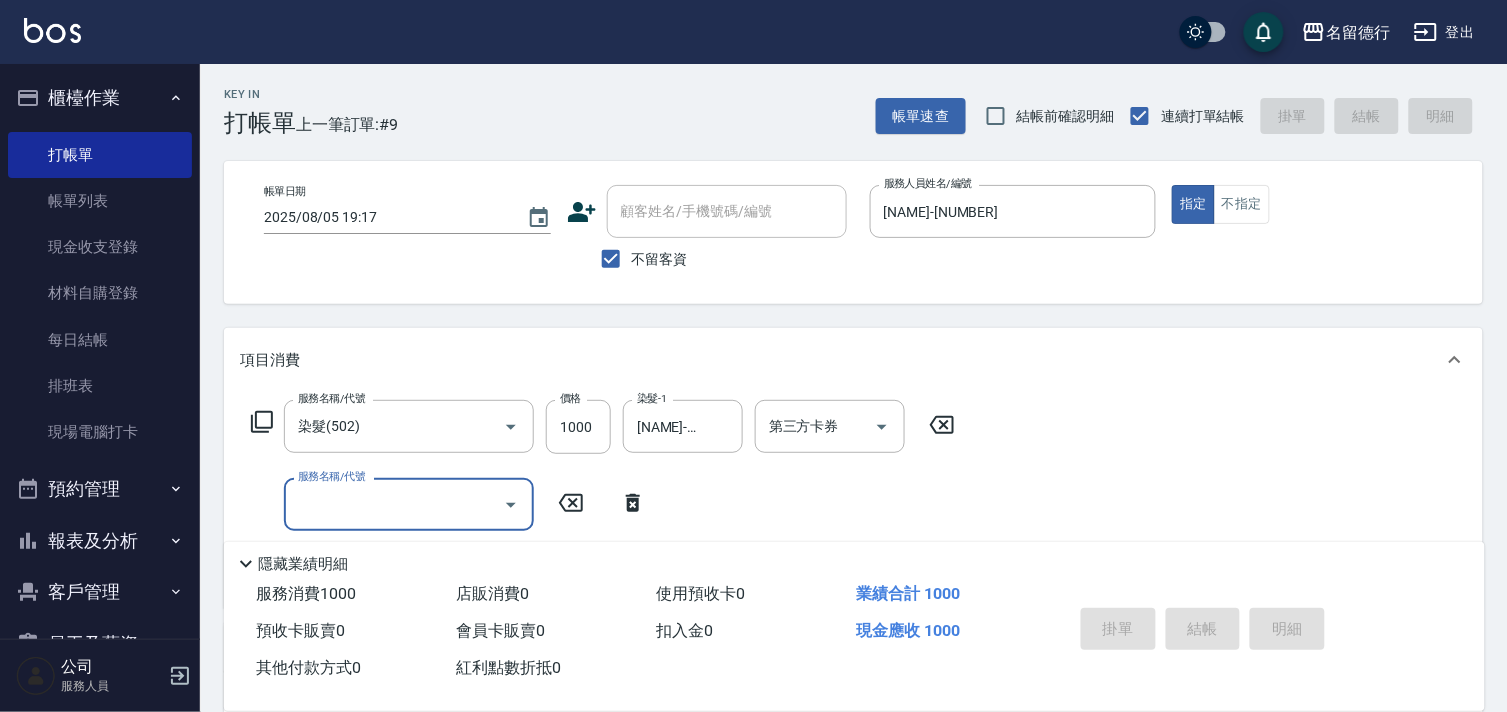 type 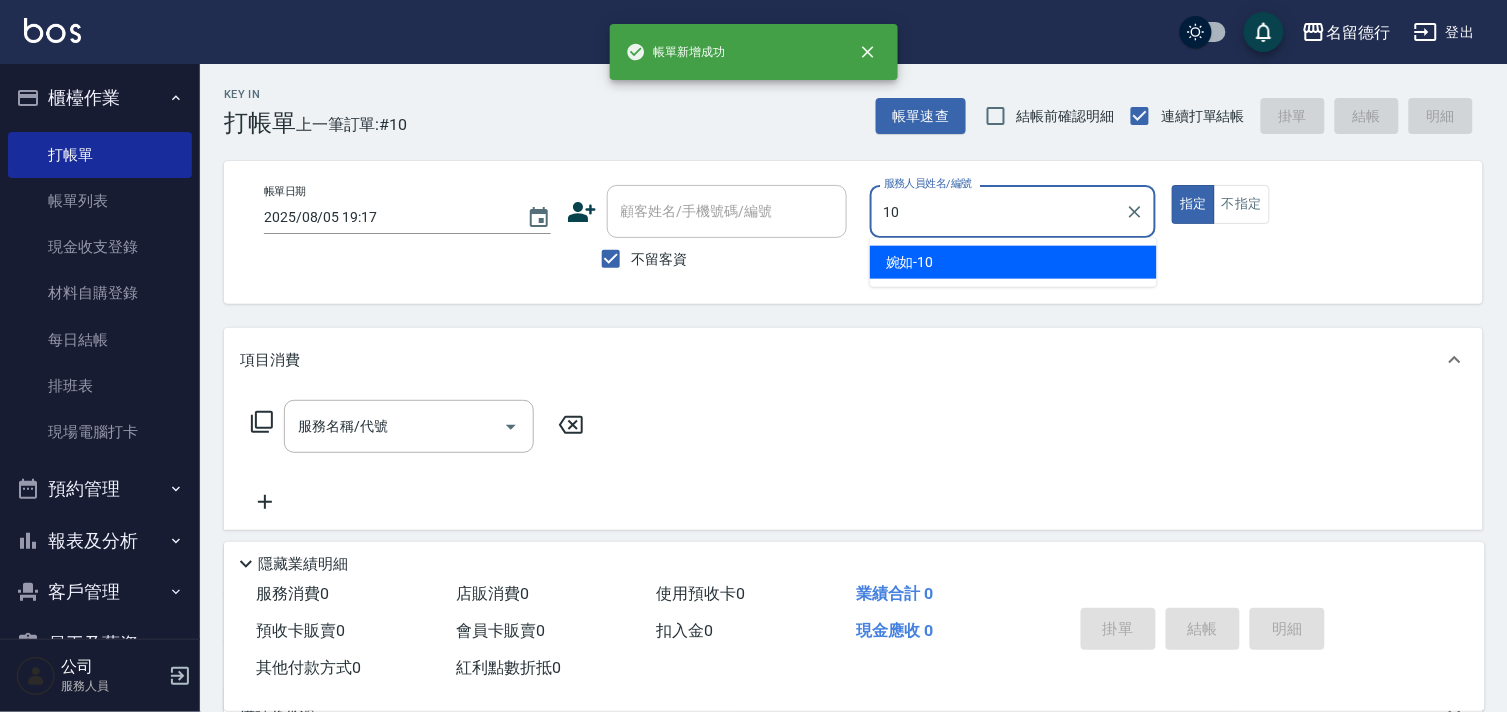 type on "[NAME]-[NUMBER]" 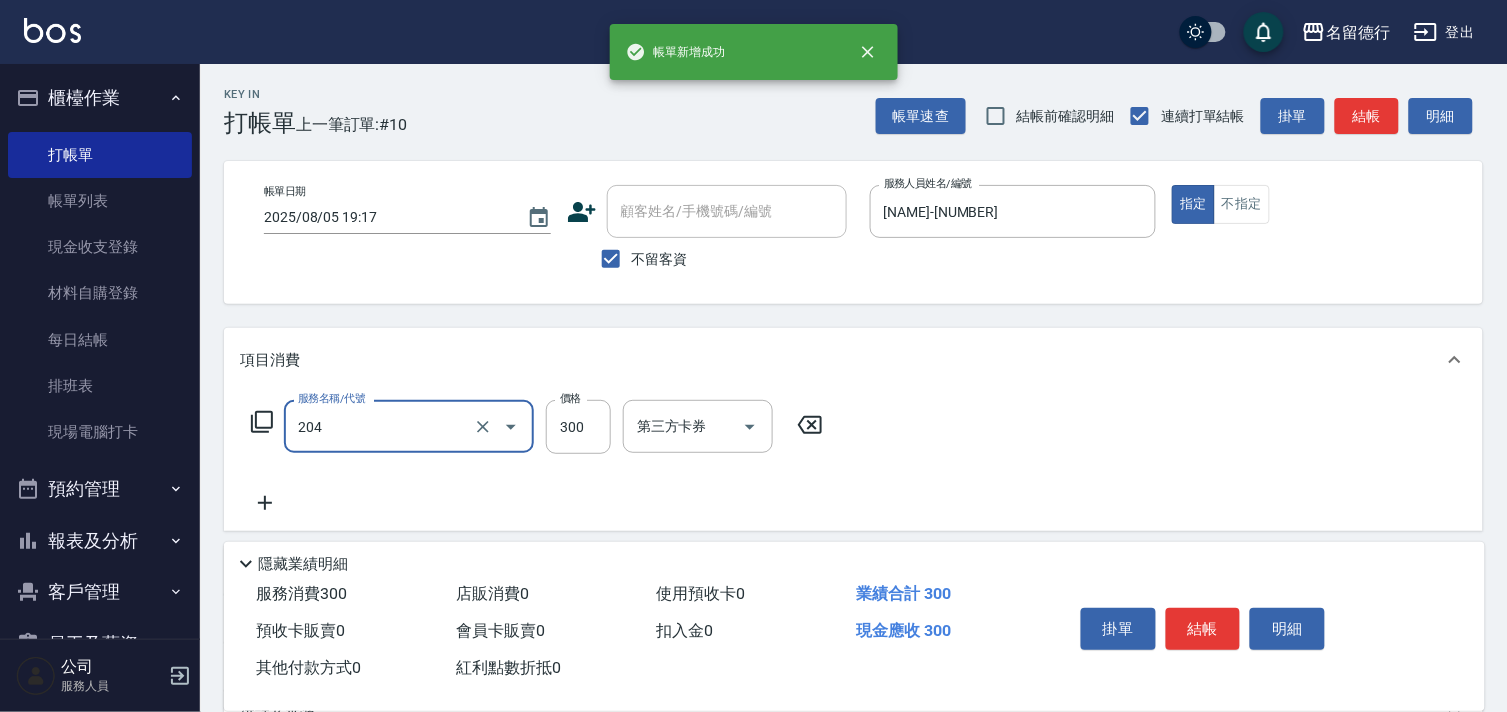 type on "洗髮(204)" 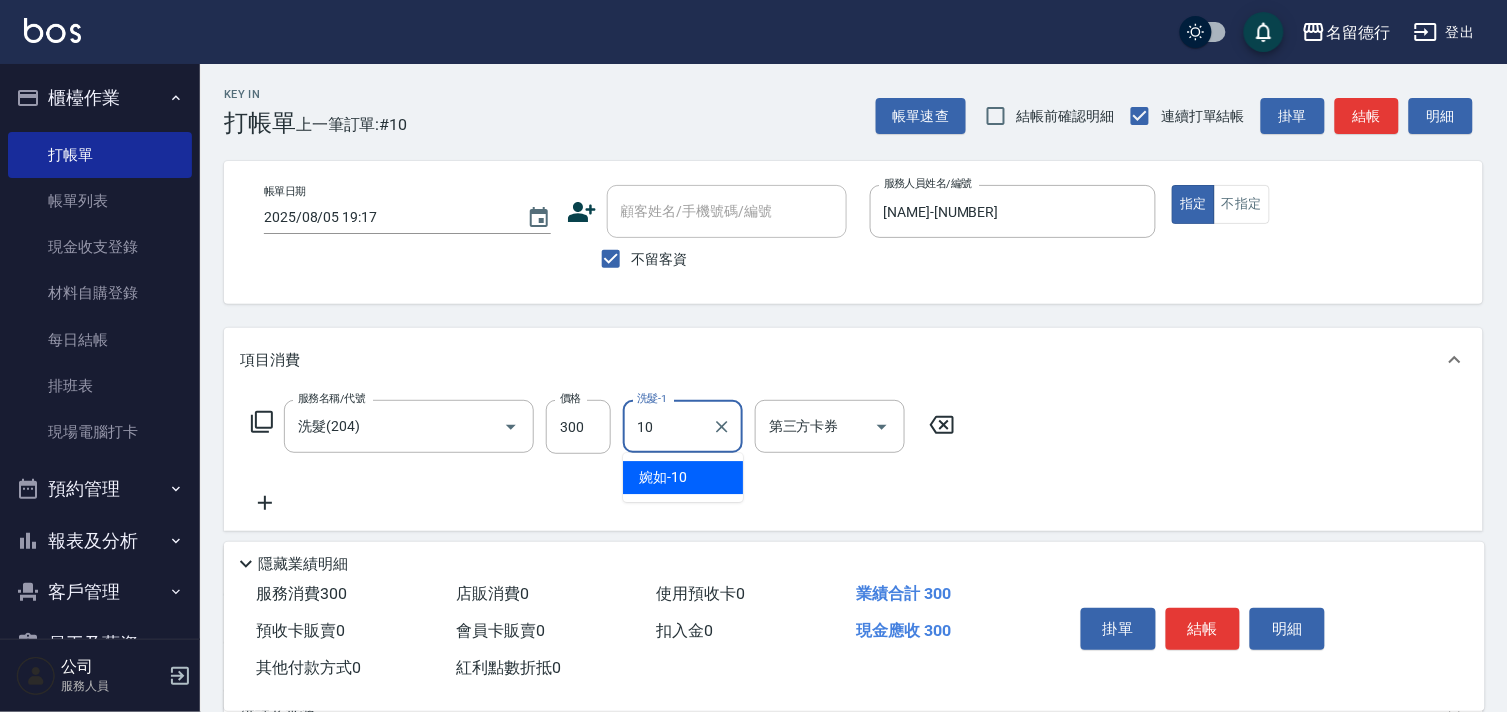 type on "[NAME]-[NUMBER]" 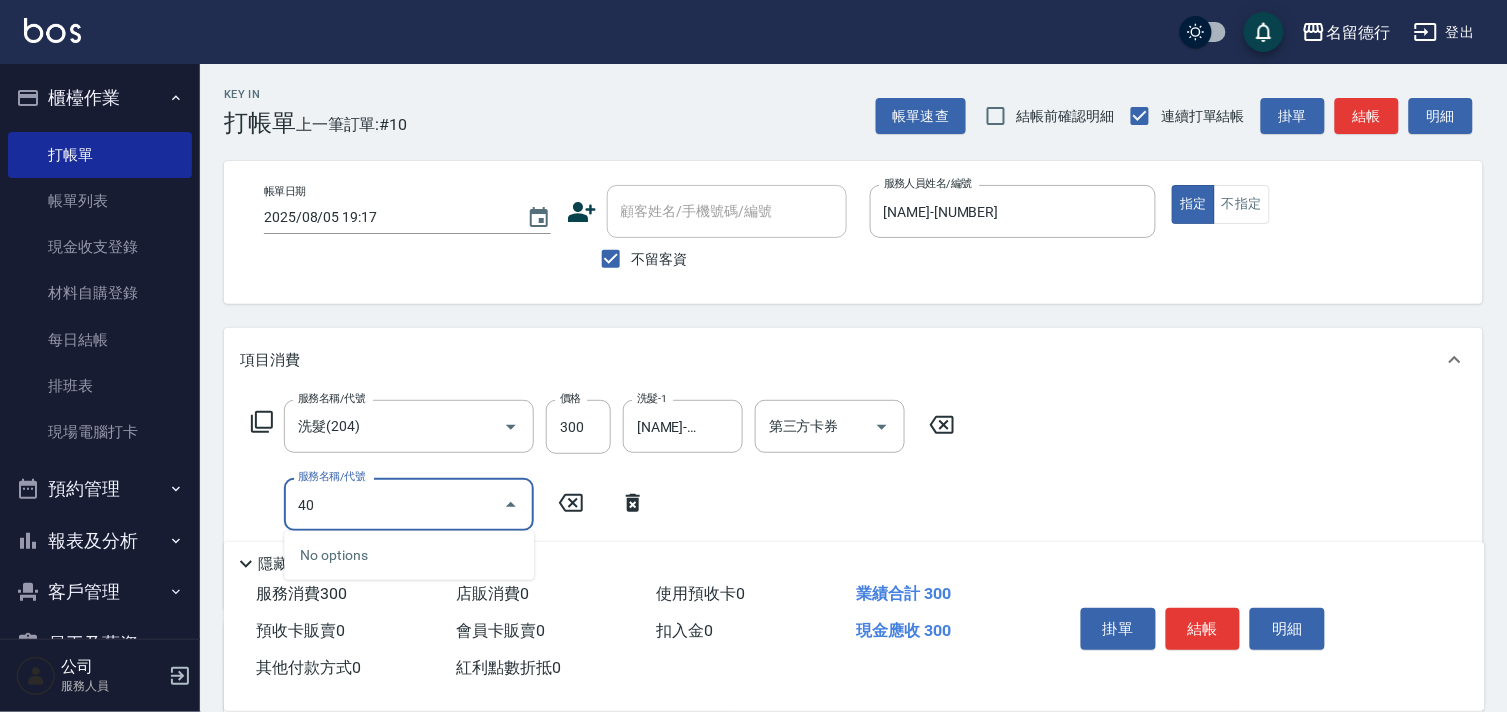 type on "4" 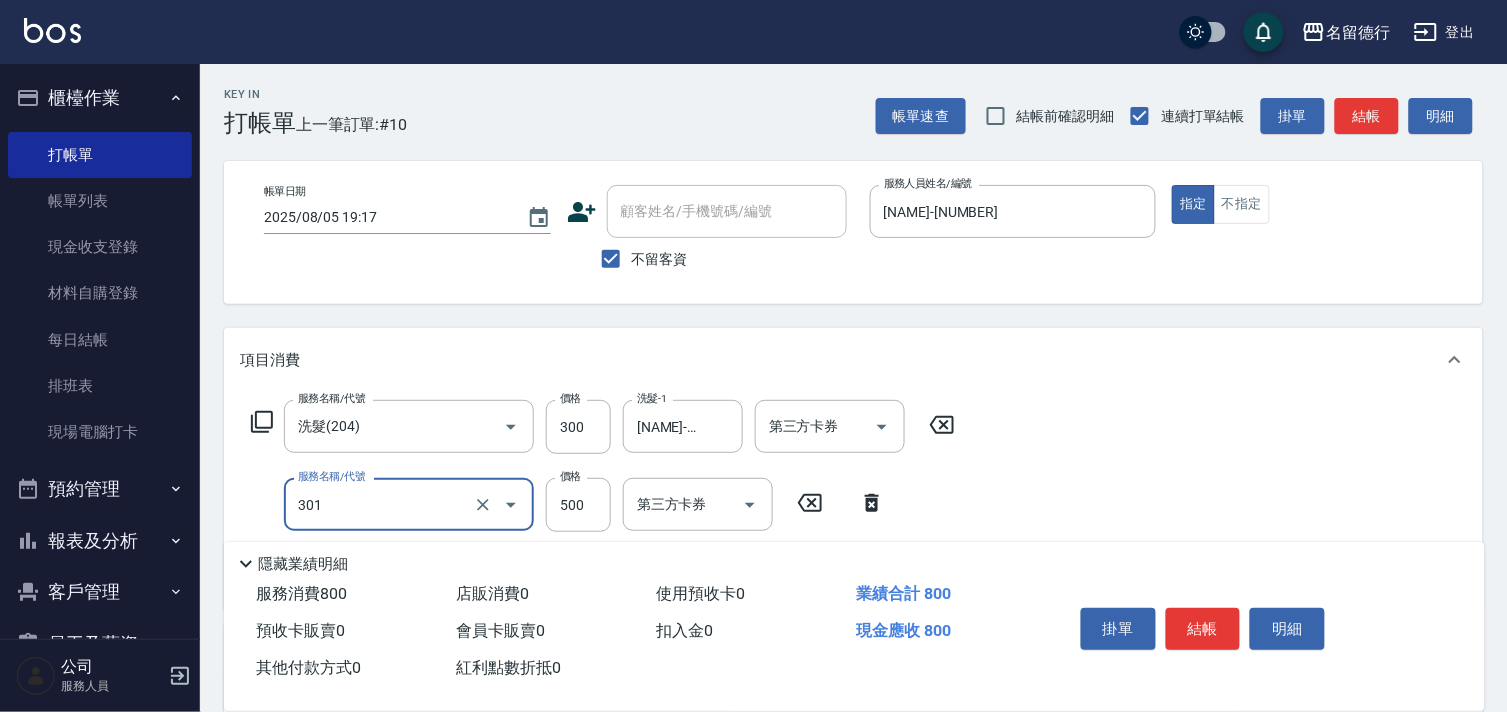 type on "剪髮(301)" 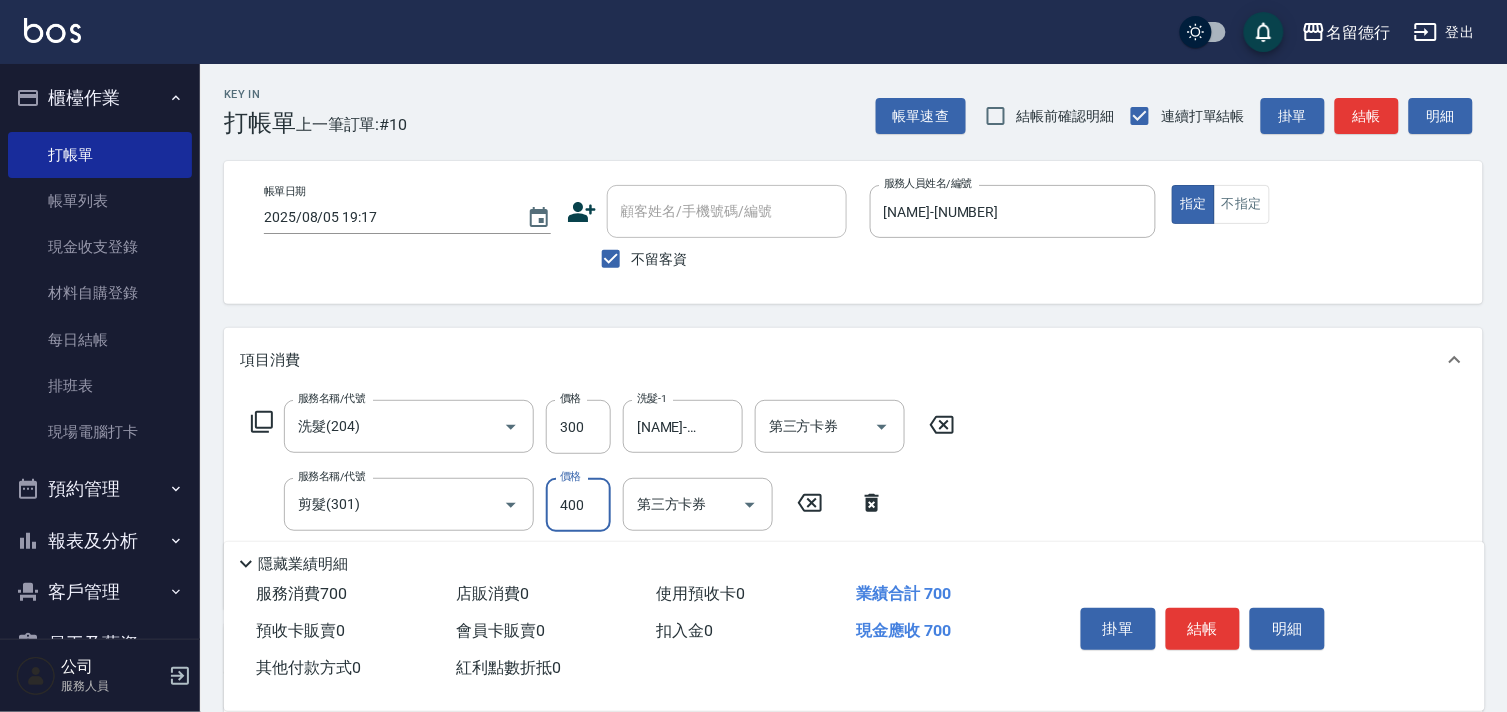 type on "400" 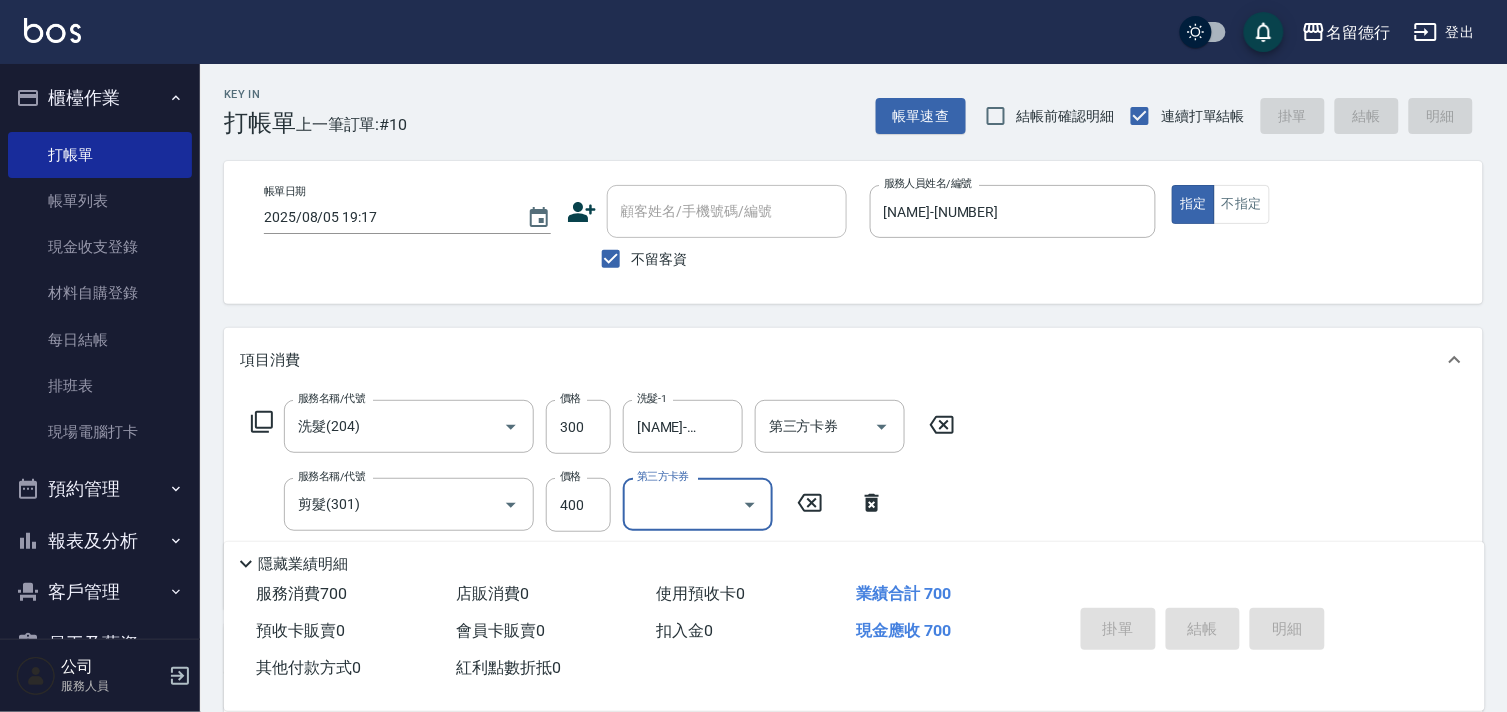 type on "2025/08/05 19:18" 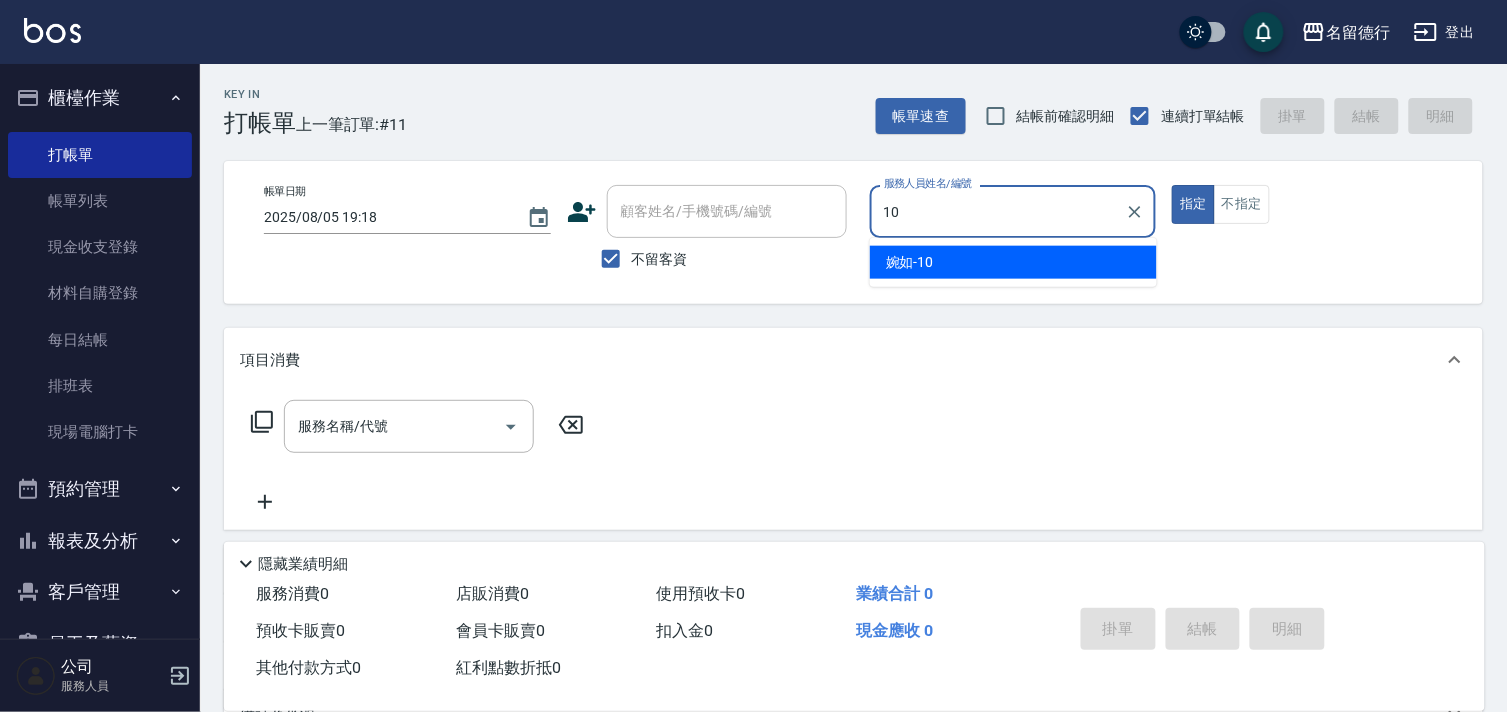 type on "[NAME]-[NUMBER]" 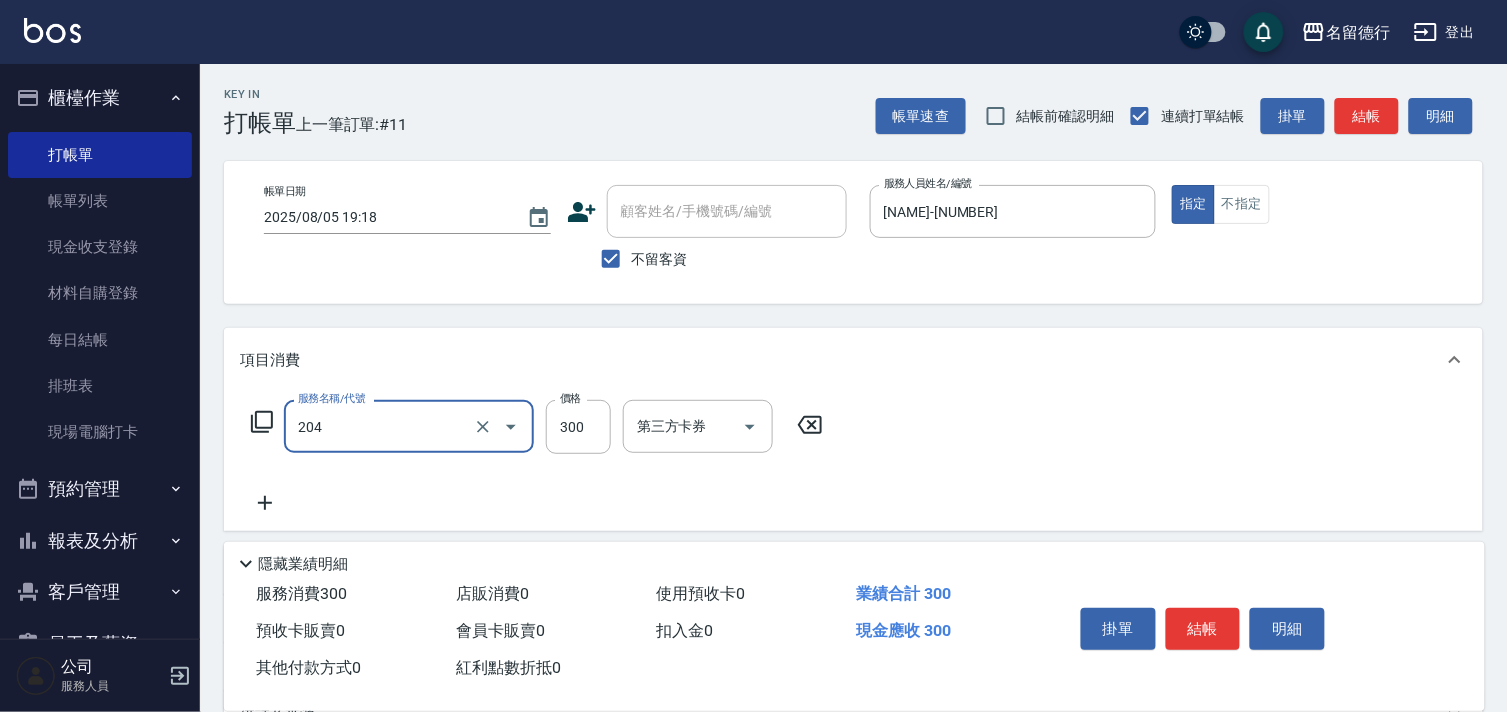 type on "洗髮(204)" 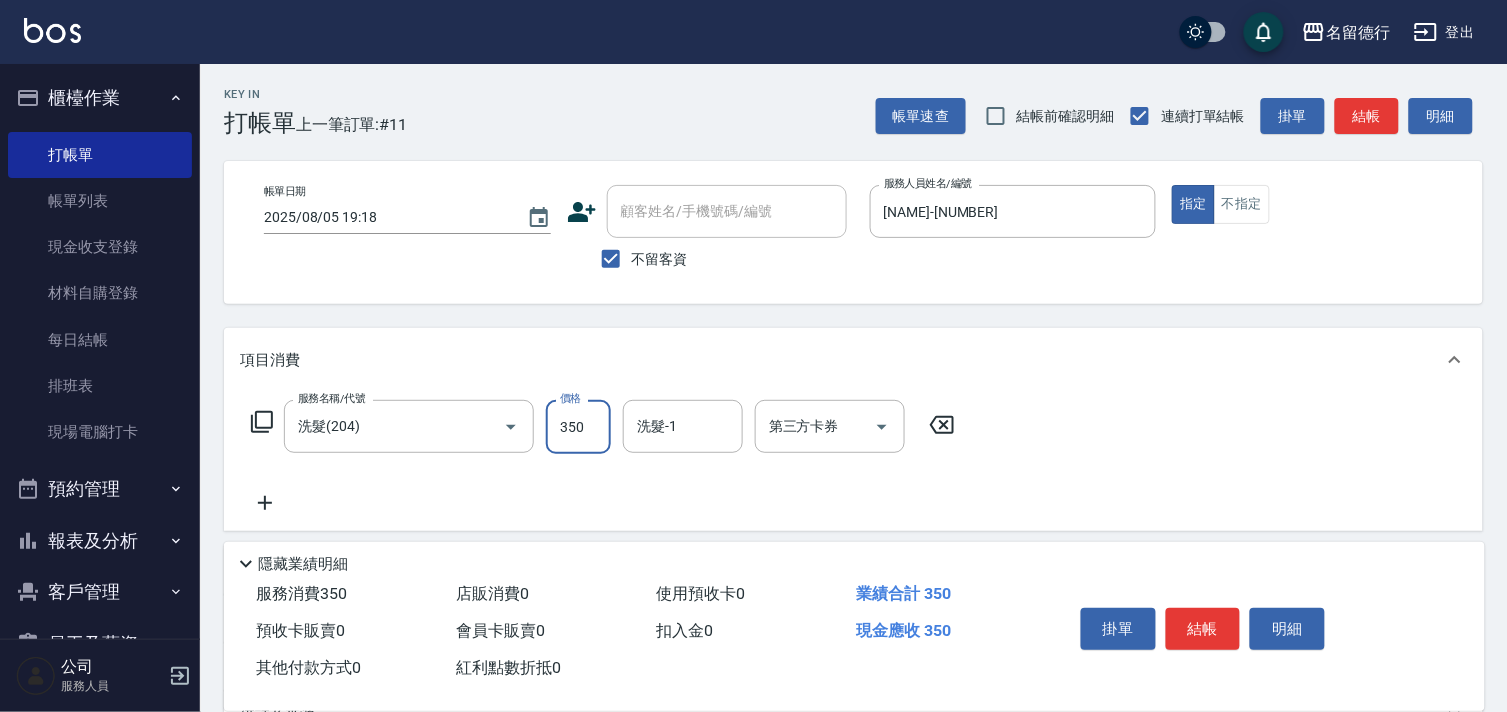 type on "350" 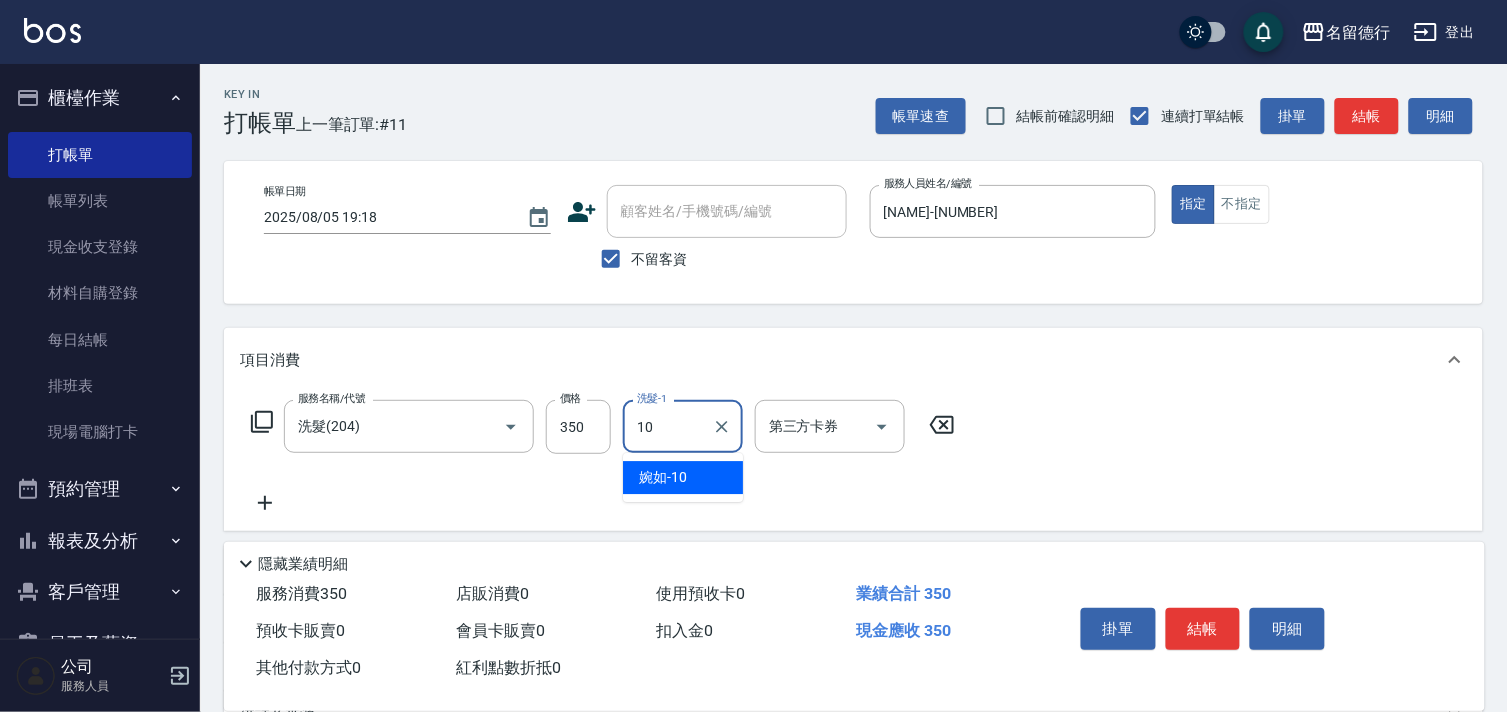 type on "[NAME]-[NUMBER]" 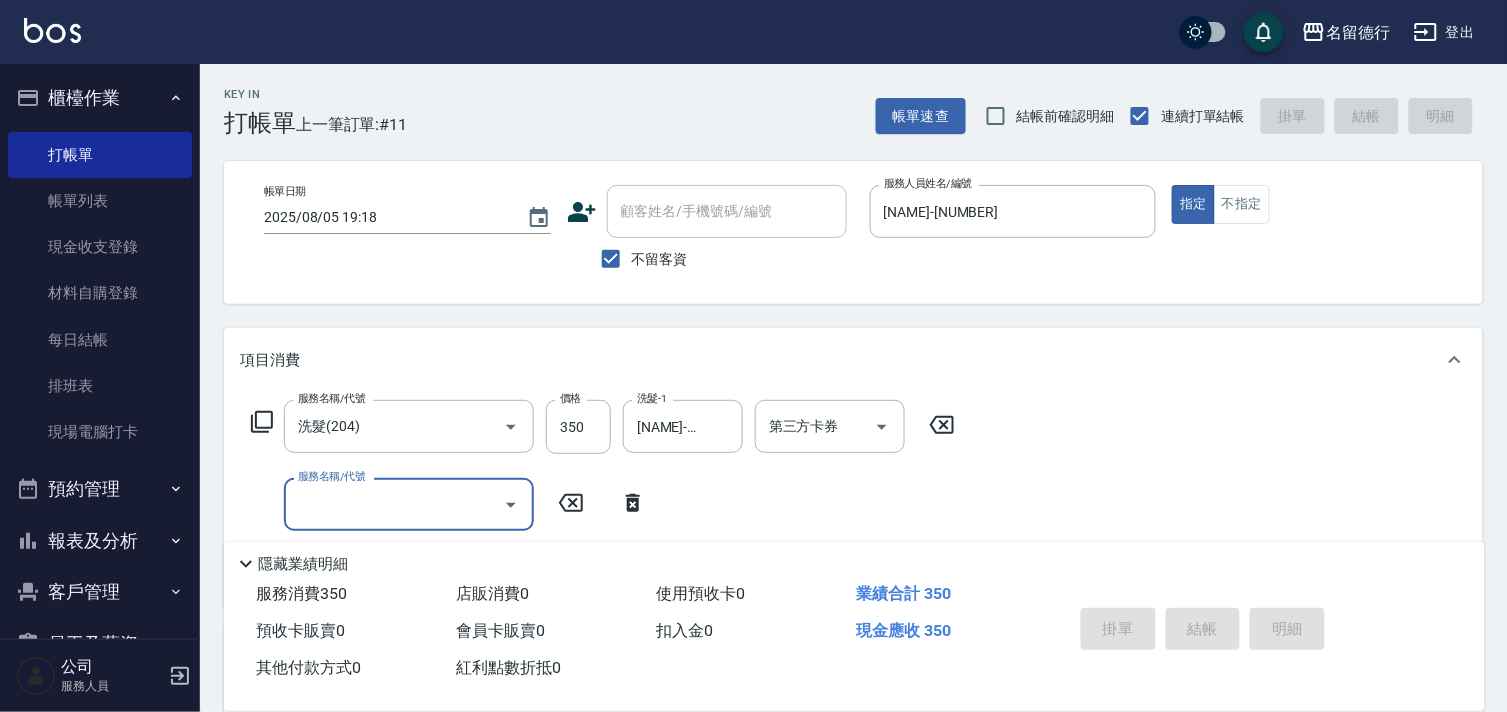 type on "2025/08/05 19:21" 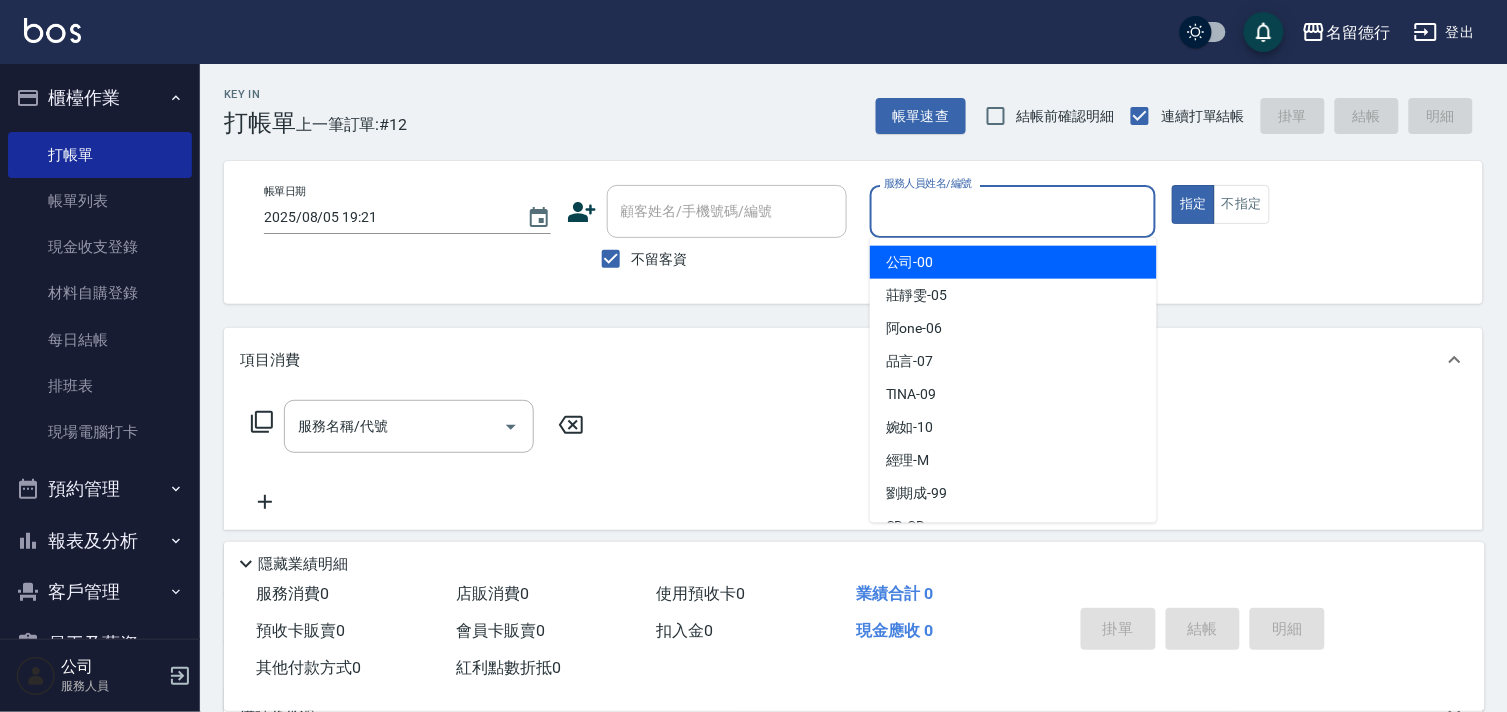 click on "服務人員姓名/編號" at bounding box center [1013, 211] 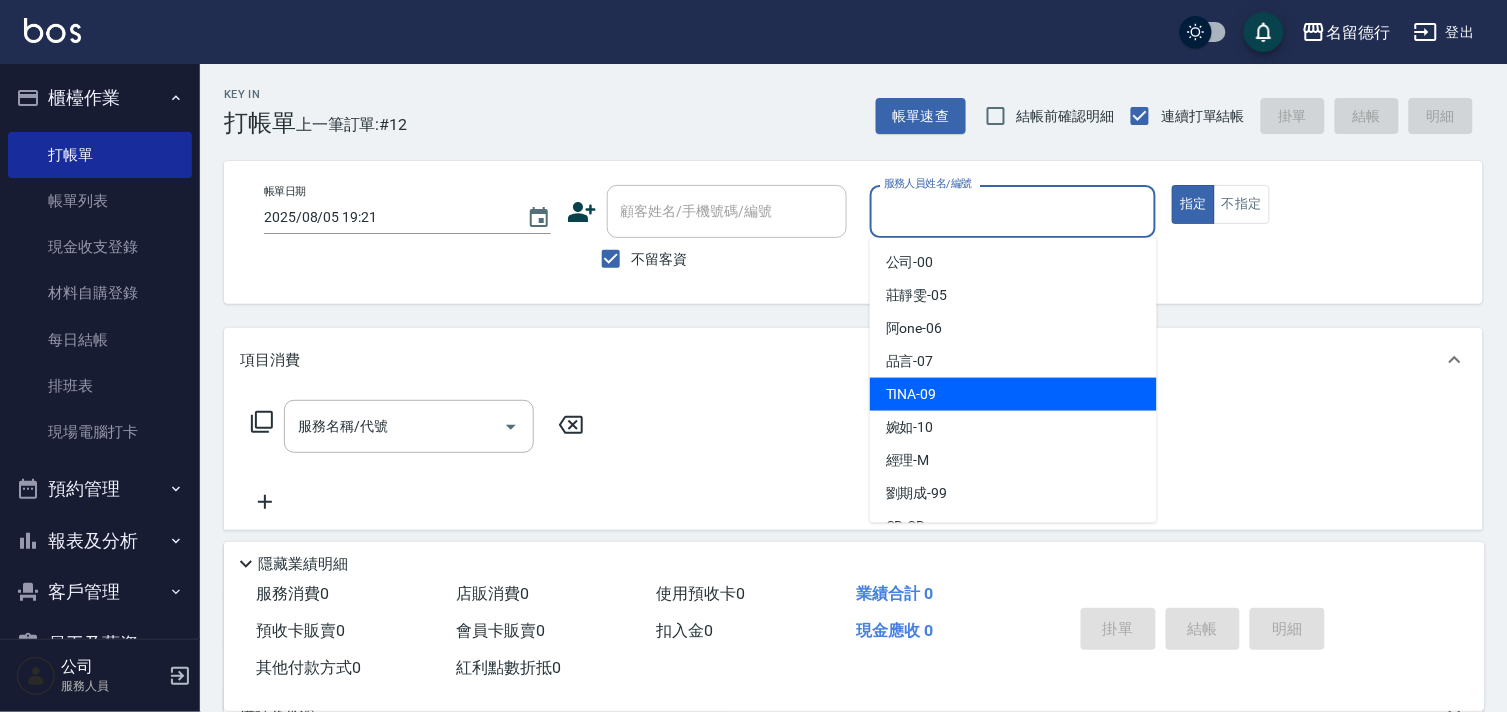 click on "TINA -09" at bounding box center (911, 394) 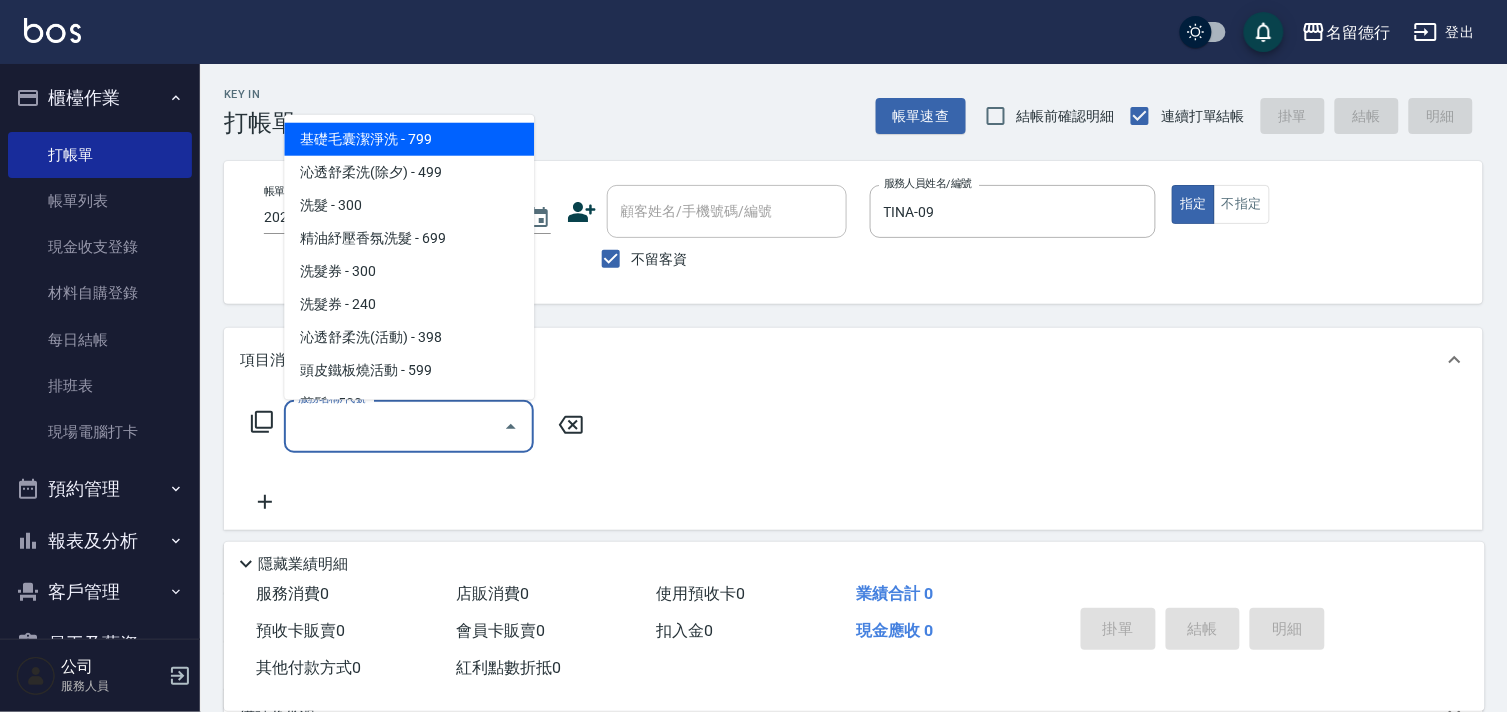 click on "服務名稱/代號" at bounding box center [394, 426] 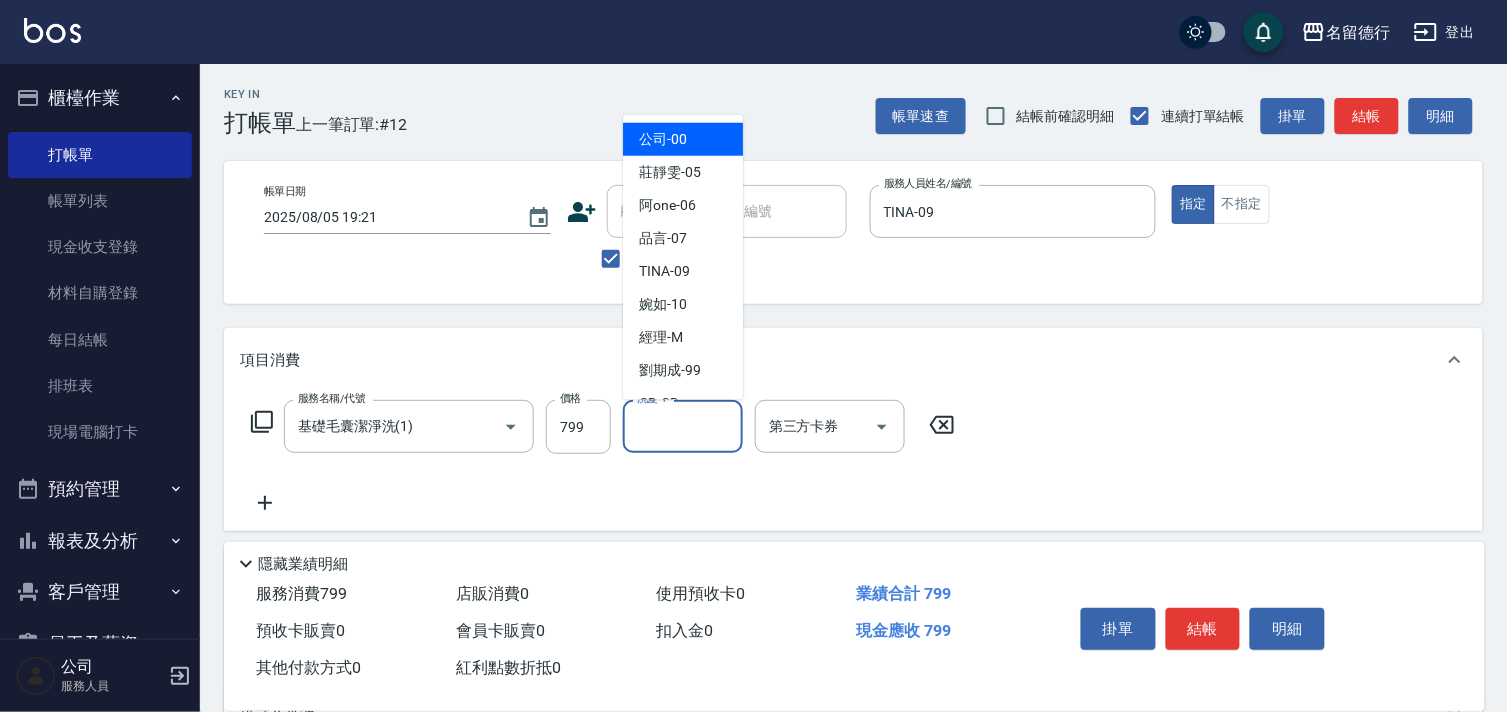 click on "洗髮-1" at bounding box center (683, 426) 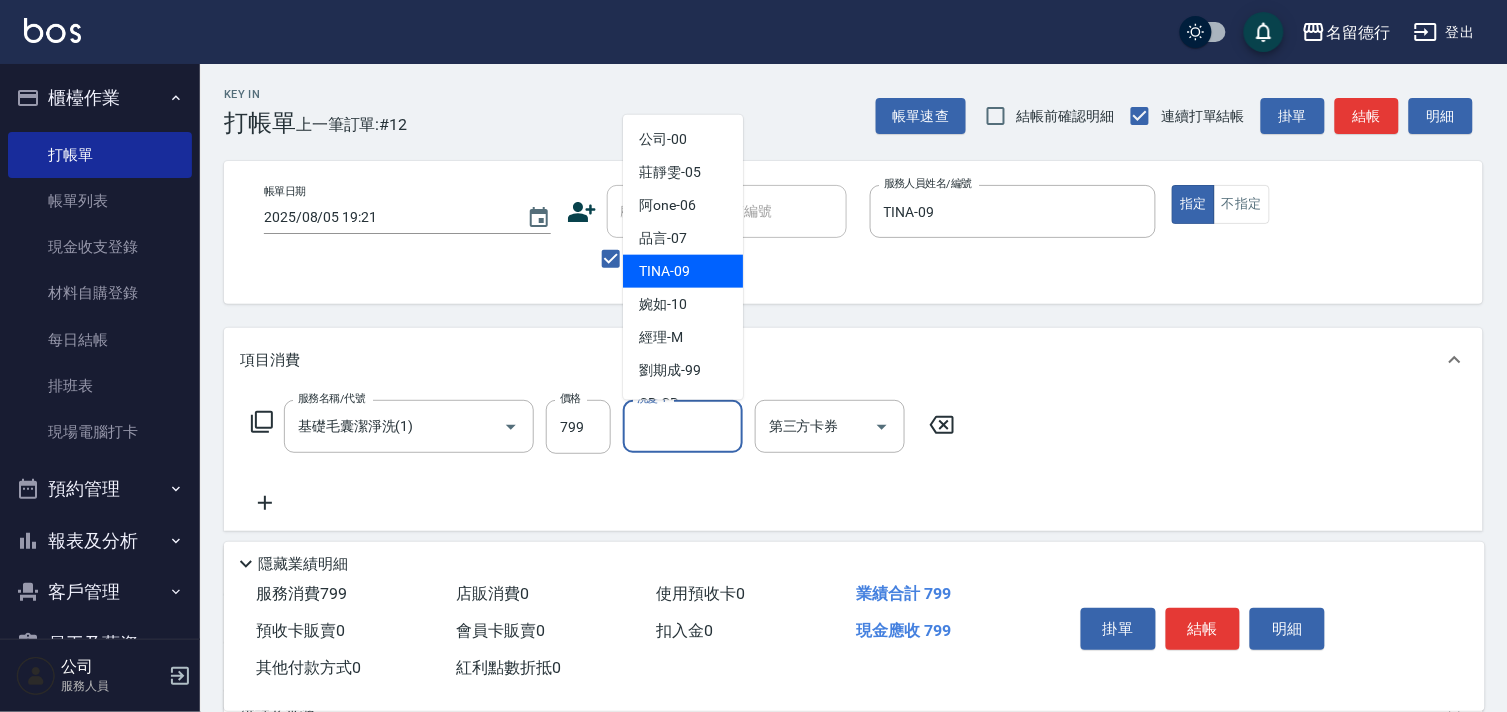 click on "TINA -09" at bounding box center (664, 271) 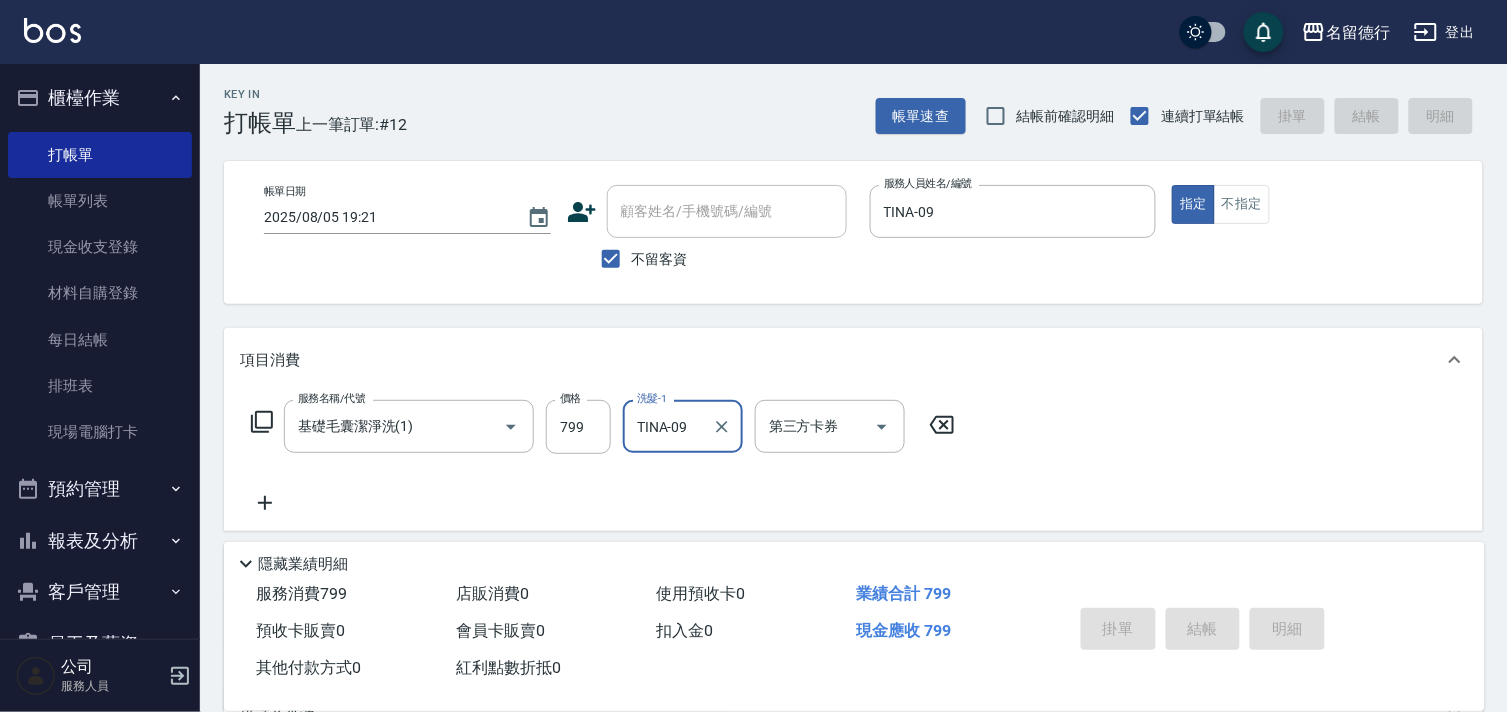 type on "2025/08/05 19:23" 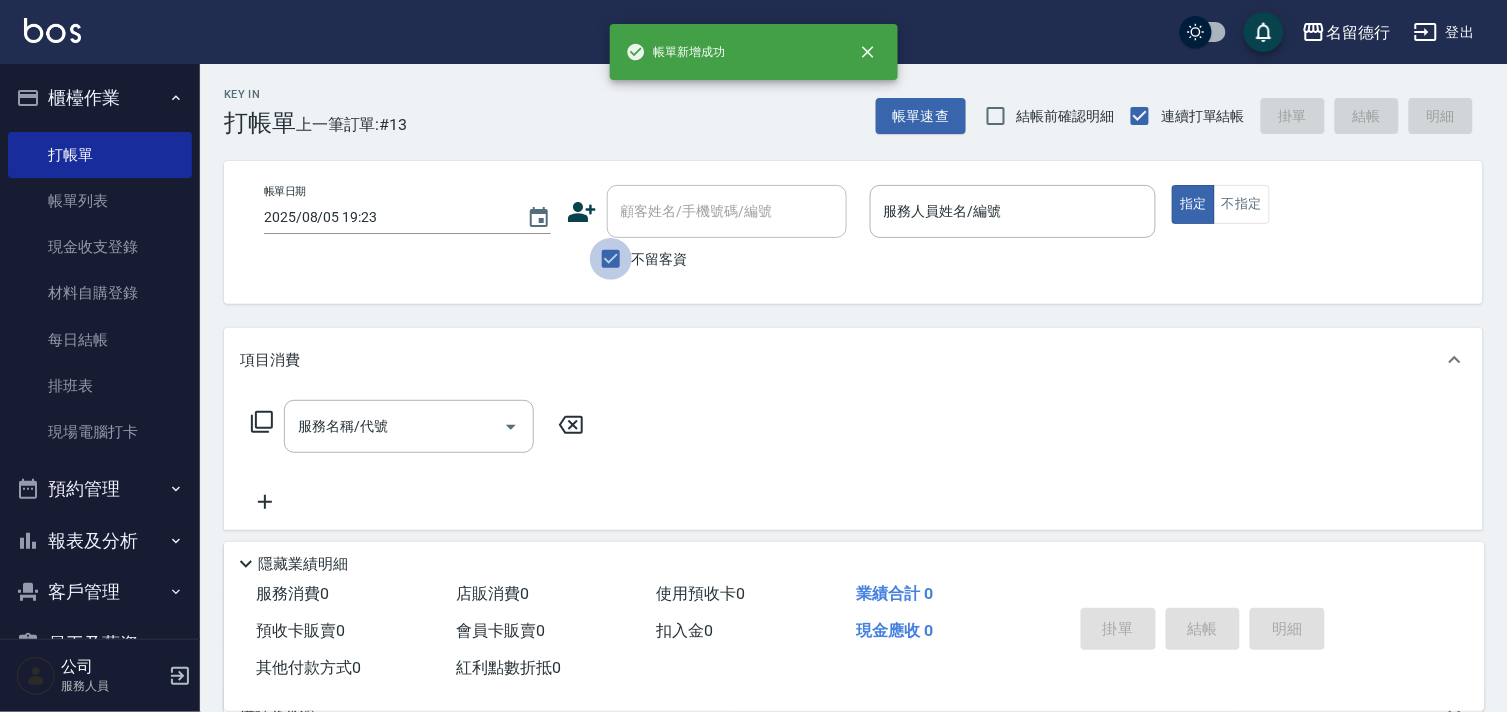 click on "不留客資" at bounding box center [611, 259] 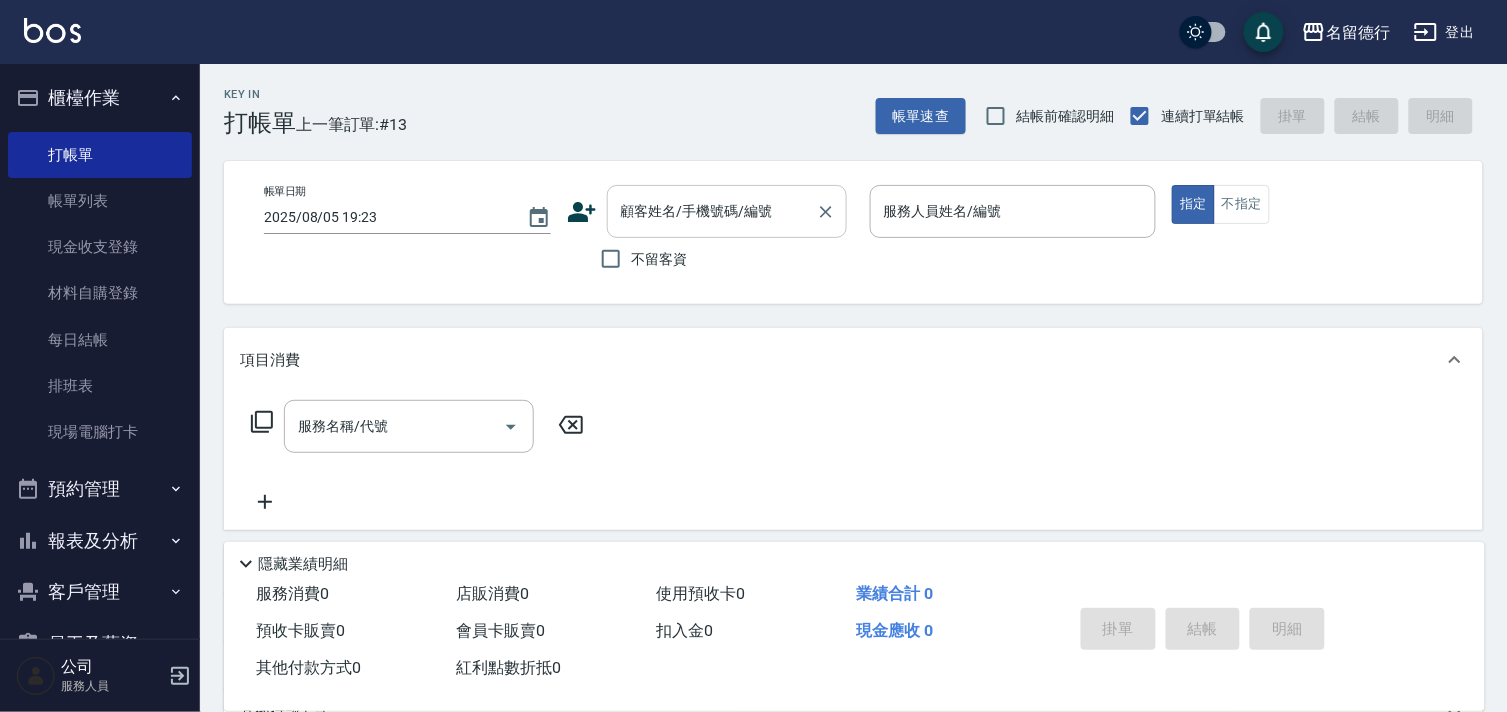 click on "顧客姓名/手機號碼/編號 顧客姓名/手機號碼/編號" at bounding box center [727, 211] 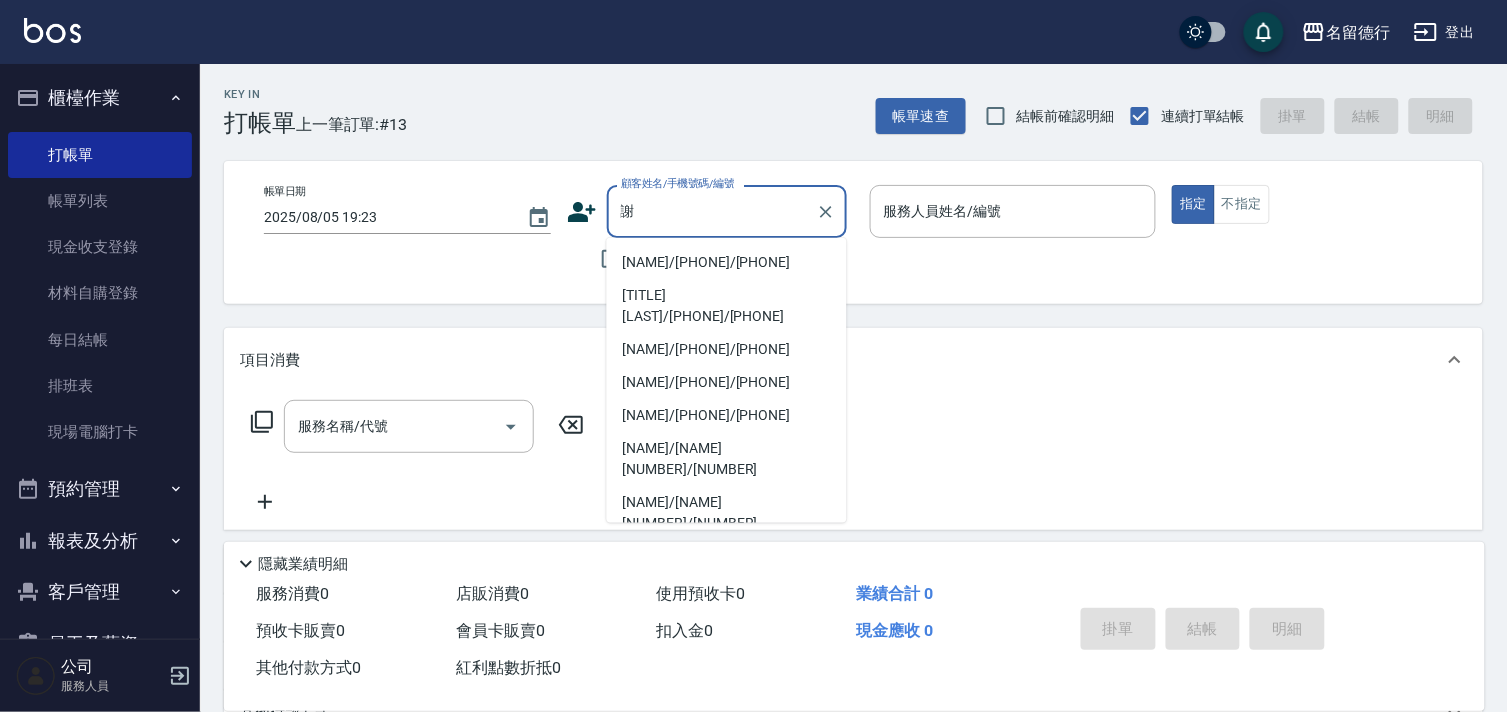 click on "[NAME]/[PHONE]/[PHONE]" at bounding box center [727, 262] 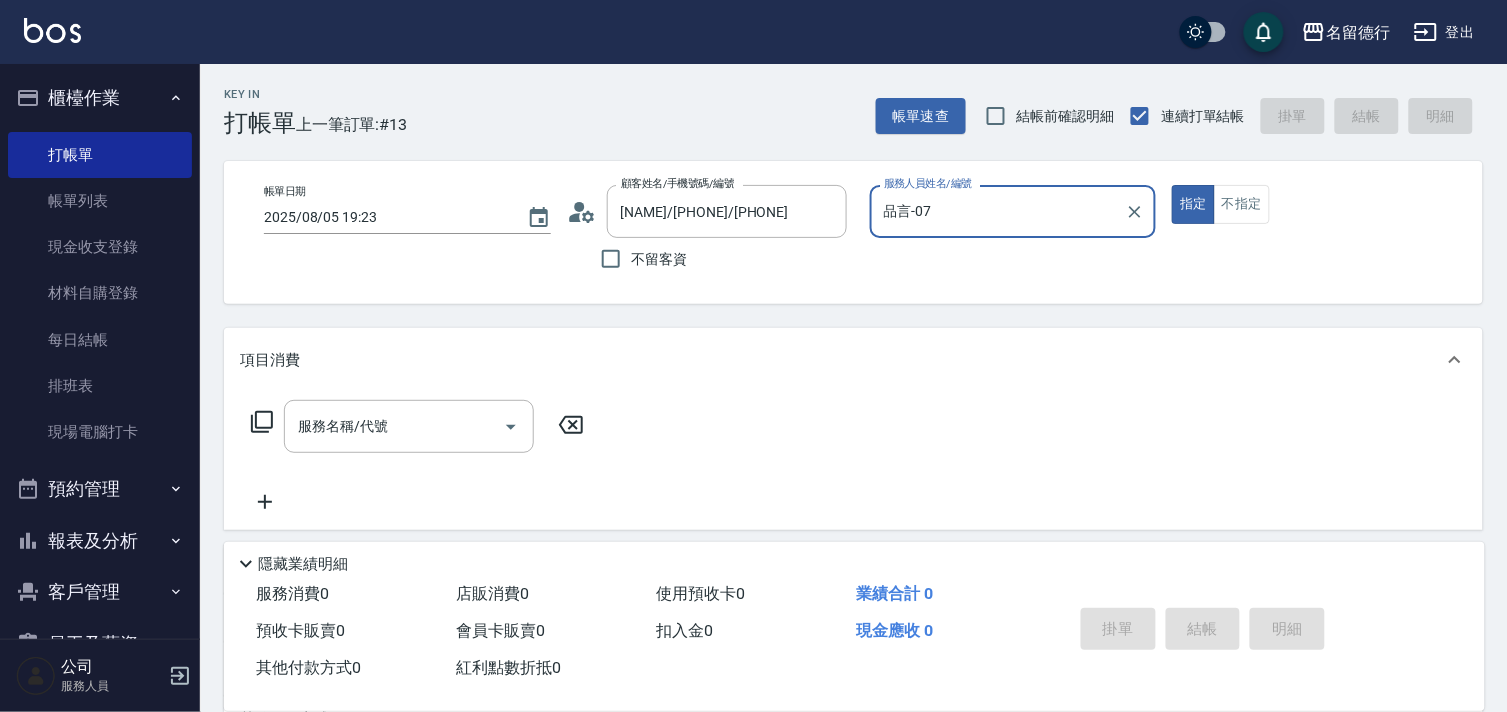 click on "品言-07" at bounding box center (998, 211) 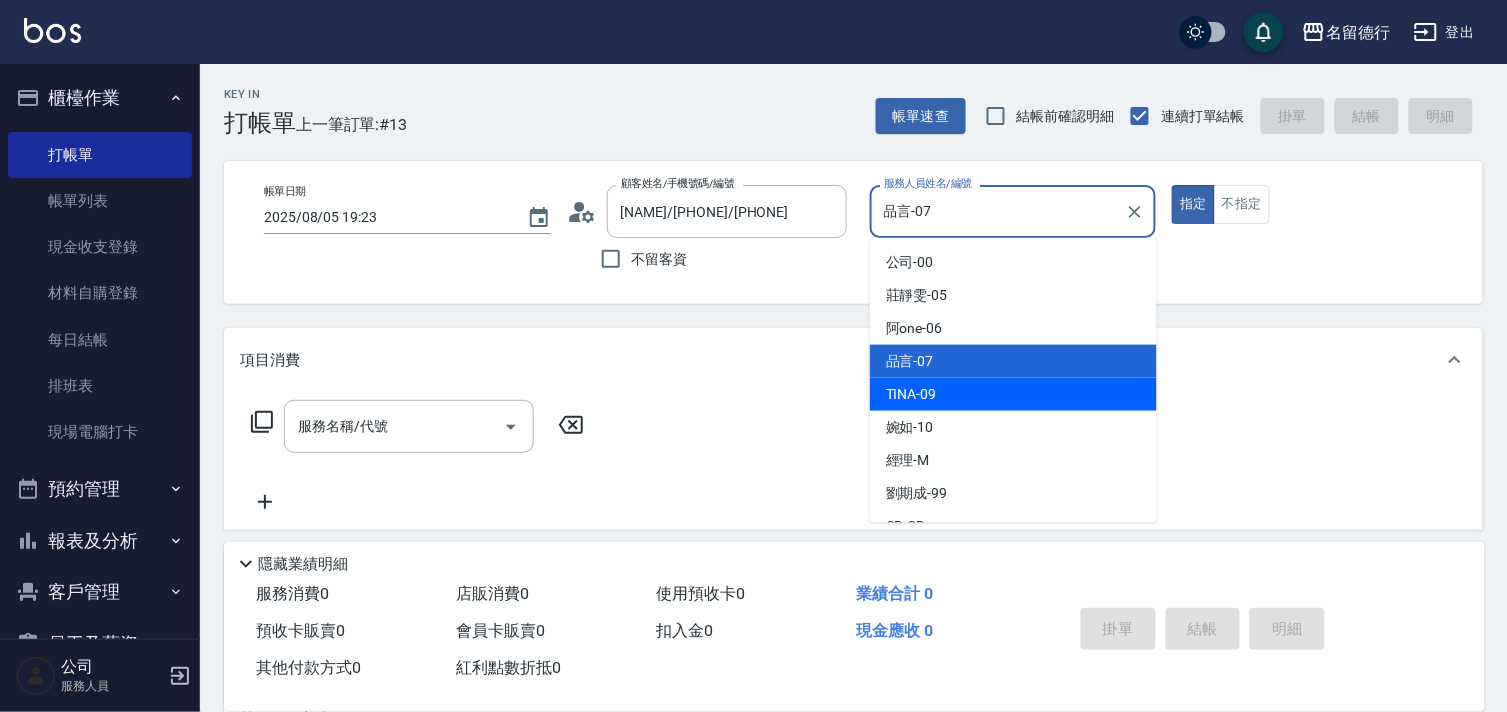 click on "TINA -09" at bounding box center [1013, 394] 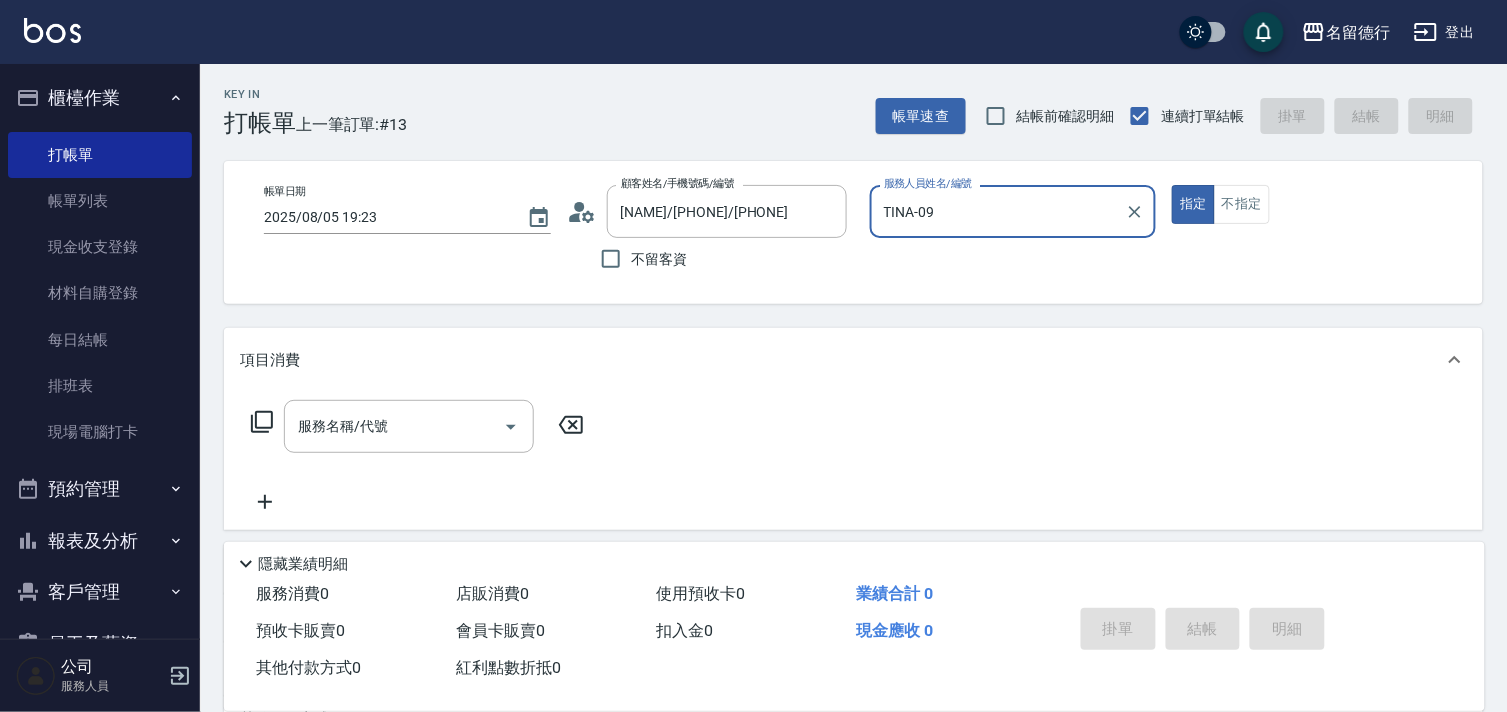 scroll, scrollTop: 268, scrollLeft: 0, axis: vertical 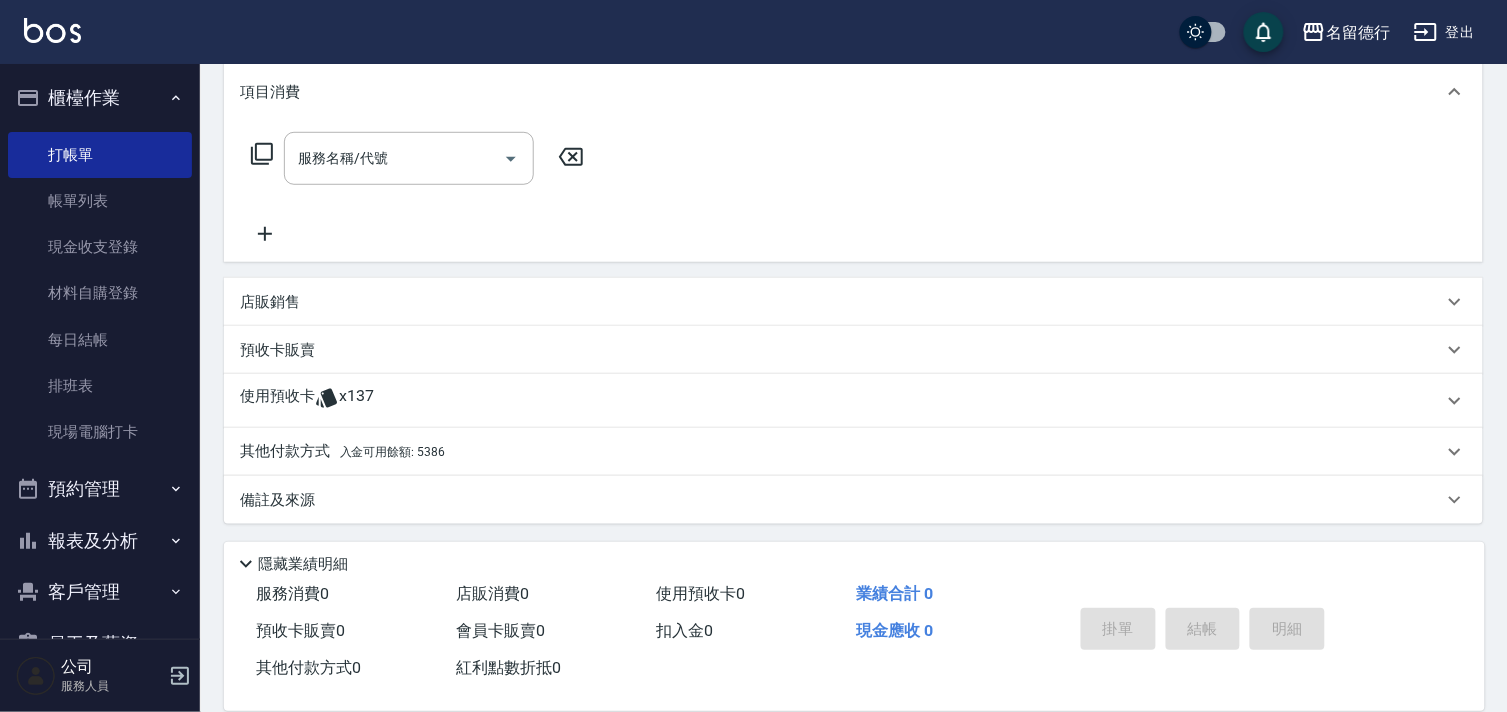 click on "使用預收卡" at bounding box center [277, 401] 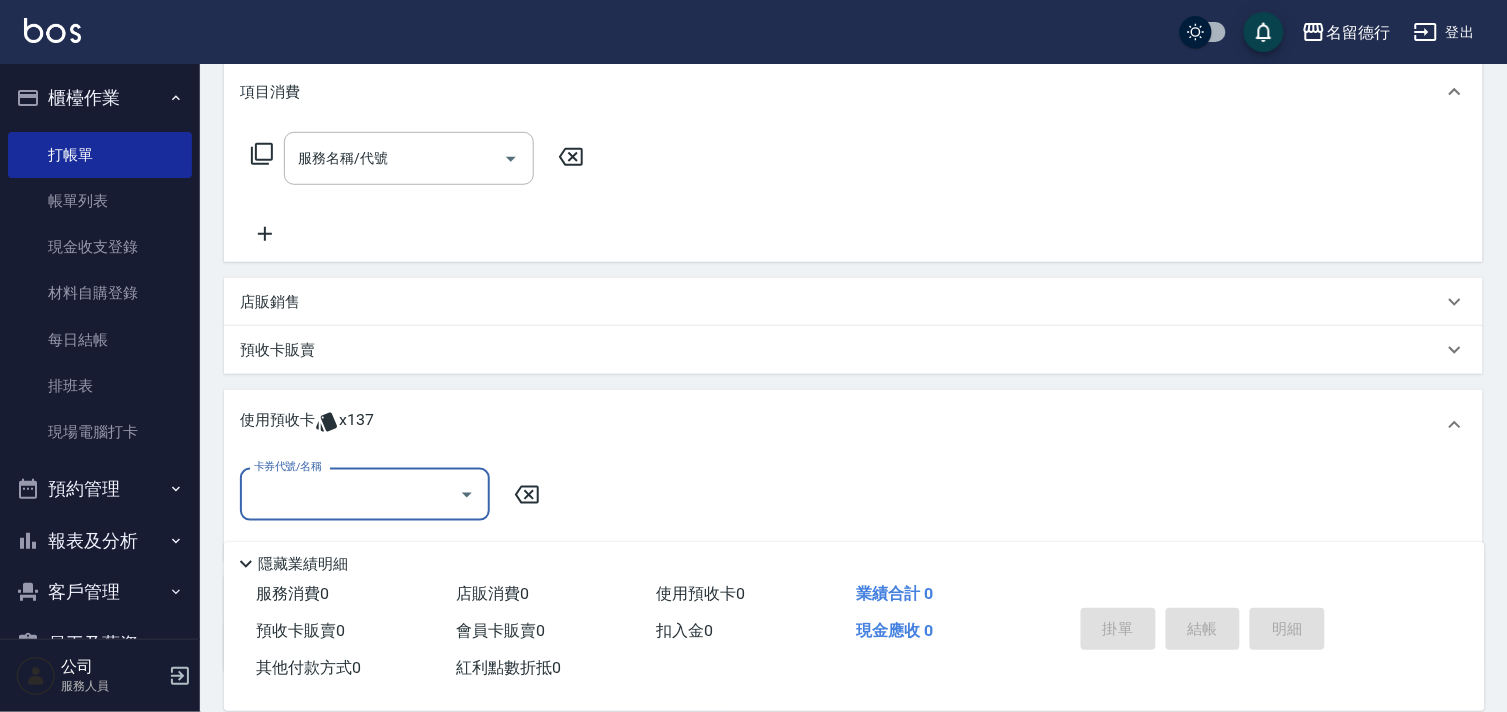 scroll, scrollTop: 340, scrollLeft: 0, axis: vertical 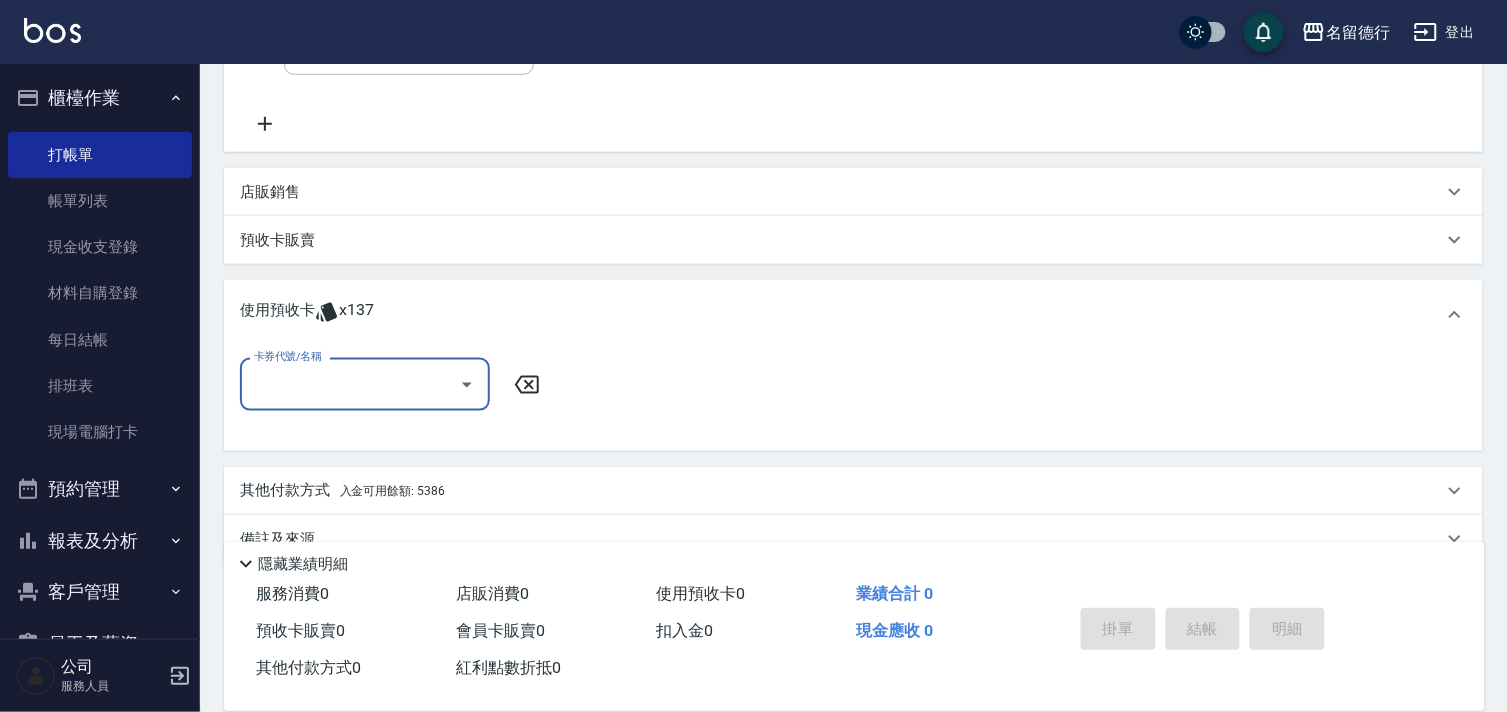 click on "卡券代號/名稱" at bounding box center [350, 384] 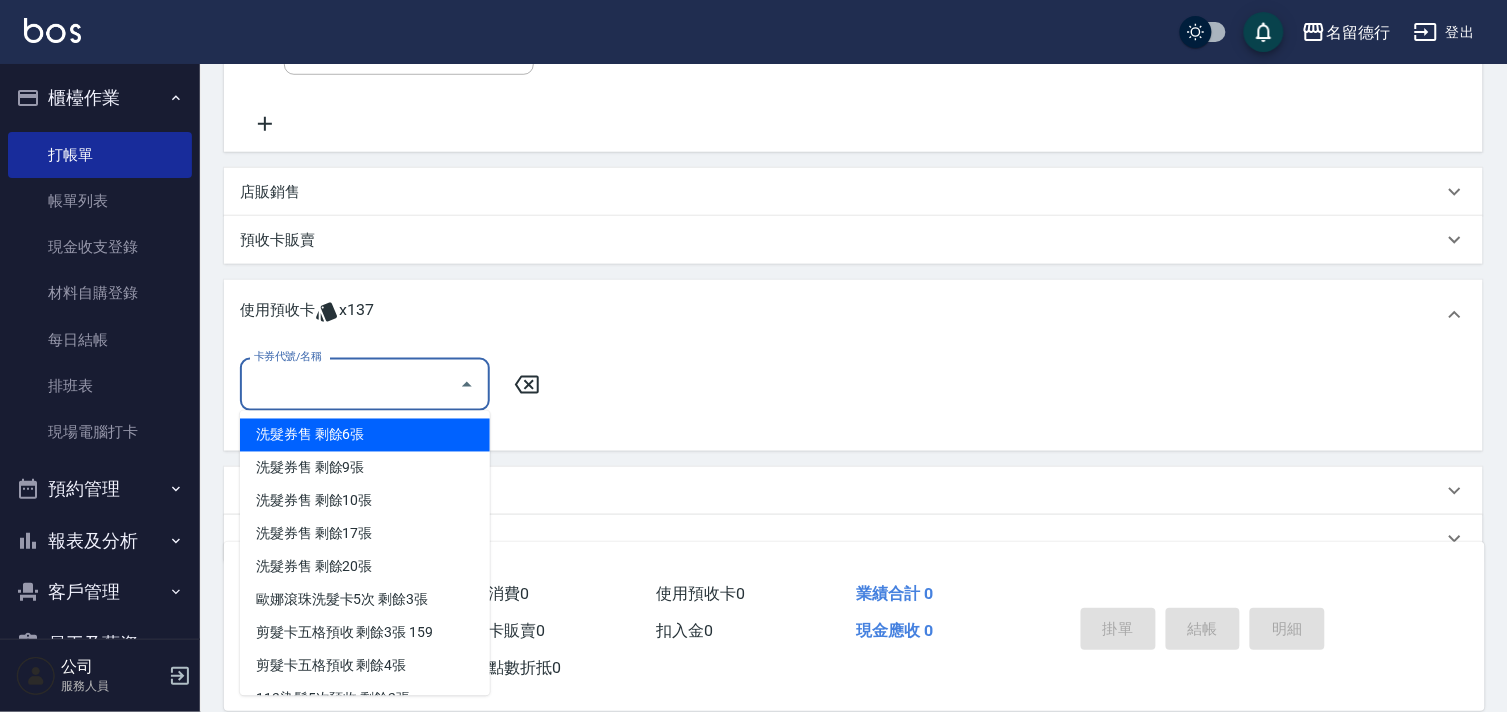 click on "洗髮券售 剩餘6張" at bounding box center [365, 435] 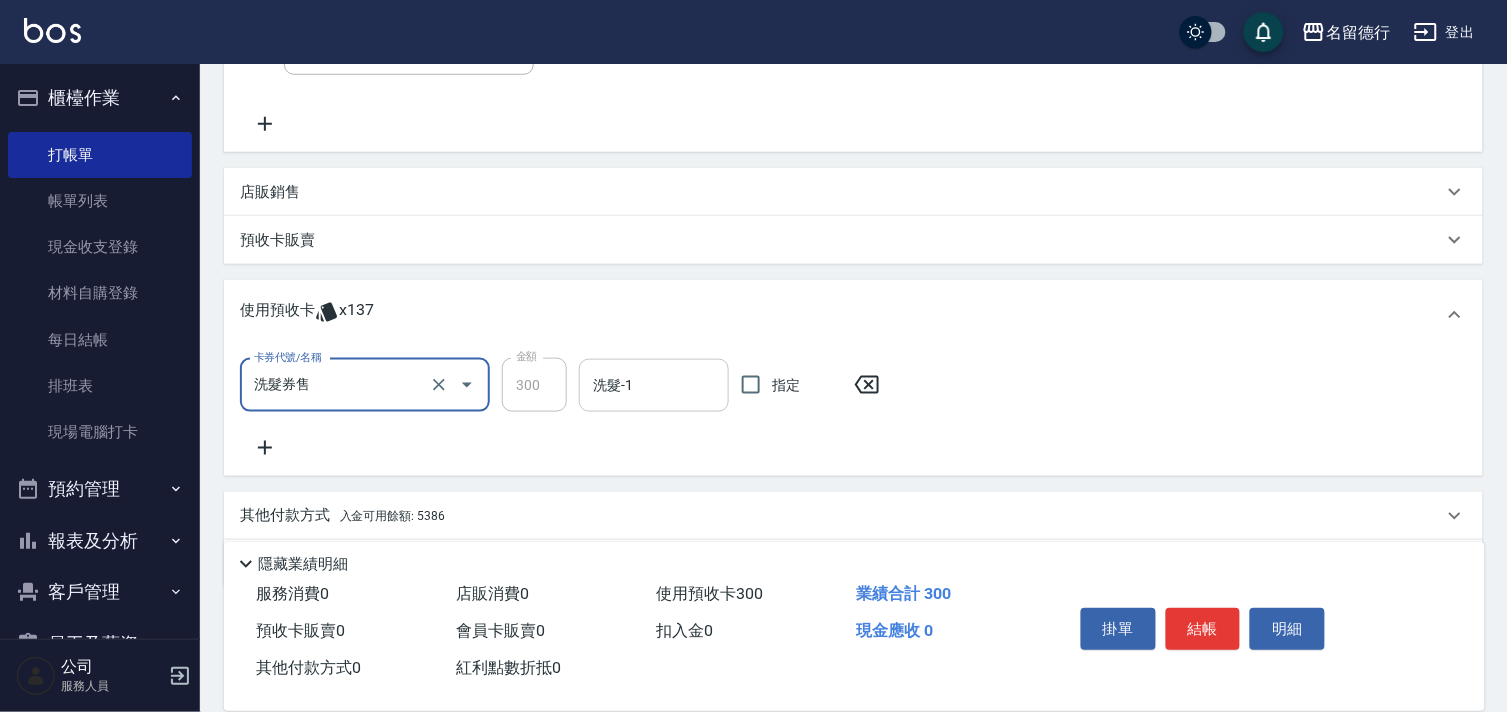 click on "洗髮-1" at bounding box center [654, 385] 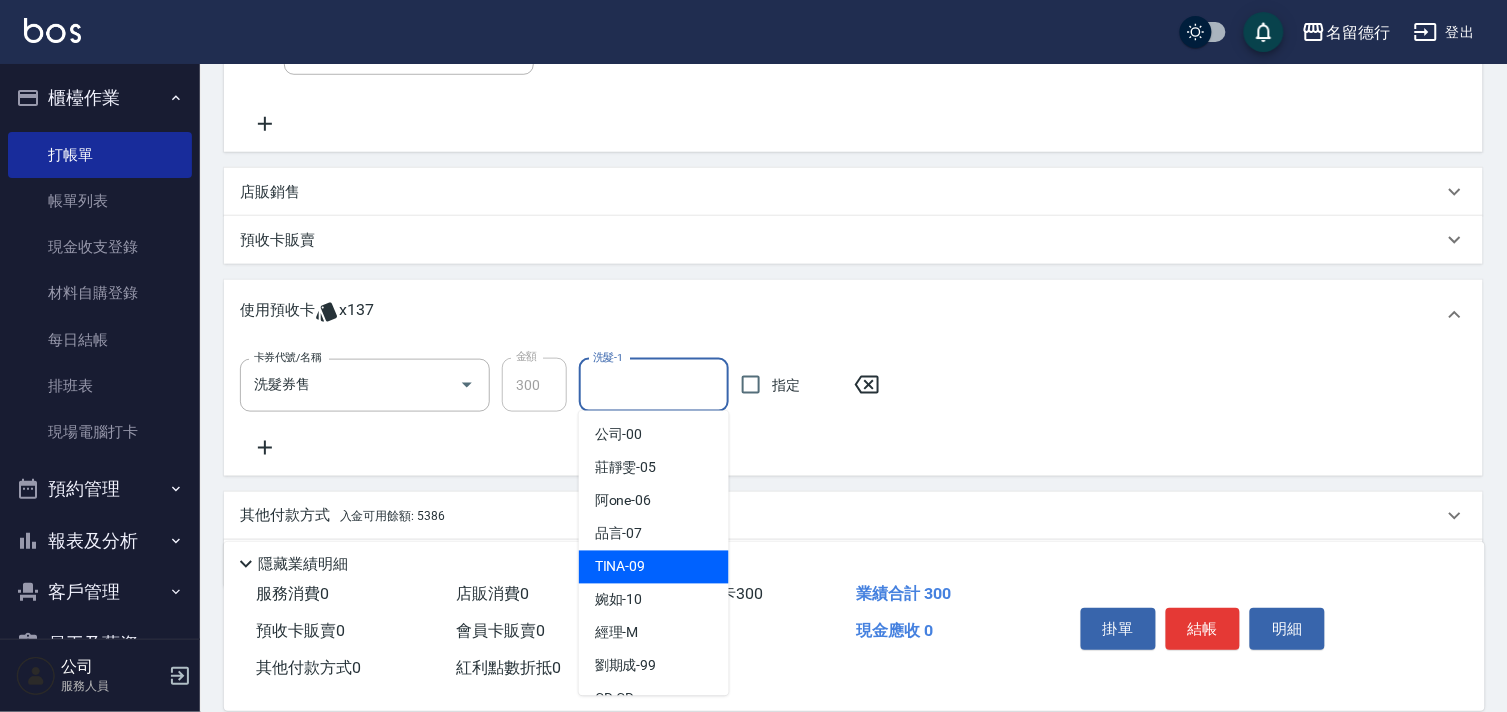 click on "TINA -09" at bounding box center [620, 567] 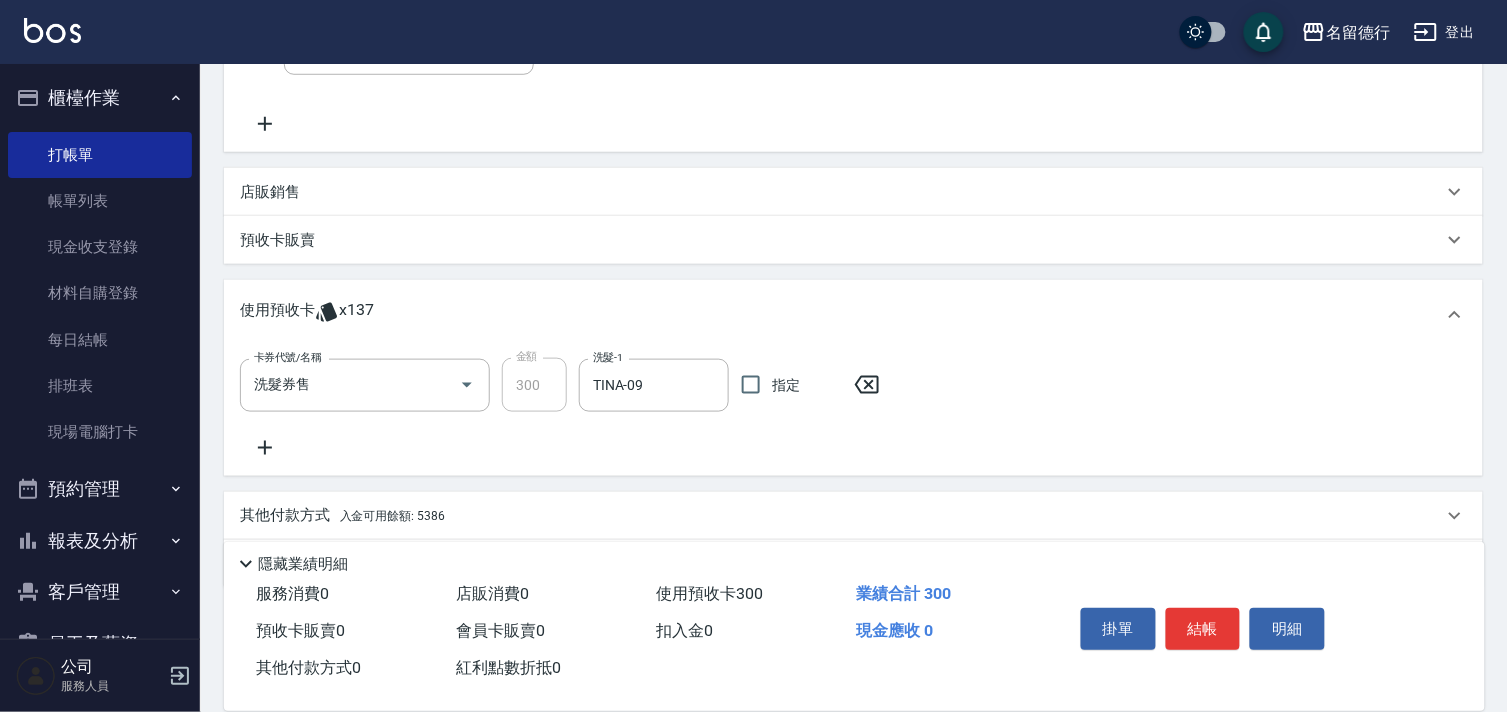 scroll, scrollTop: 0, scrollLeft: 0, axis: both 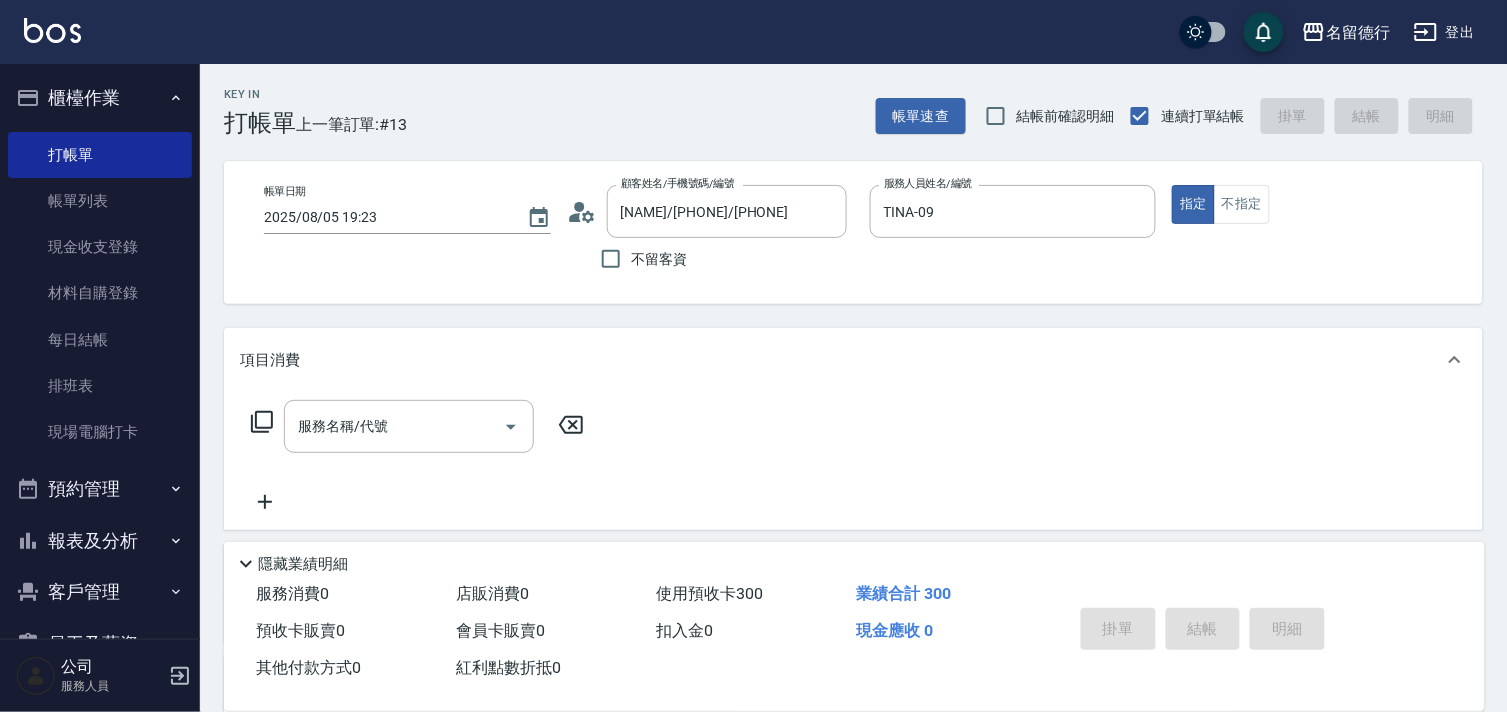 type 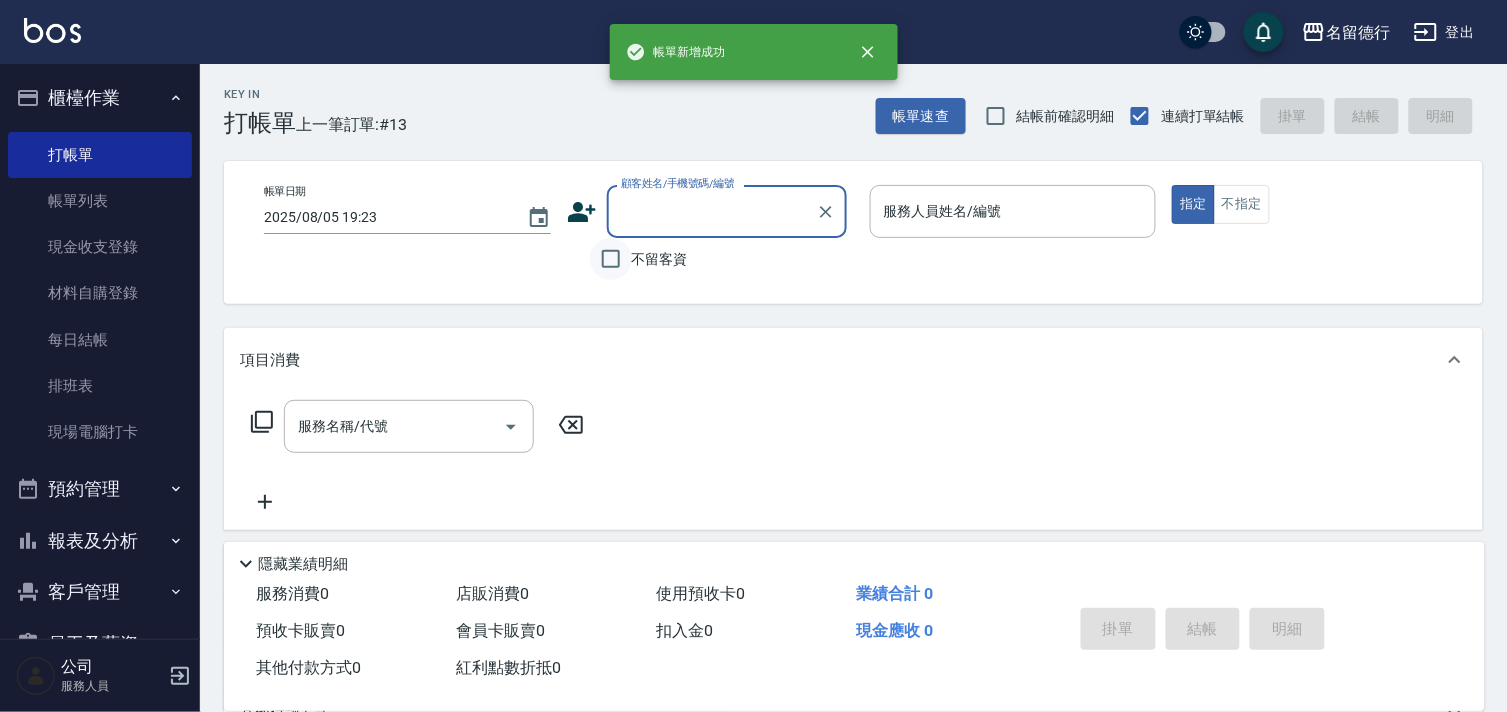 scroll, scrollTop: 0, scrollLeft: 0, axis: both 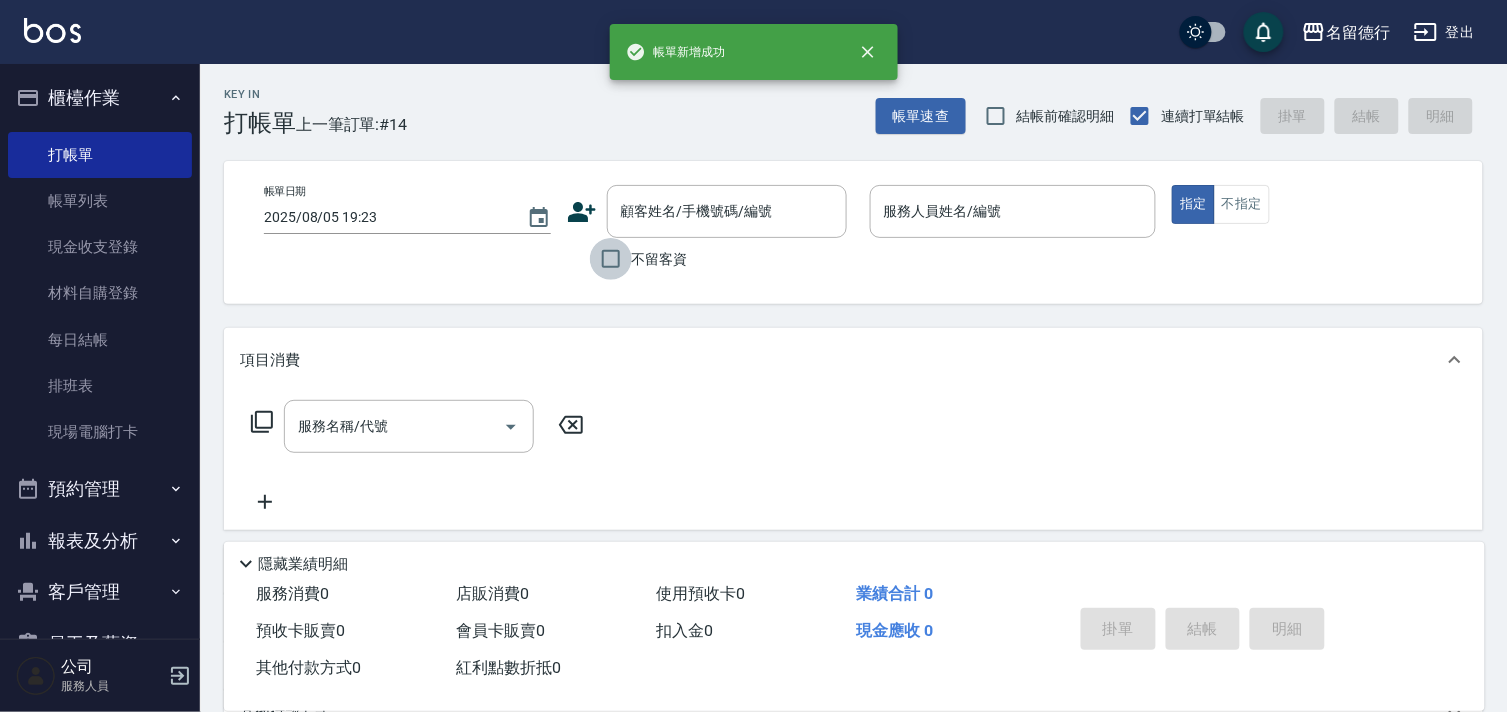 click on "不留客資" at bounding box center (611, 259) 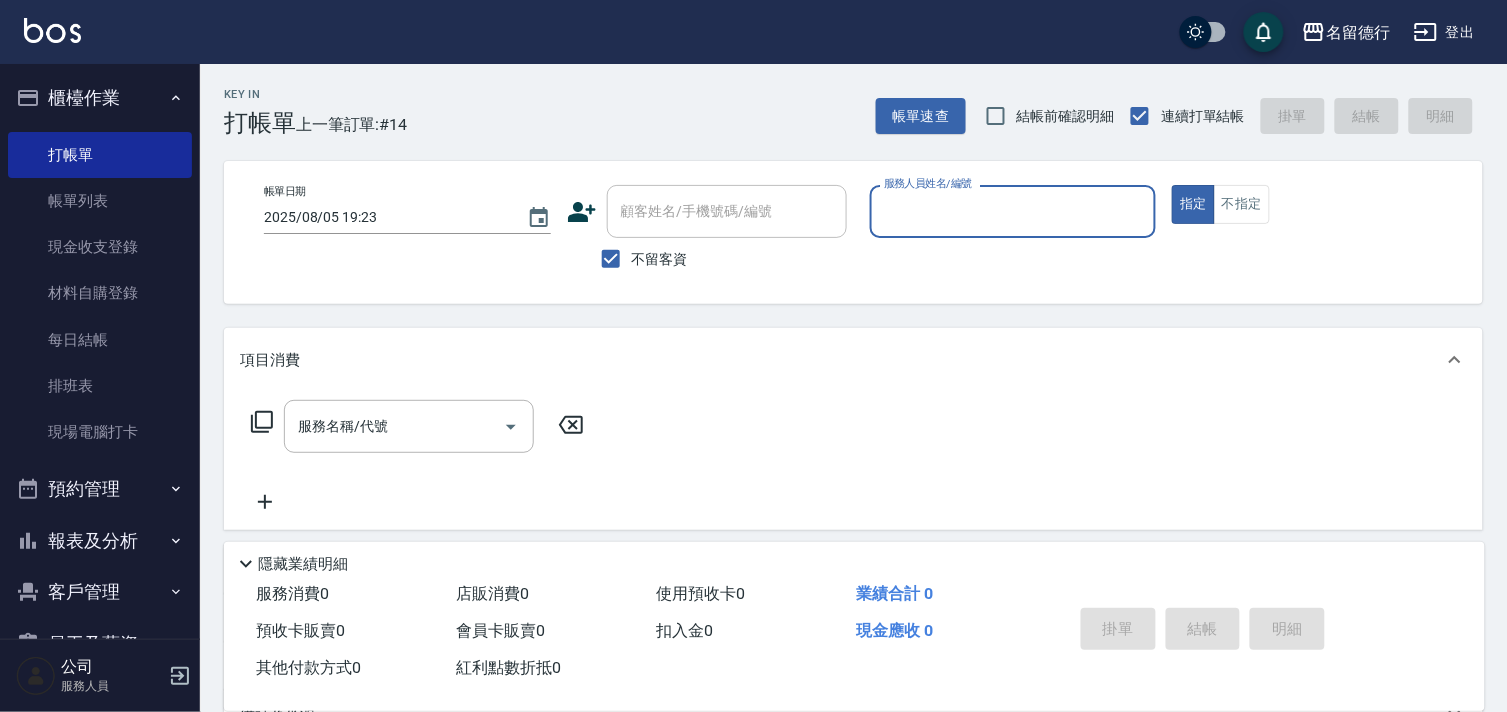click on "服務人員姓名/編號" at bounding box center [1013, 211] 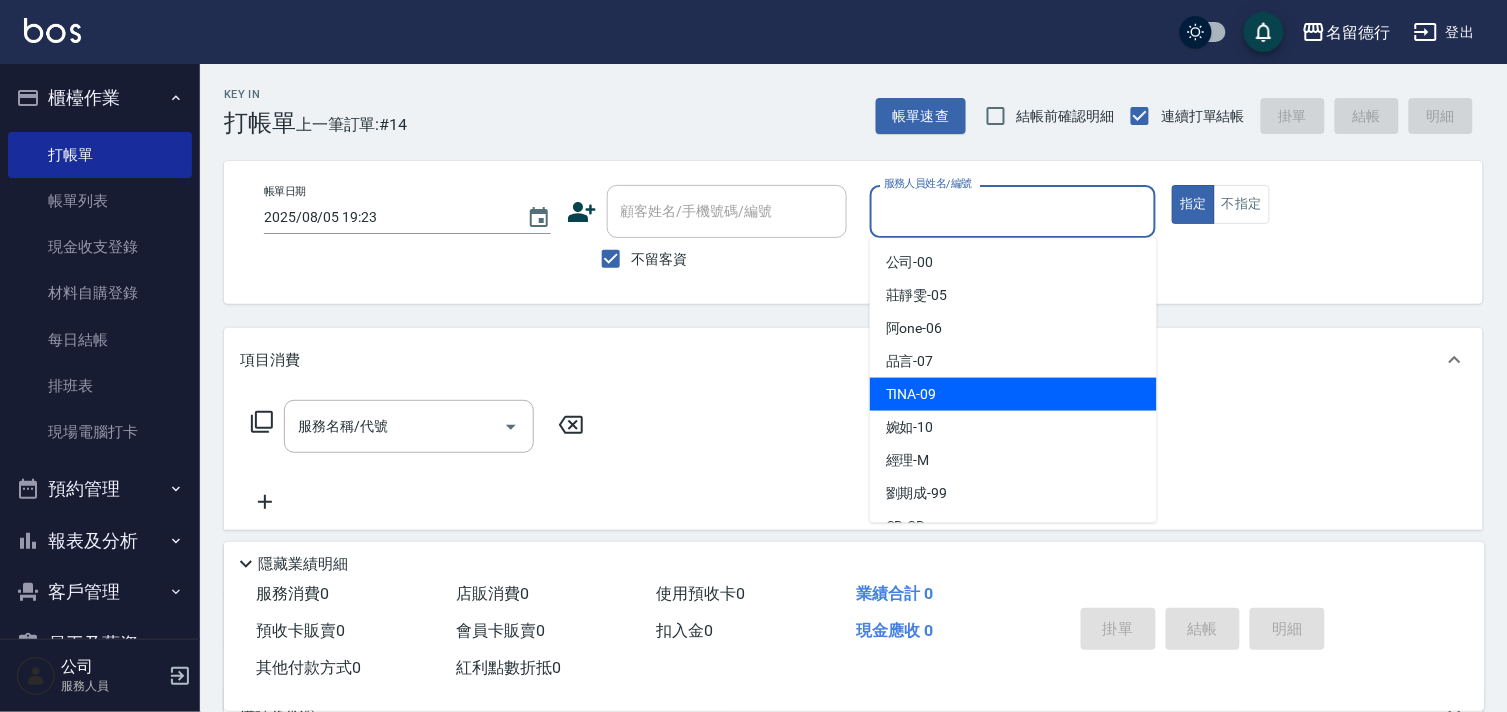 click on "TINA -09" at bounding box center [1013, 394] 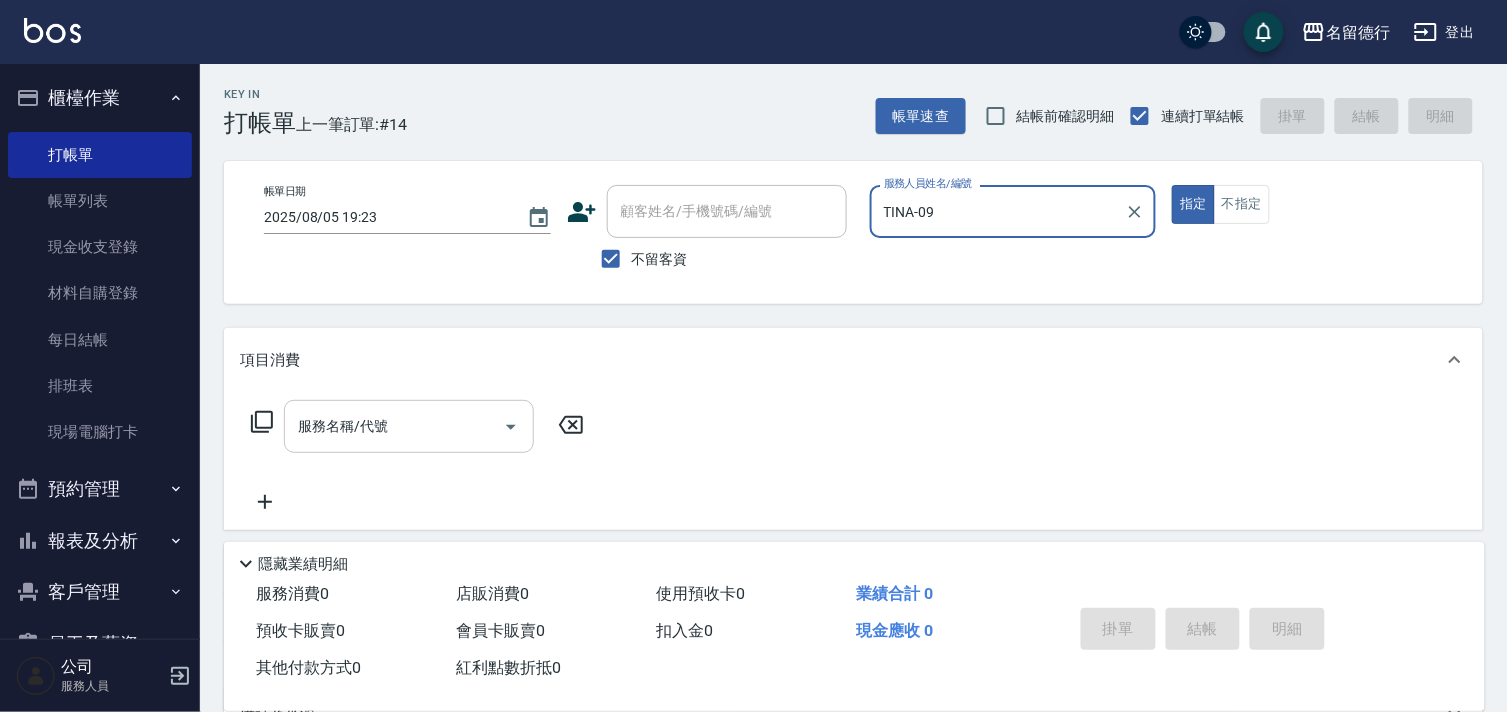 click on "服務名稱/代號" at bounding box center (394, 426) 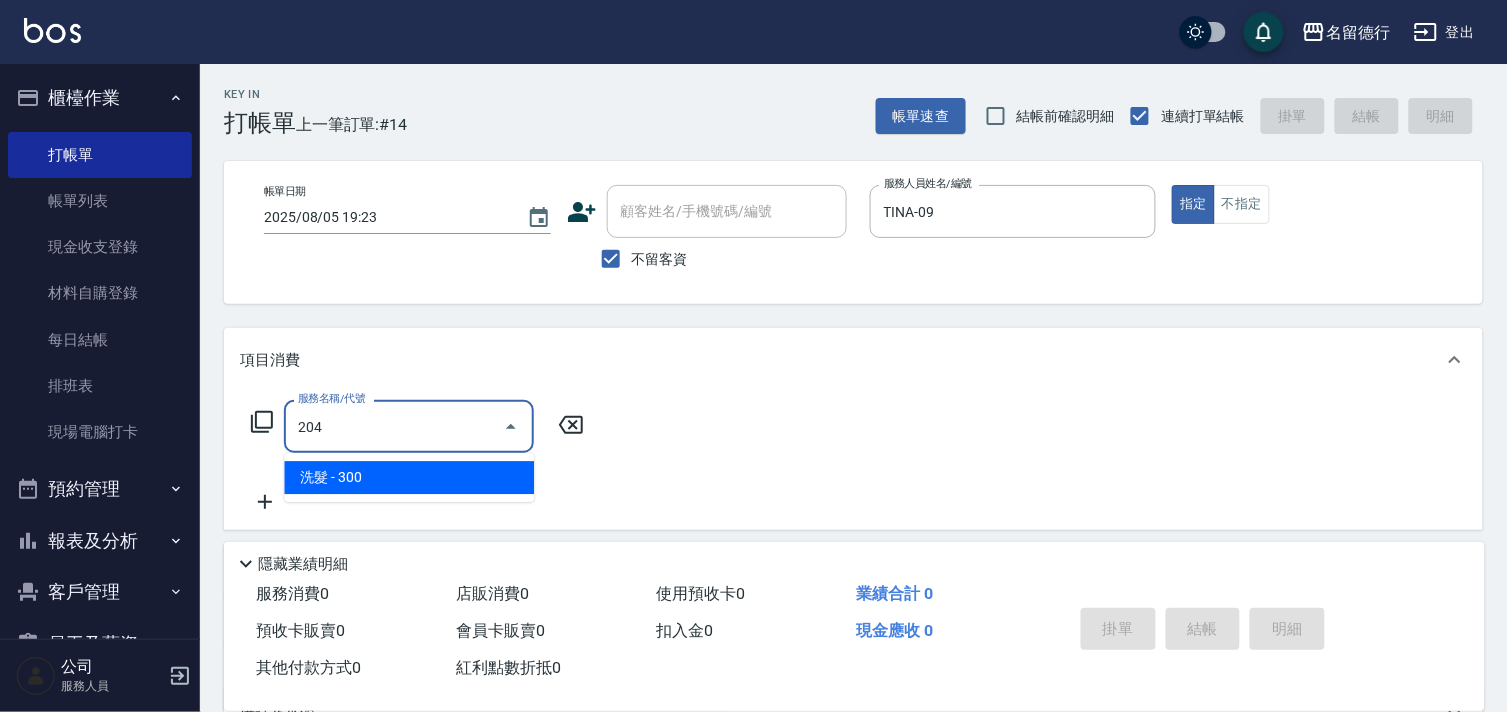 click on "洗髮 - 300" at bounding box center (409, 477) 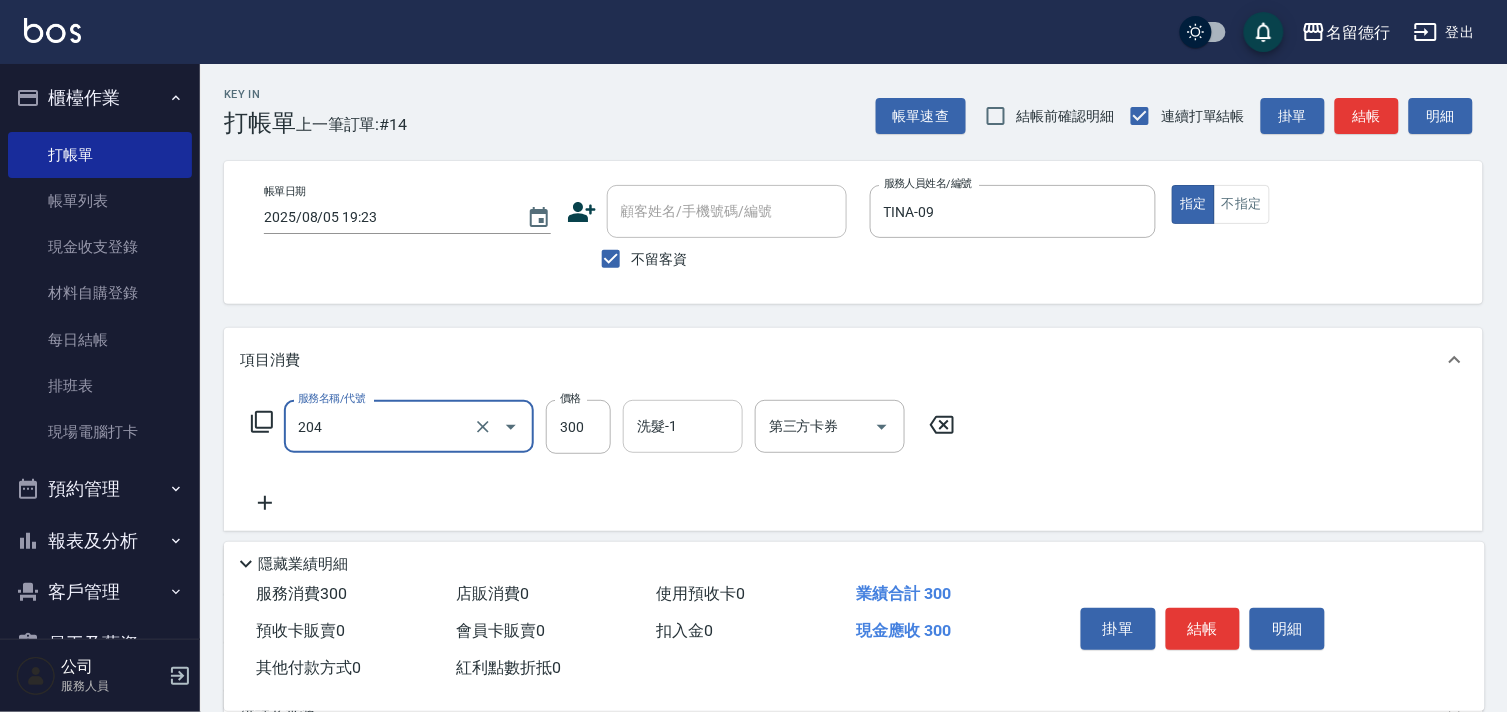 type on "洗髮(204)" 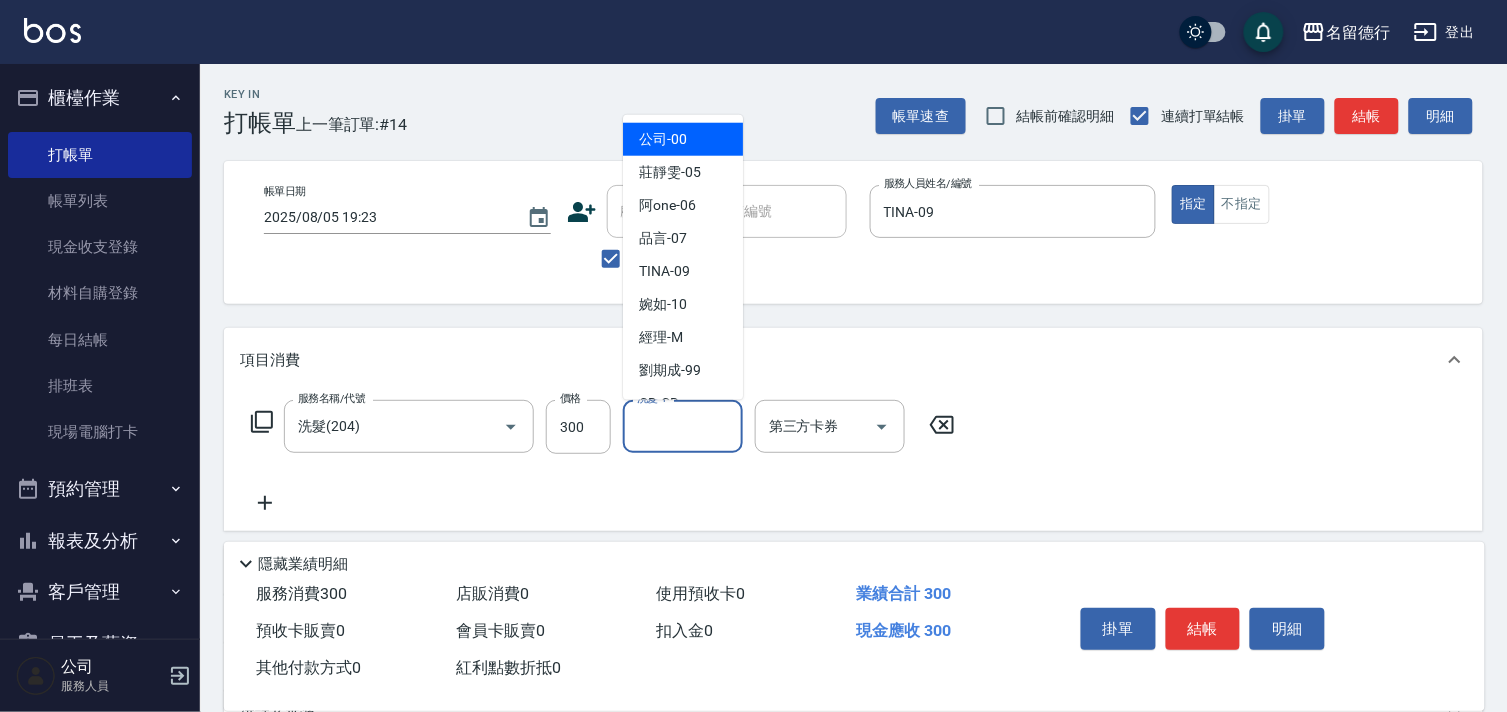 click on "洗髮-1 洗髮-1" at bounding box center [683, 426] 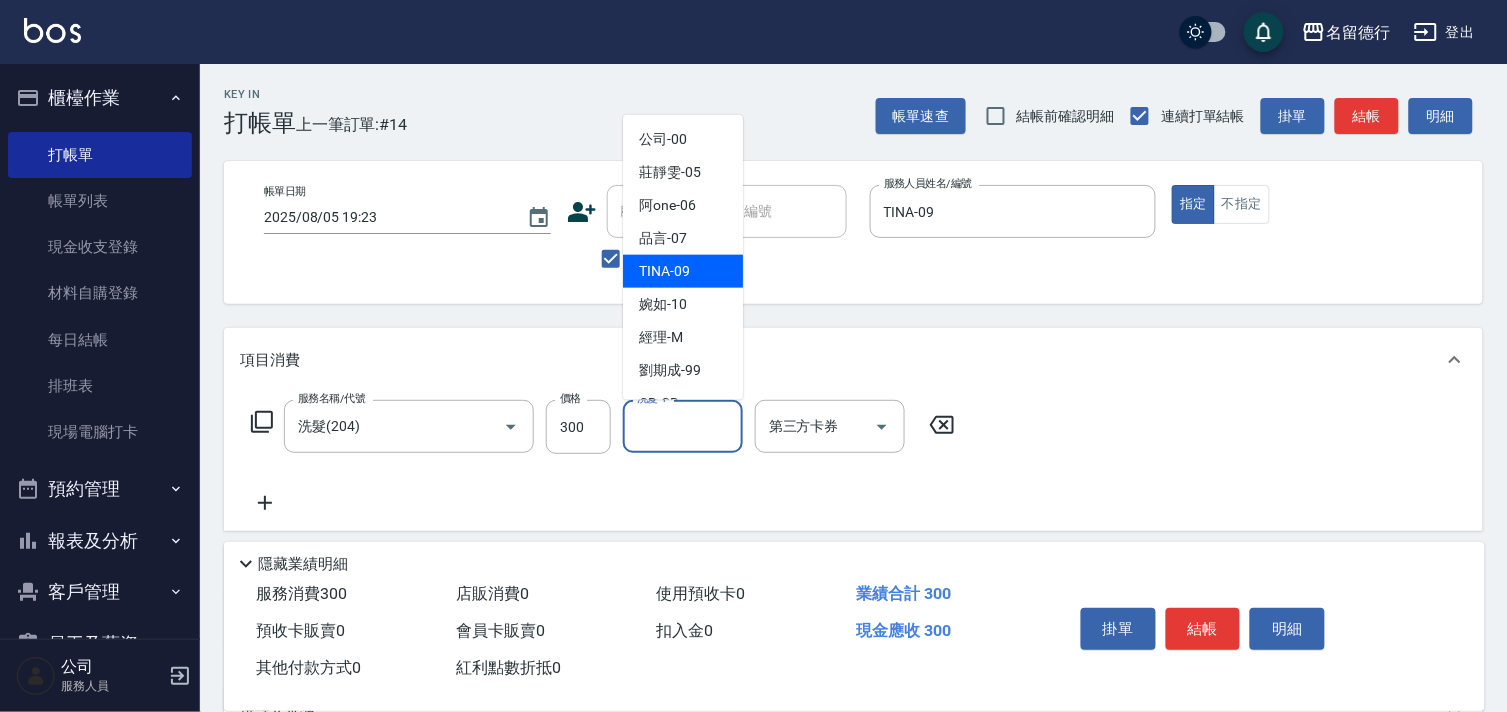 click on "TINA -09" at bounding box center (664, 271) 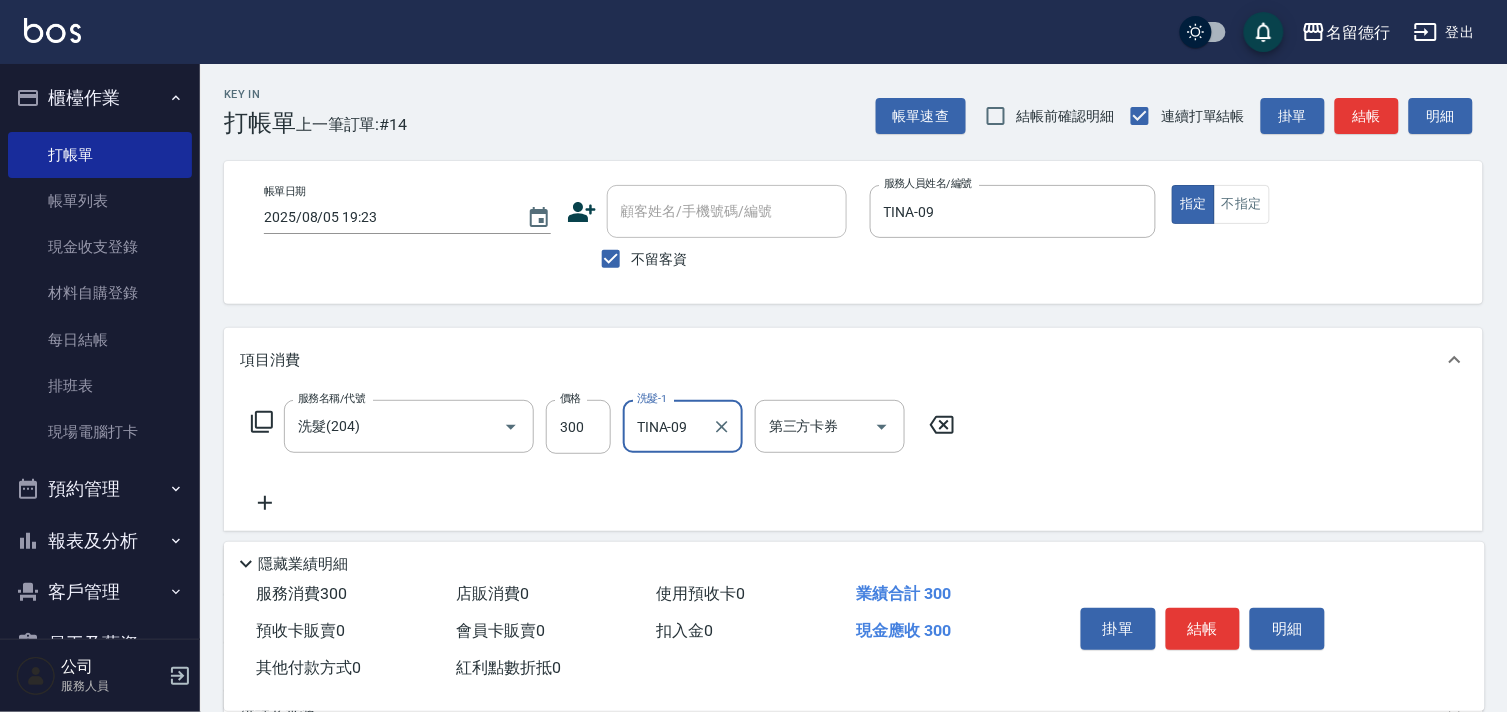 click 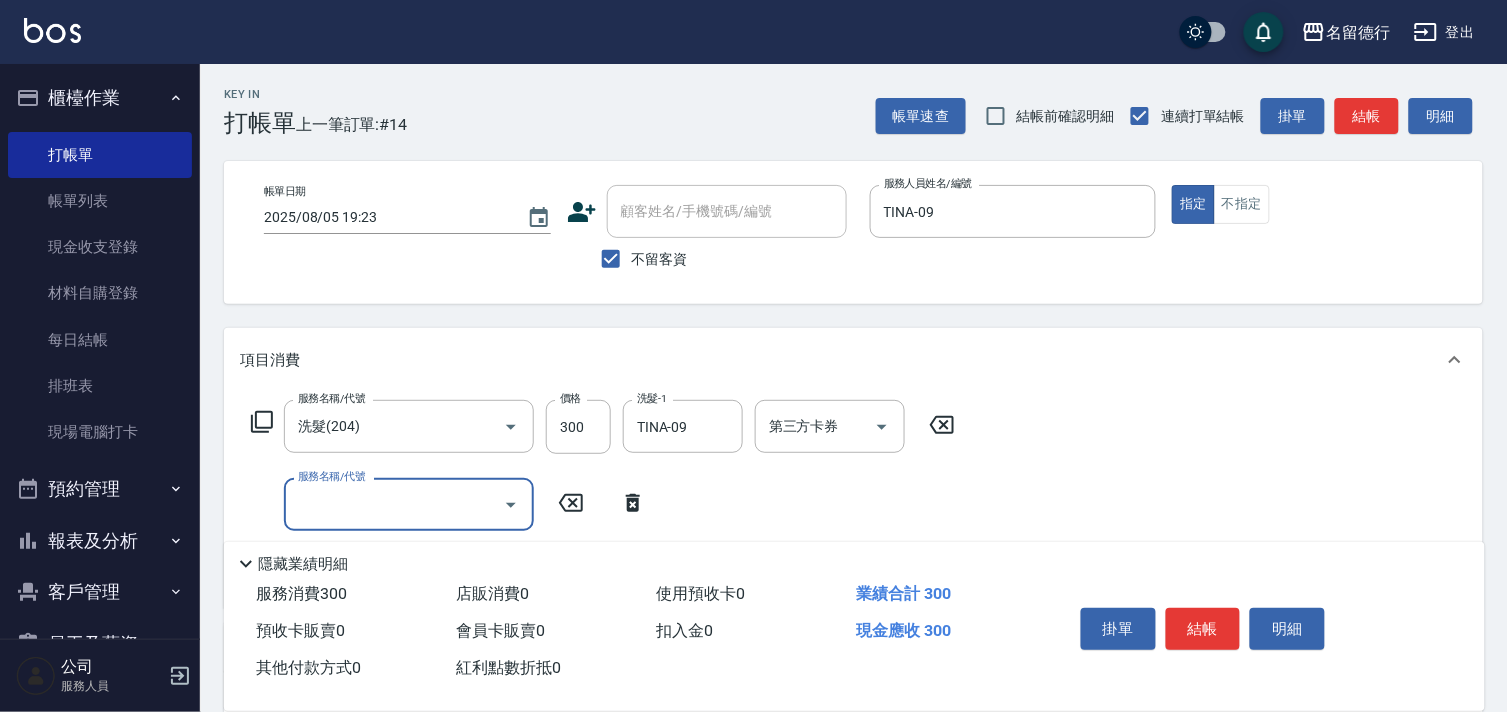 click on "服務名稱/代號" at bounding box center (394, 504) 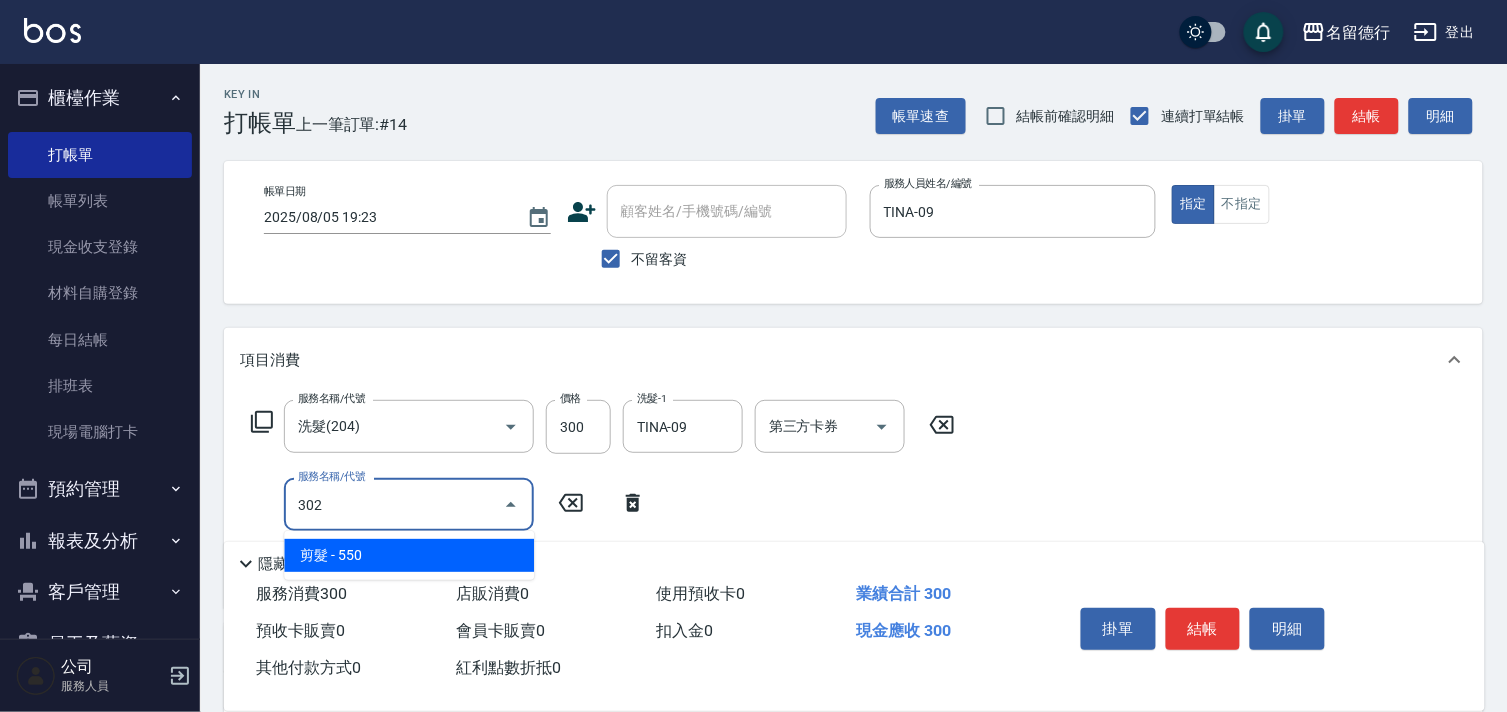 click on "302" at bounding box center (394, 504) 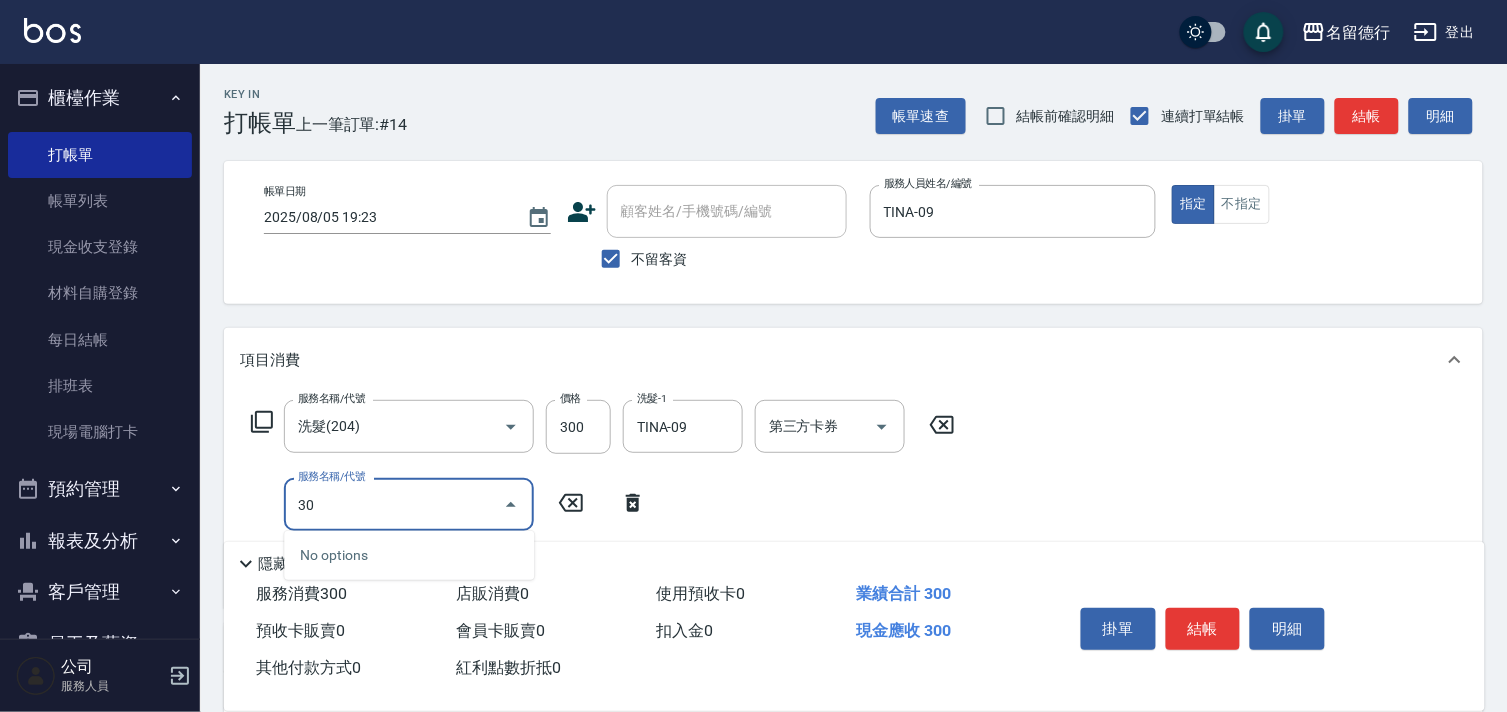 type on "301" 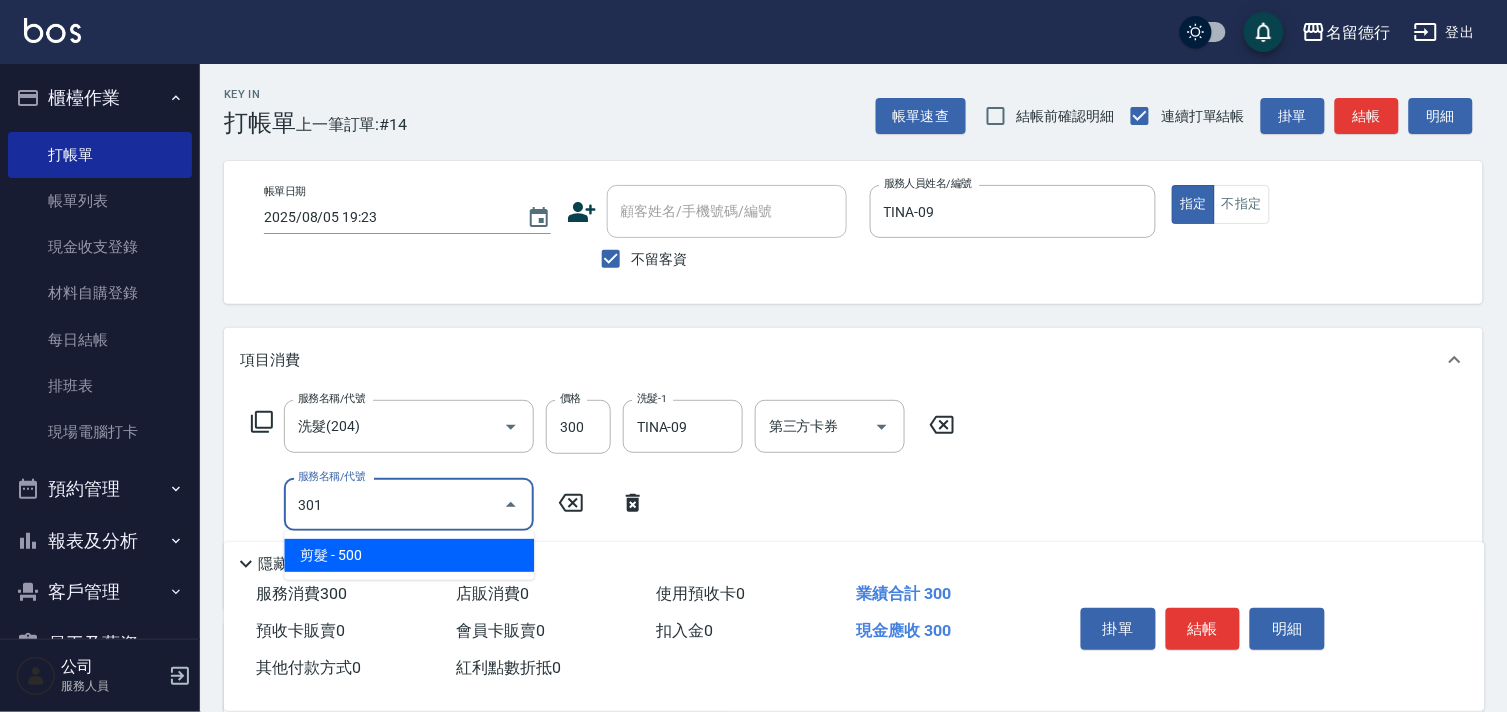click on "剪髮 - 500" at bounding box center (409, 555) 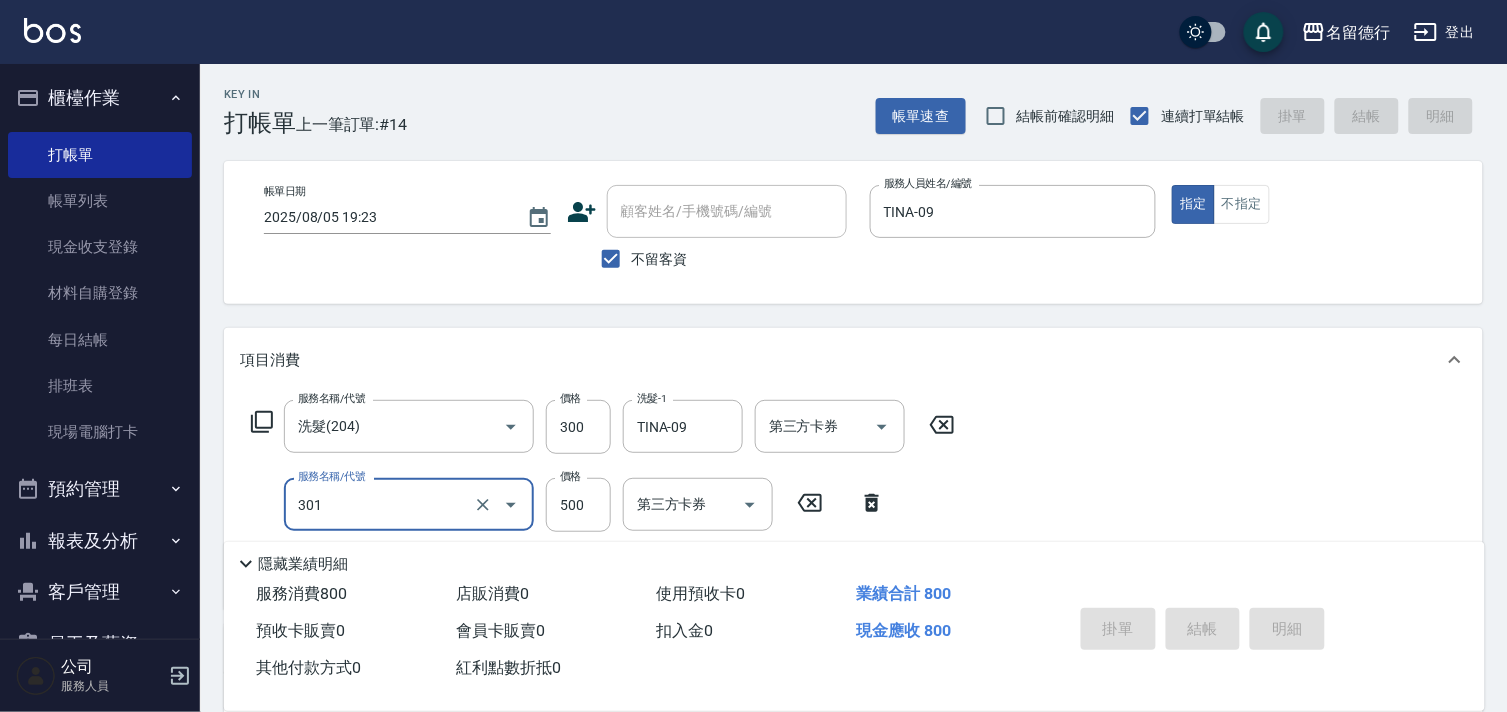 type 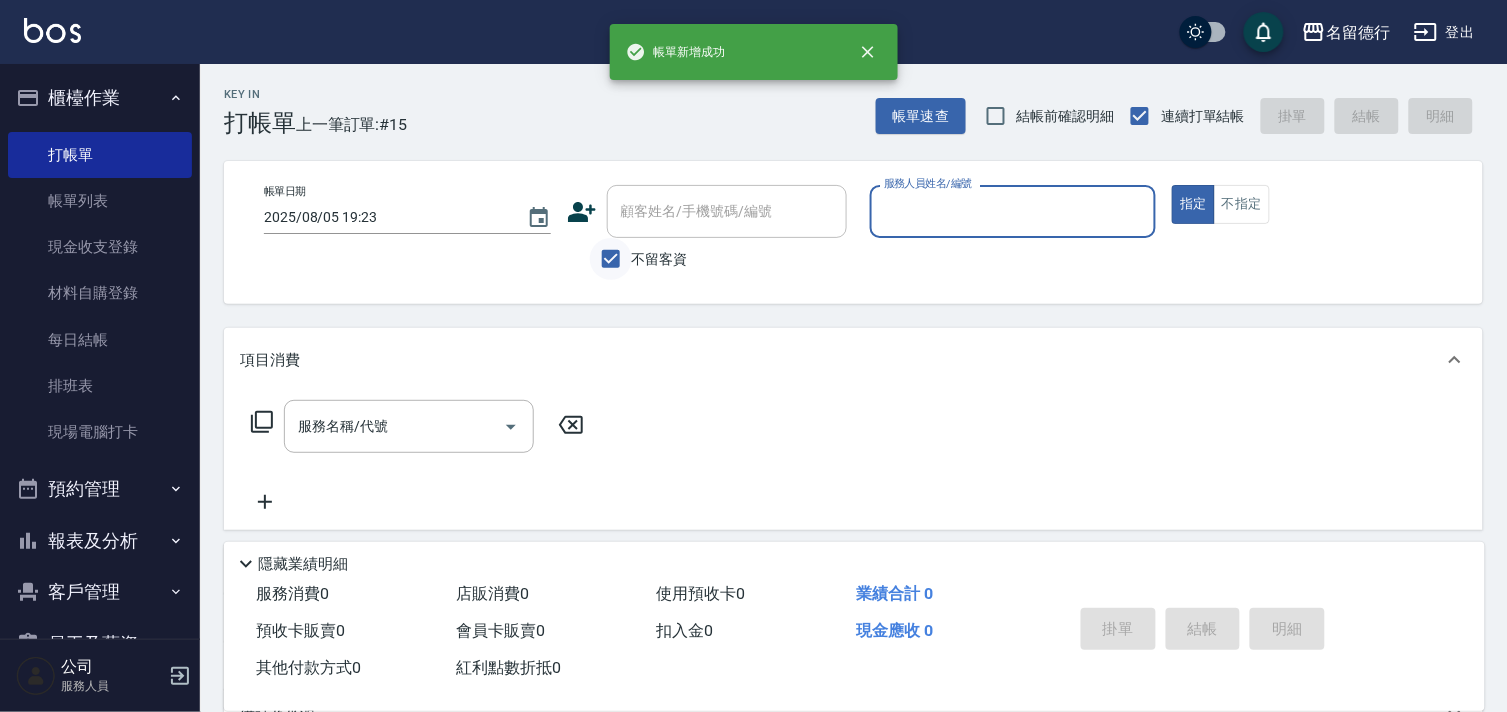 click on "不留客資" at bounding box center [611, 259] 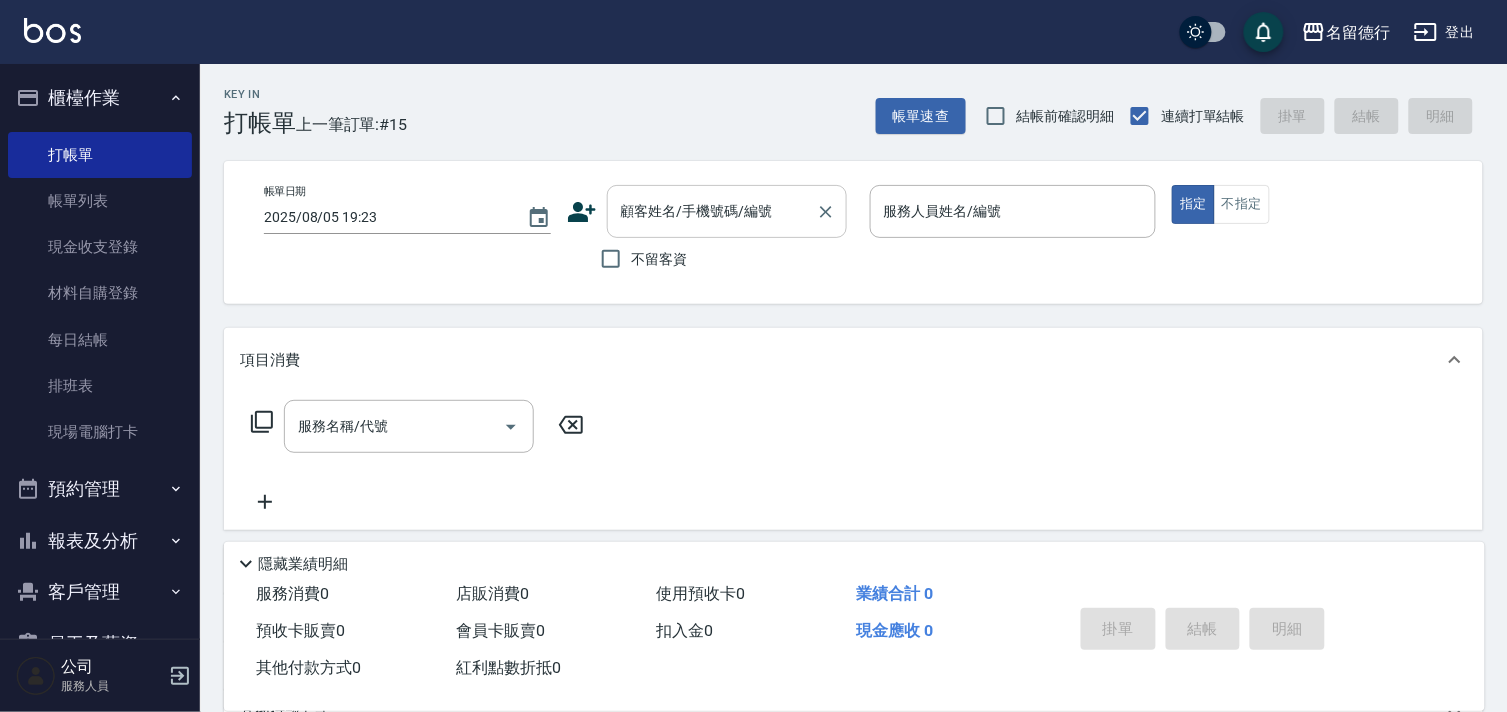 click on "顧客姓名/手機號碼/編號" at bounding box center (727, 211) 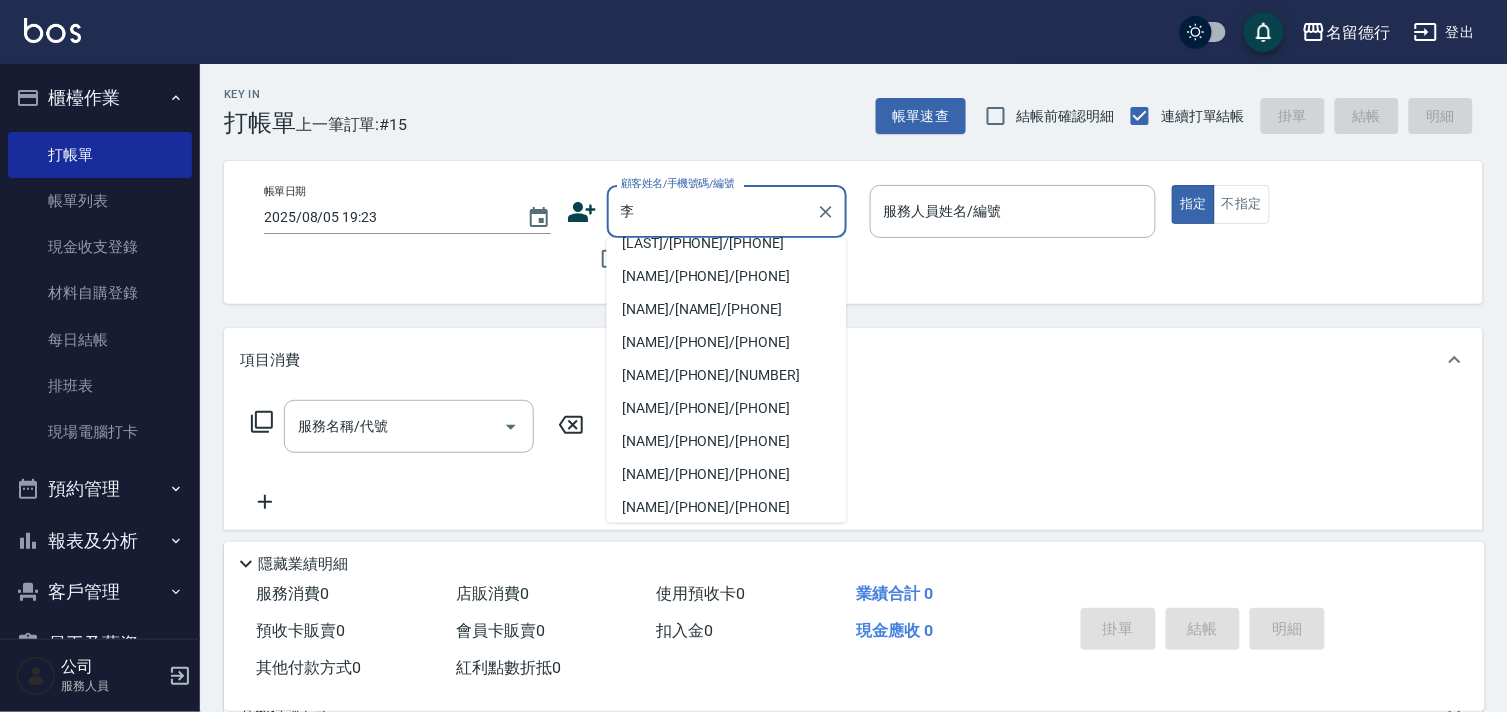 scroll, scrollTop: 111, scrollLeft: 0, axis: vertical 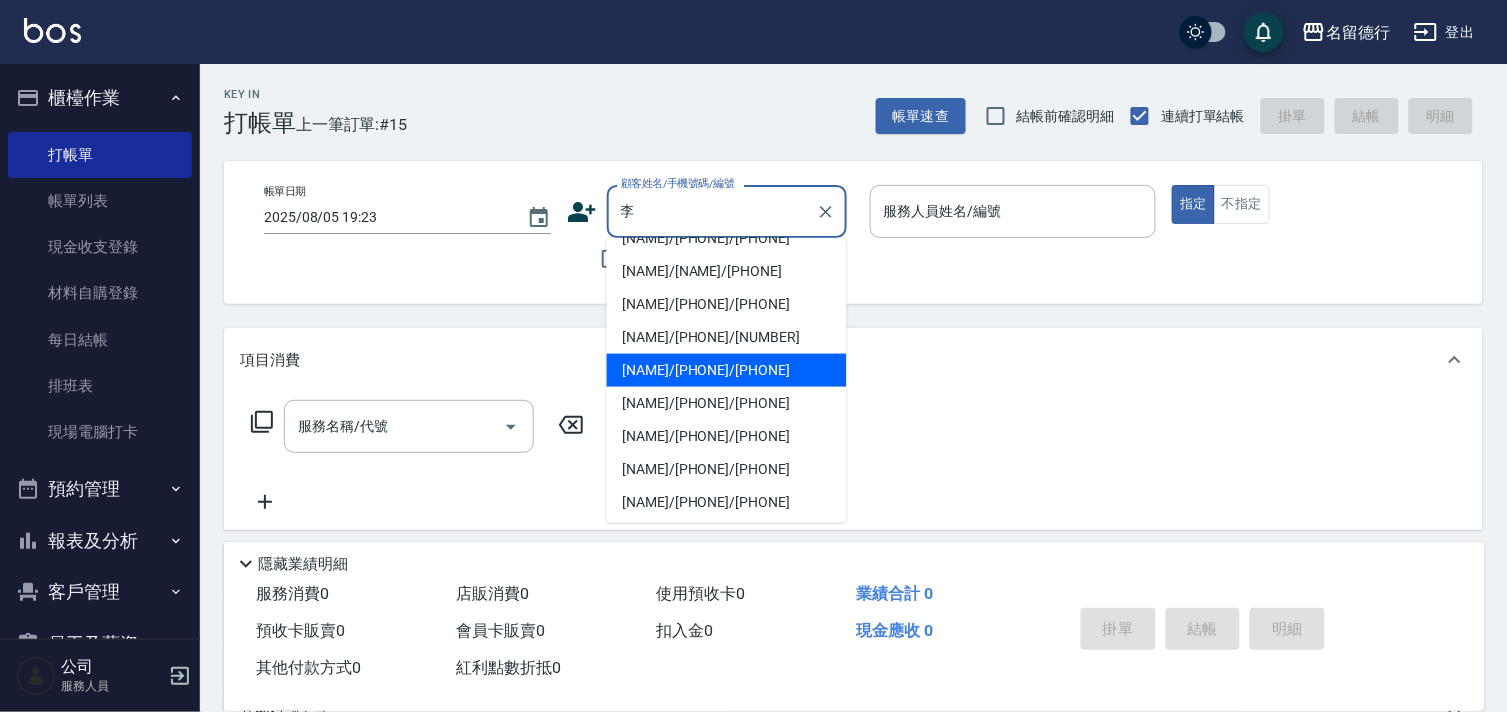 click on "[NAME]/[PHONE]/[PHONE]" at bounding box center [727, 304] 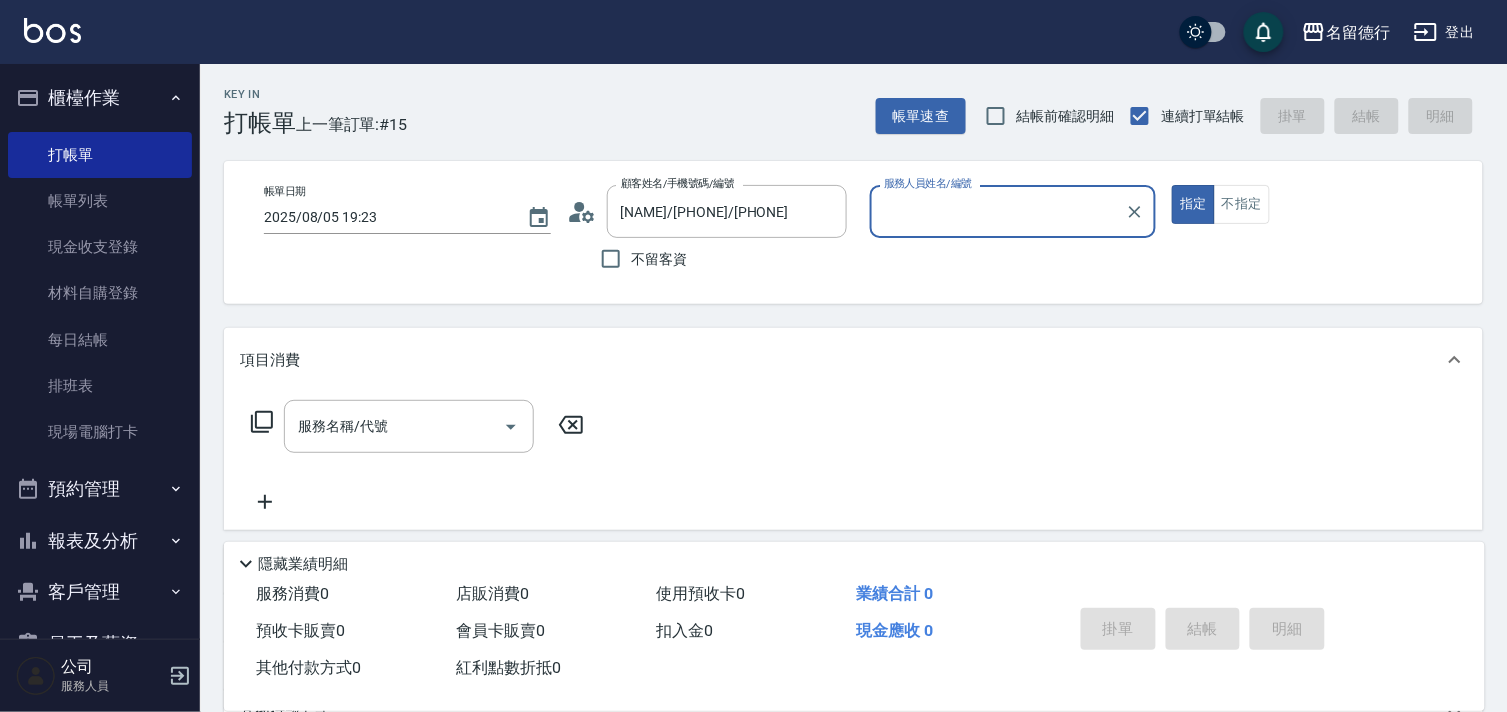 type on "[NAME]-[NUMBER]" 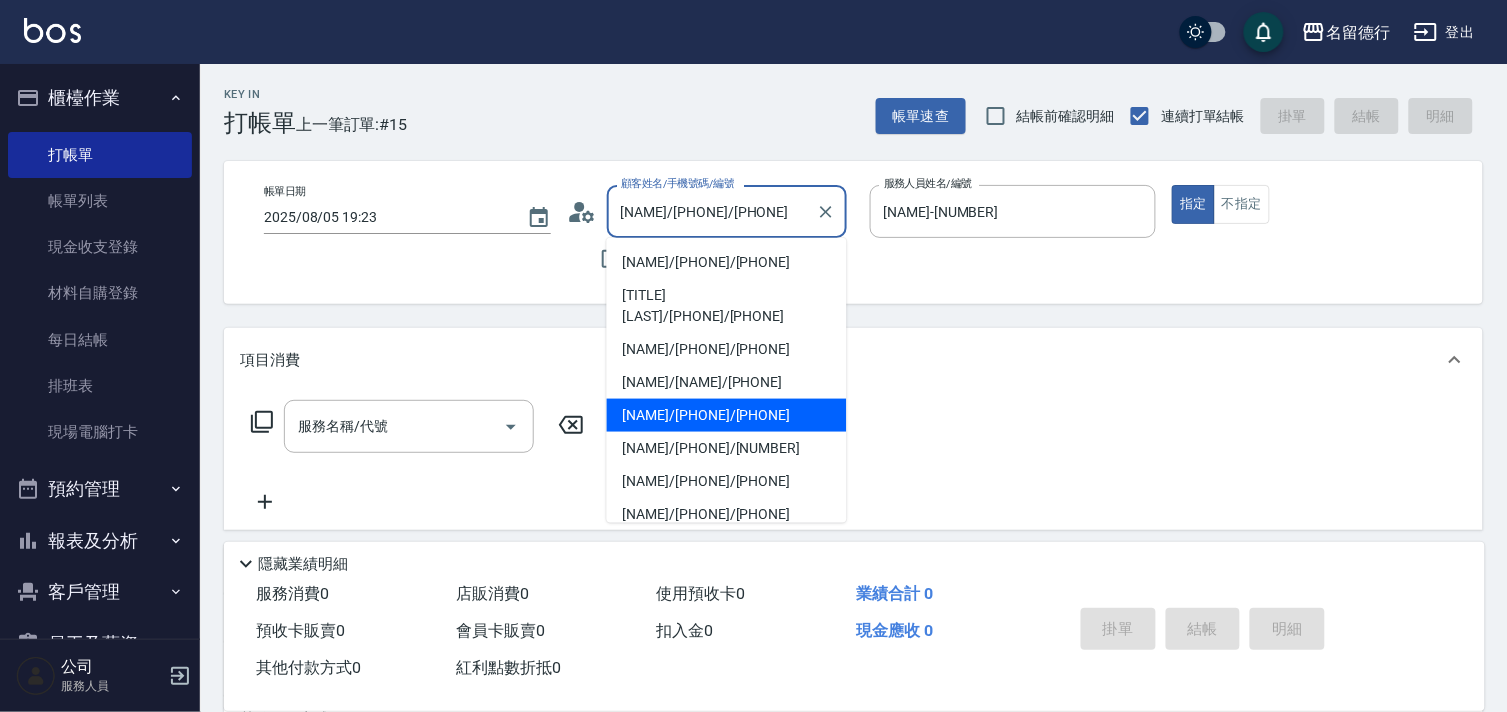 click on "[NAME]/[PHONE]/[PHONE]" at bounding box center (712, 211) 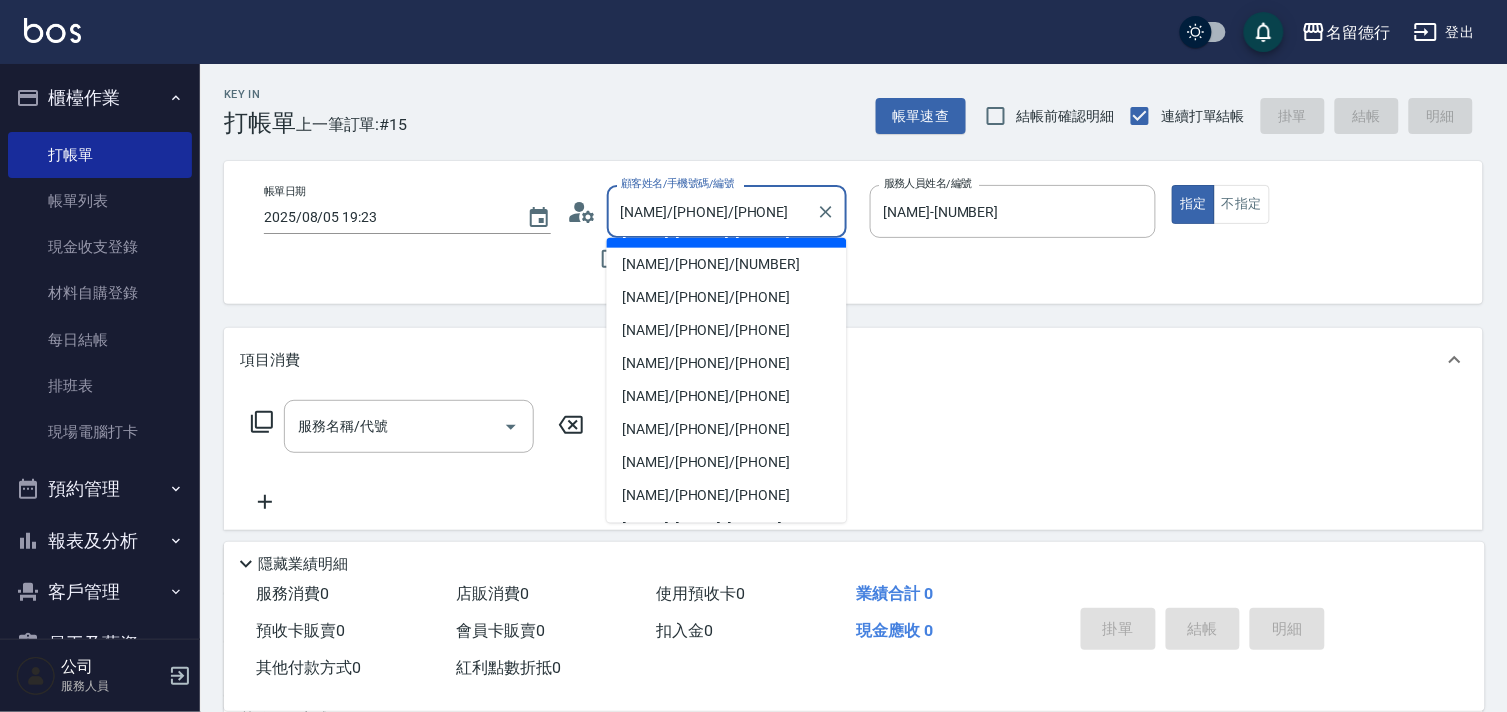 scroll, scrollTop: 222, scrollLeft: 0, axis: vertical 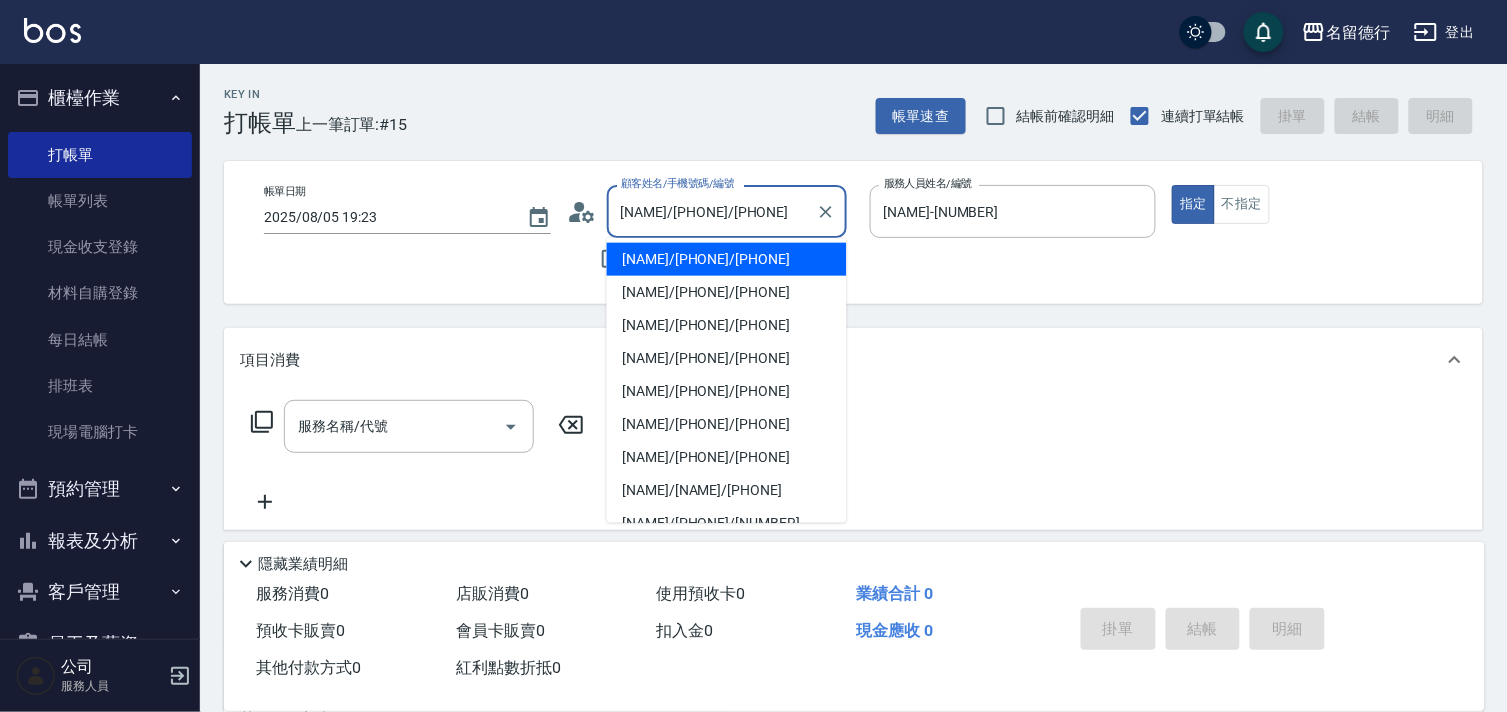 click on "[NAME]/[PHONE]/[PHONE]" at bounding box center [727, 259] 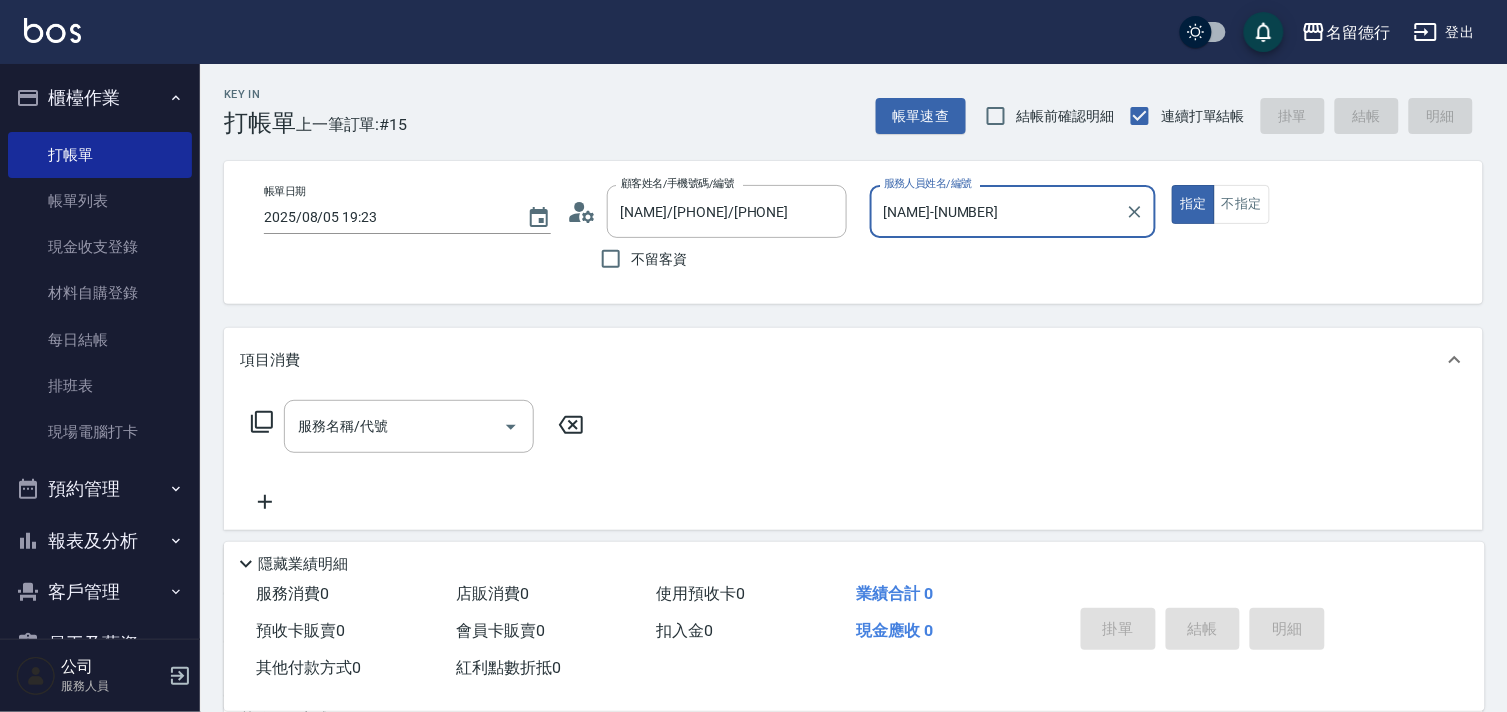 type on "TINA-09" 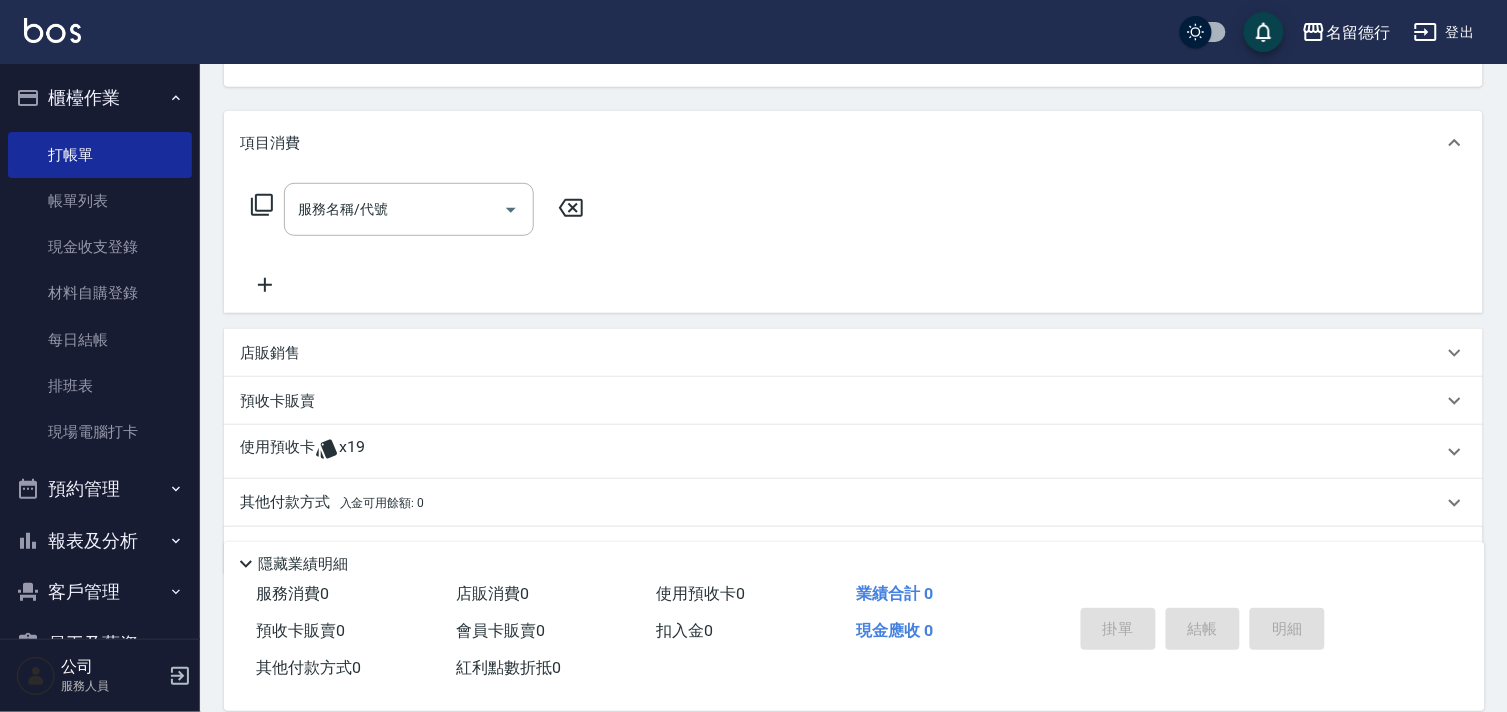 scroll, scrollTop: 268, scrollLeft: 0, axis: vertical 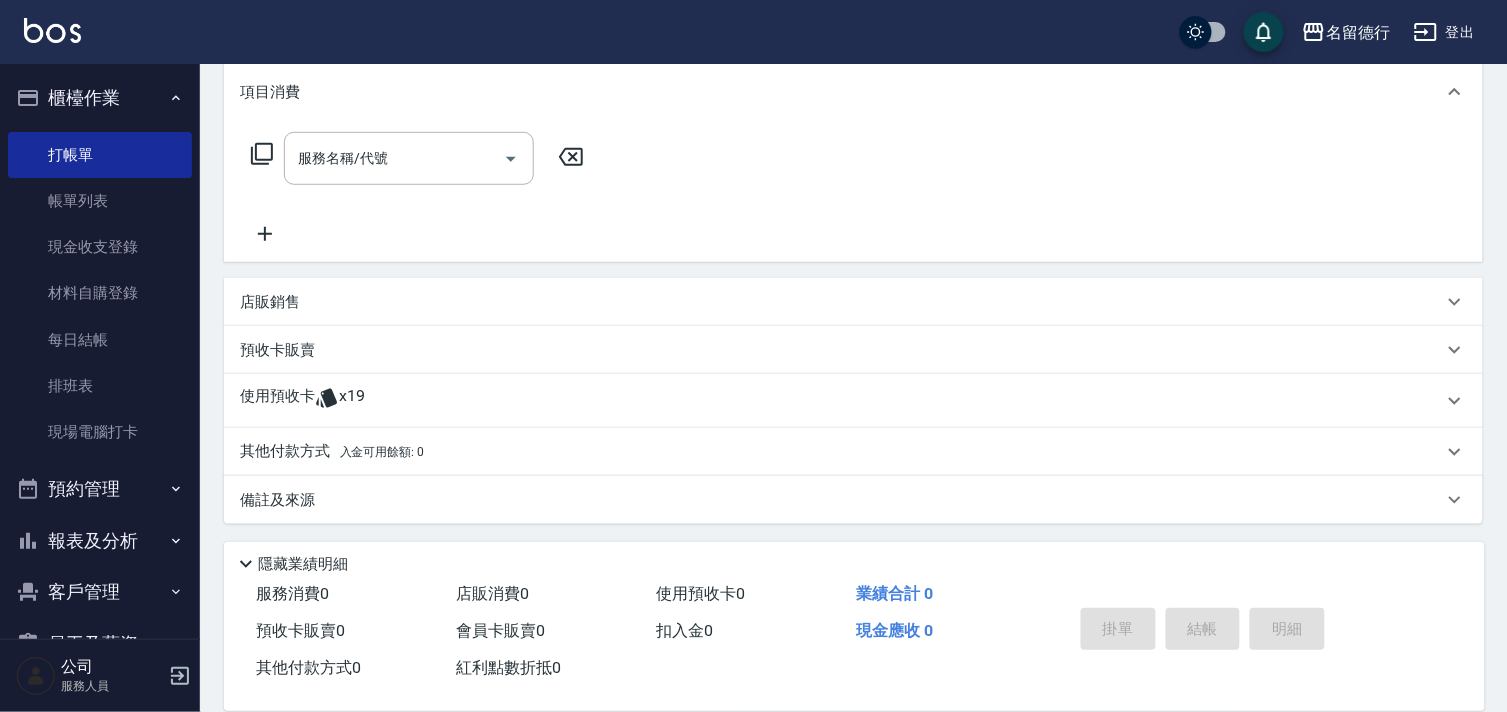 click on "使用預收卡" at bounding box center (277, 401) 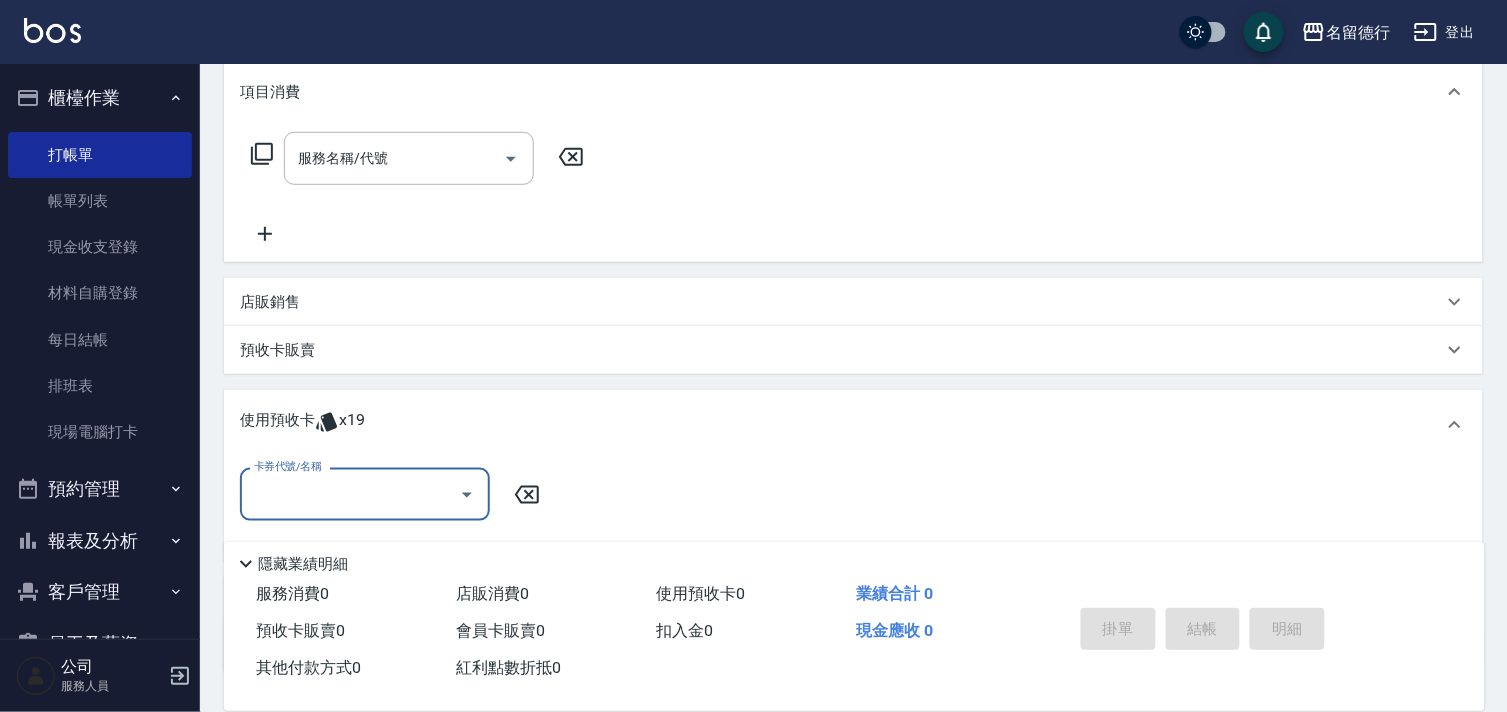 scroll, scrollTop: 3, scrollLeft: 0, axis: vertical 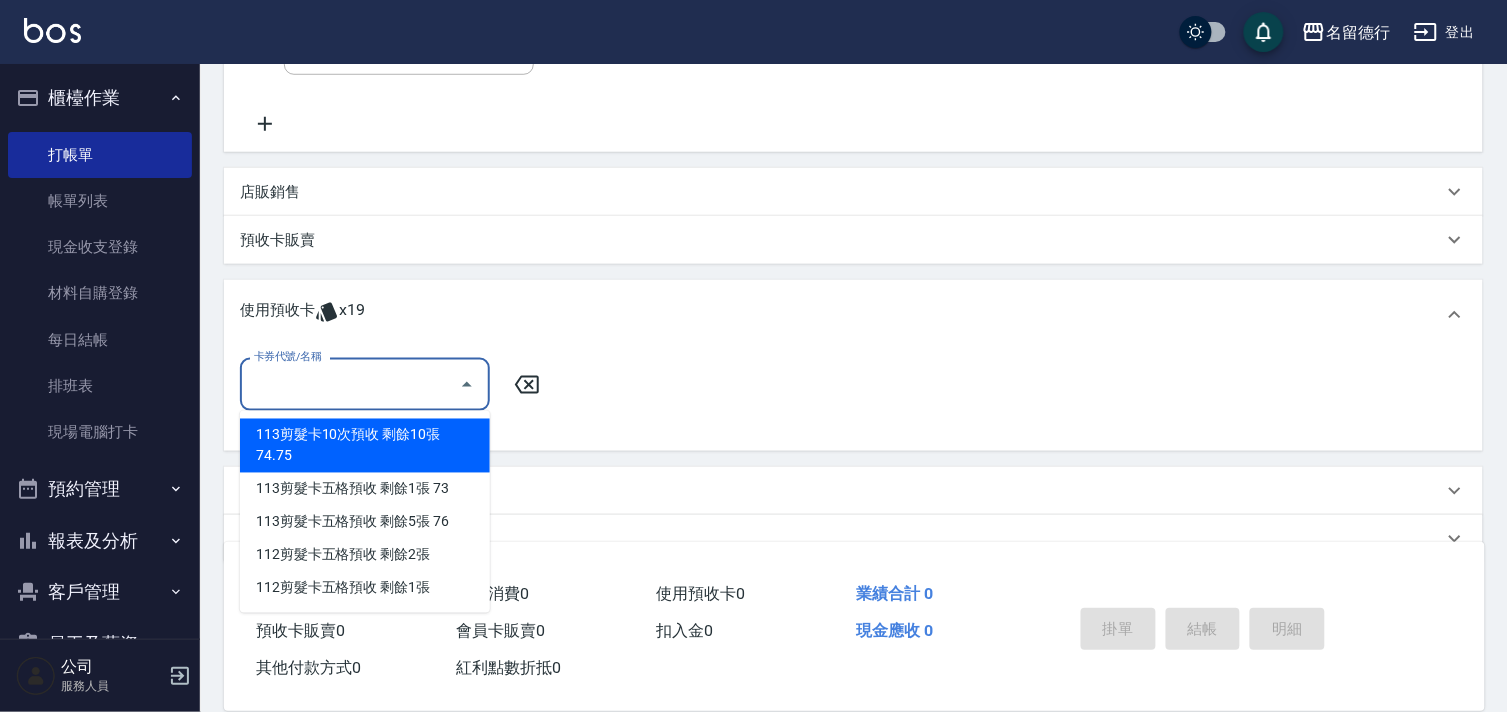 click on "卡券代號/名稱" at bounding box center (350, 384) 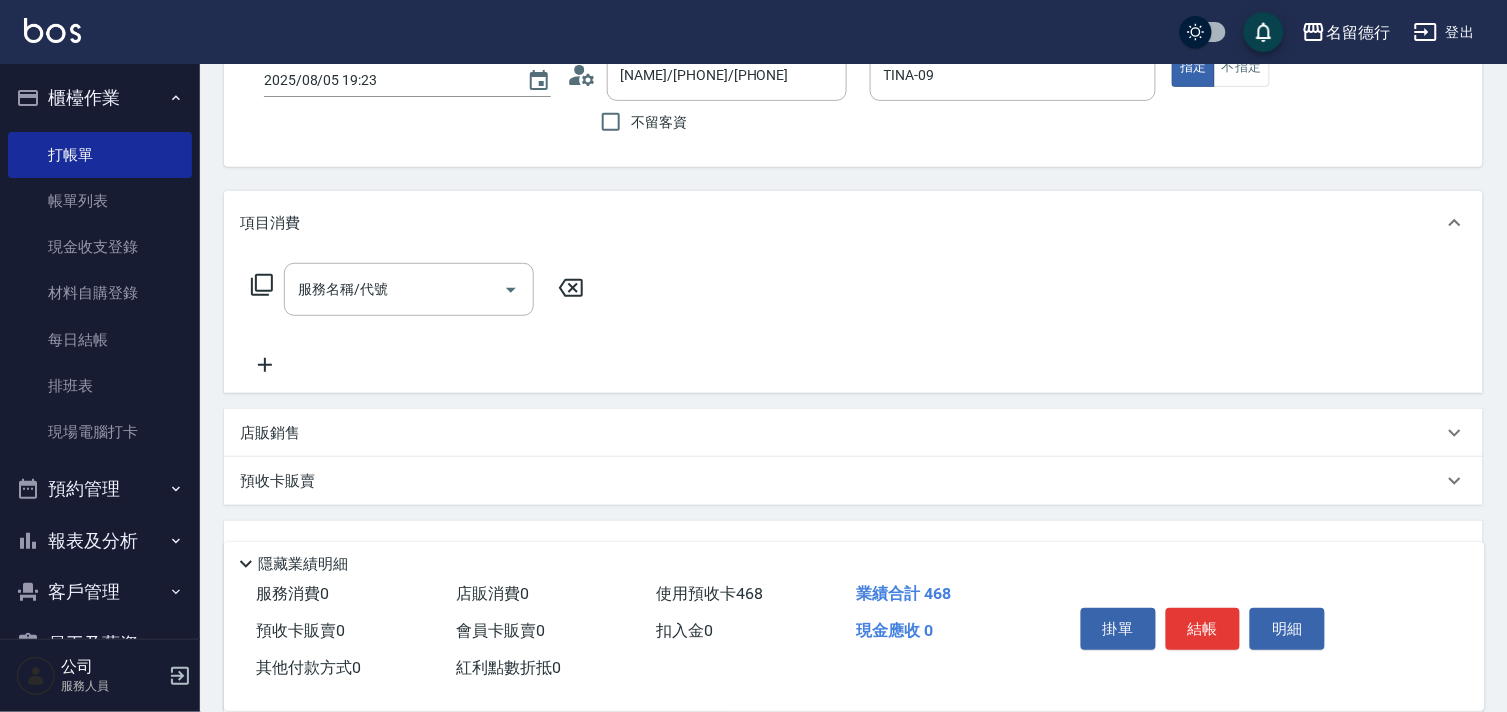 scroll, scrollTop: 0, scrollLeft: 0, axis: both 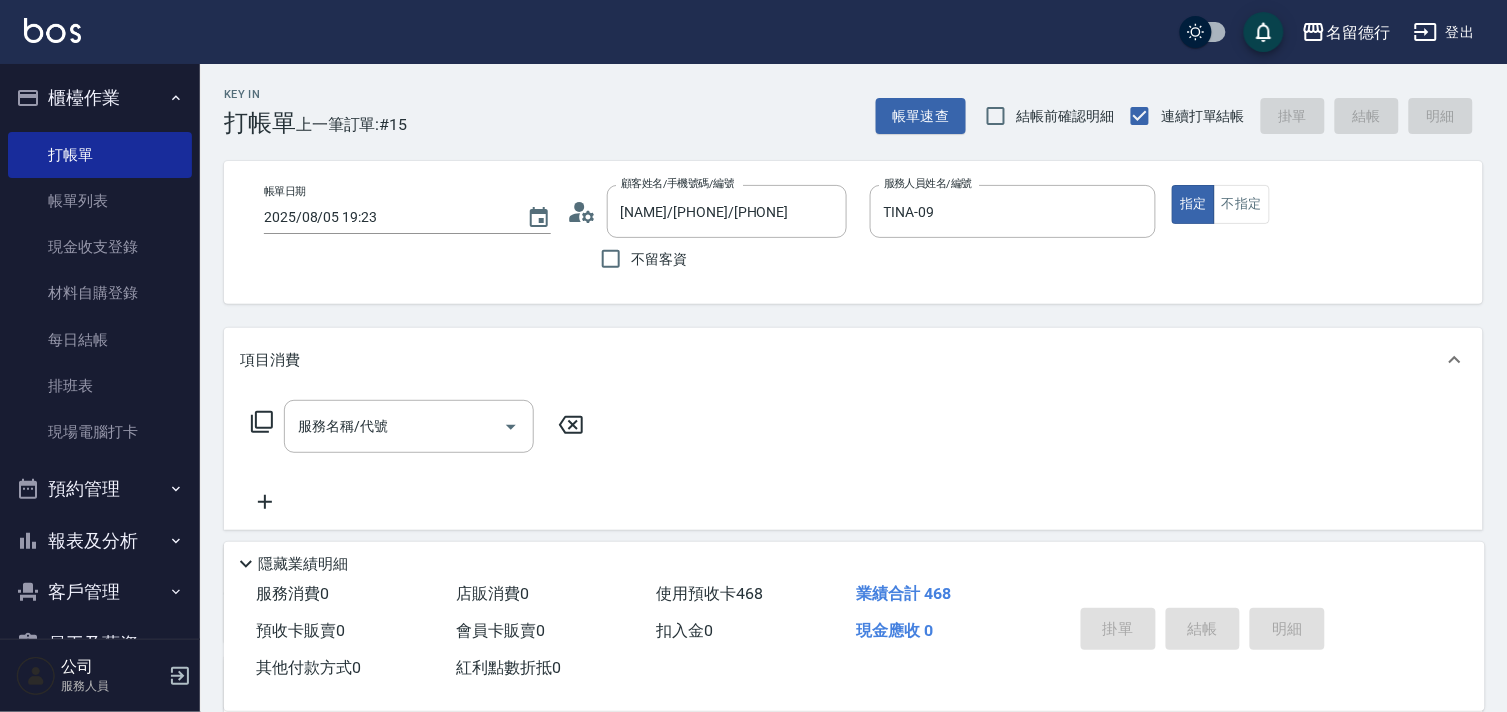 type on "2025/08/05 19:24" 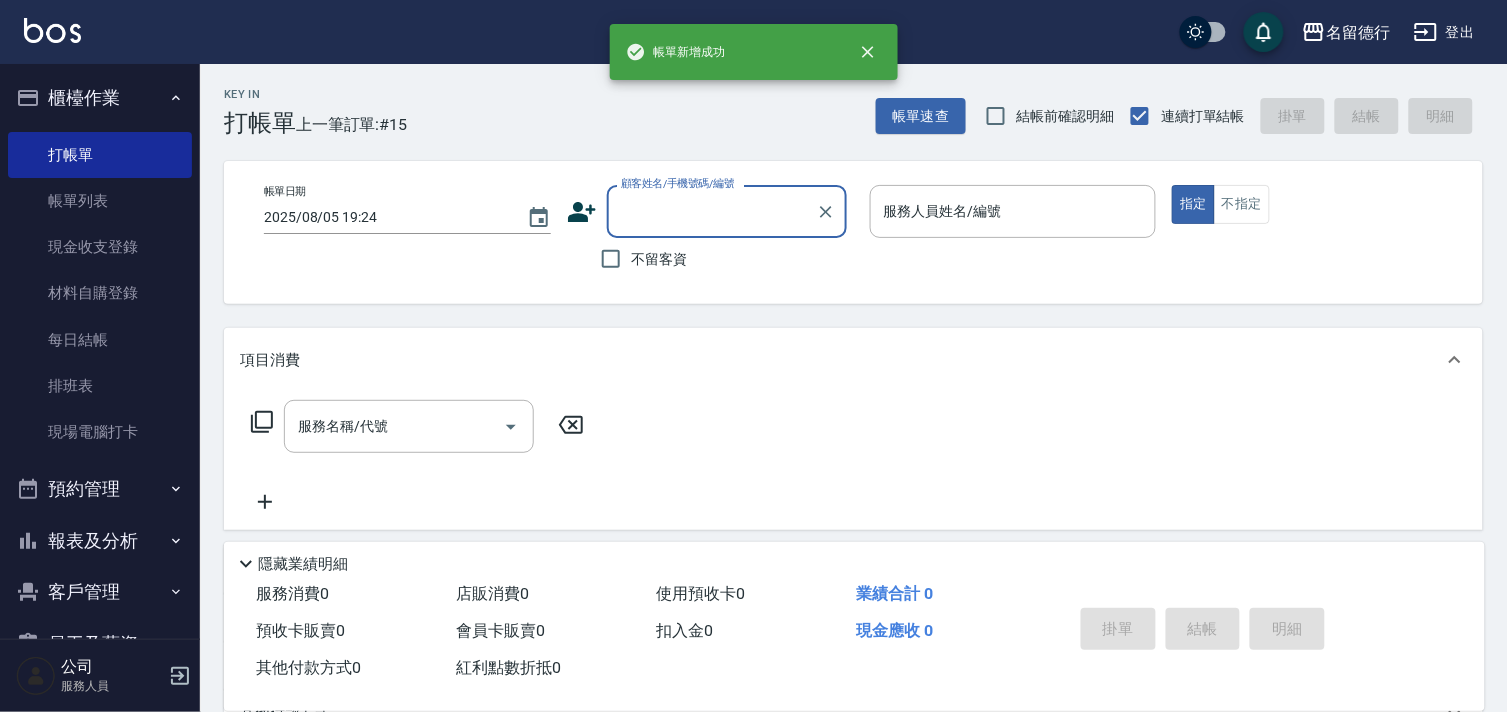 scroll, scrollTop: 0, scrollLeft: 0, axis: both 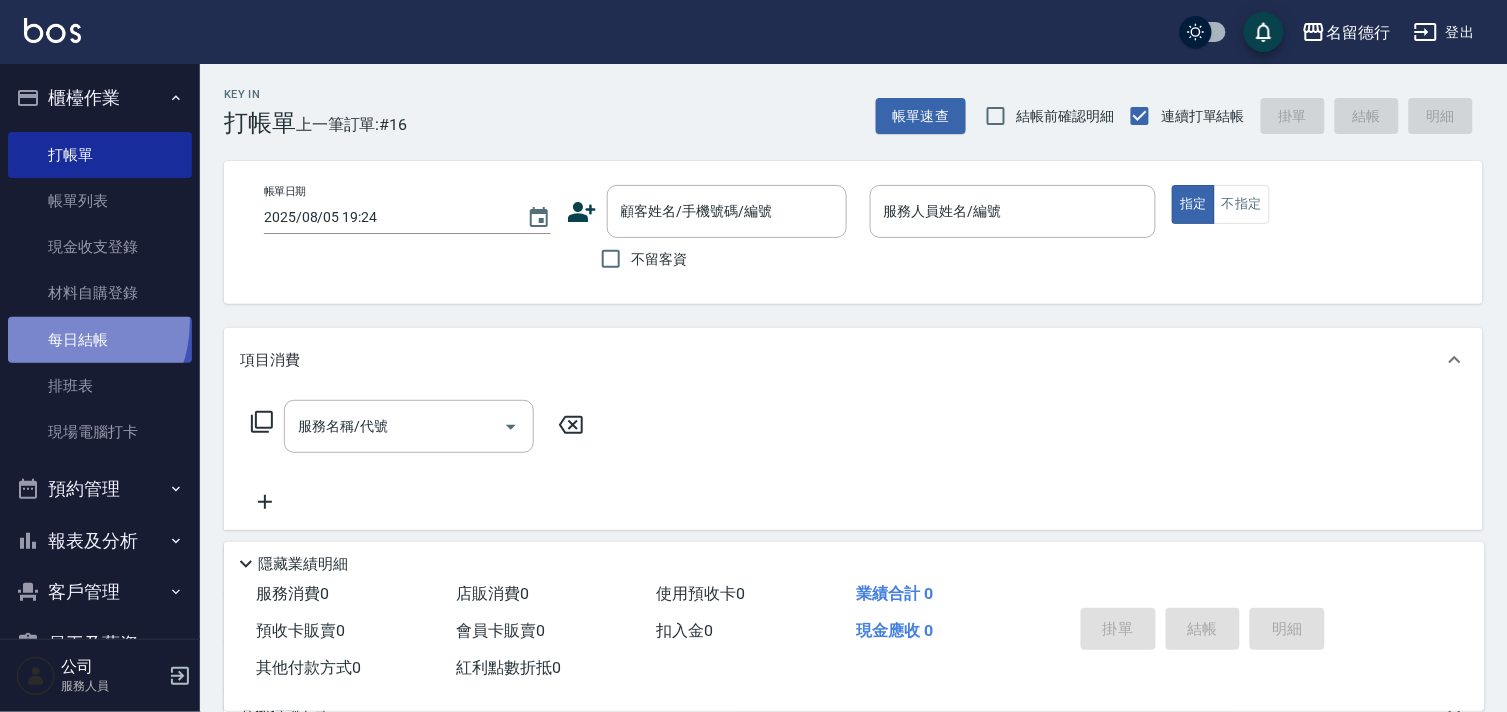 click on "每日結帳" at bounding box center (100, 340) 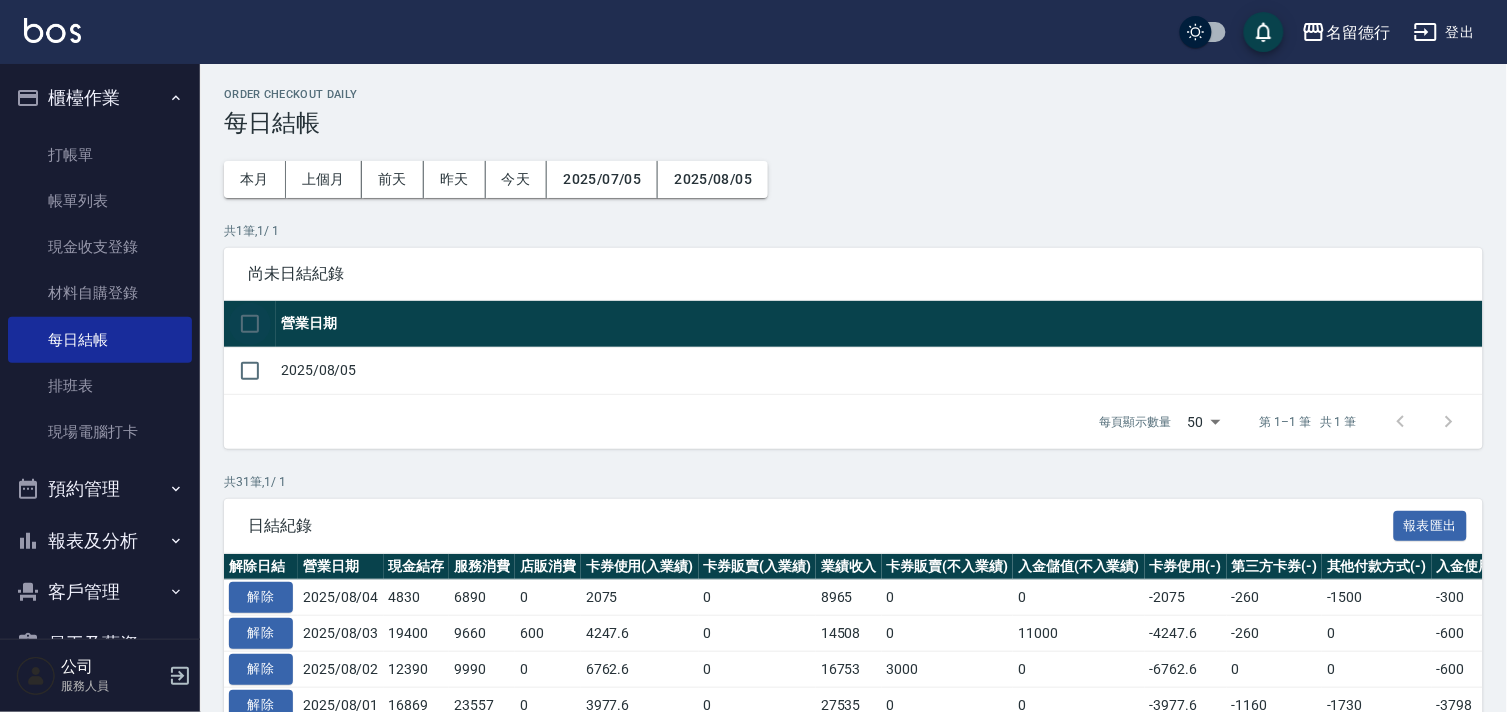 click at bounding box center (250, 324) 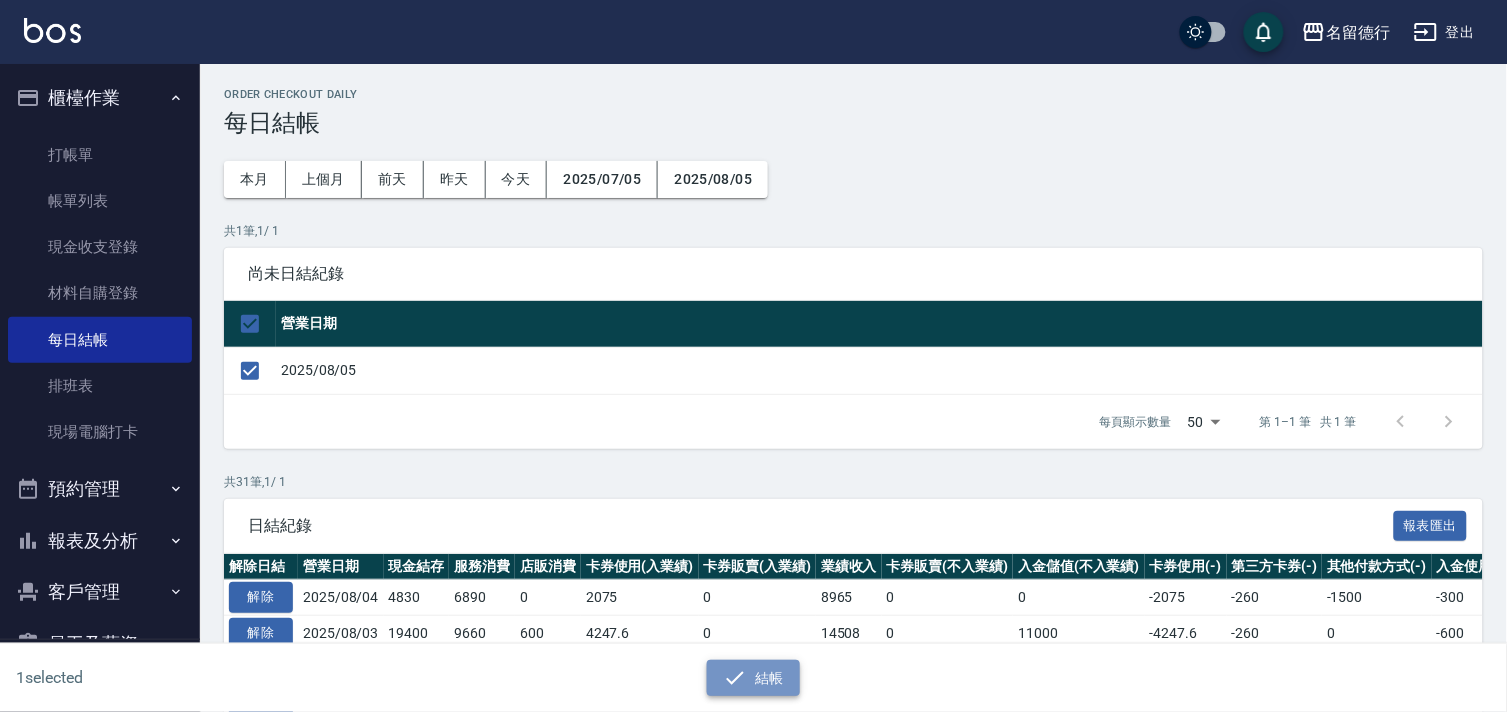 click 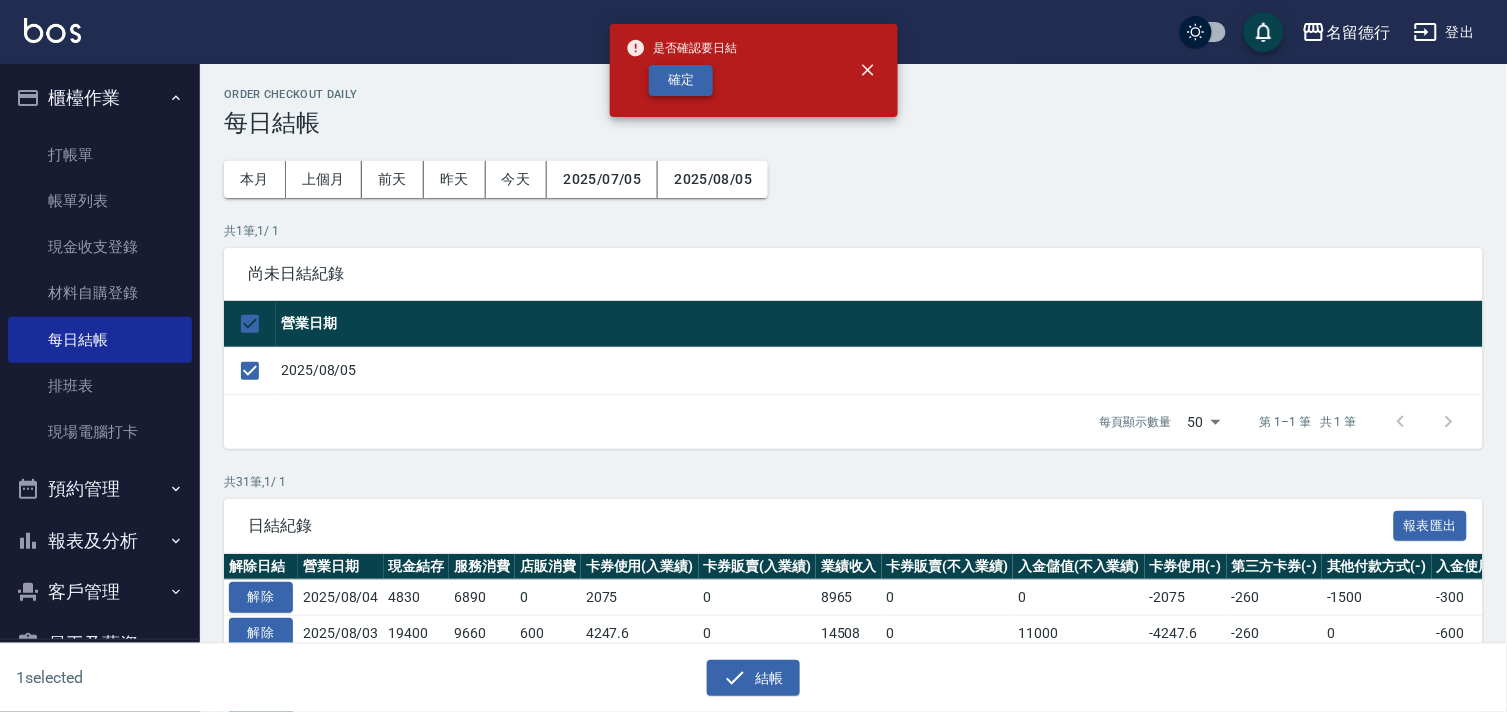 click on "確定" at bounding box center [681, 80] 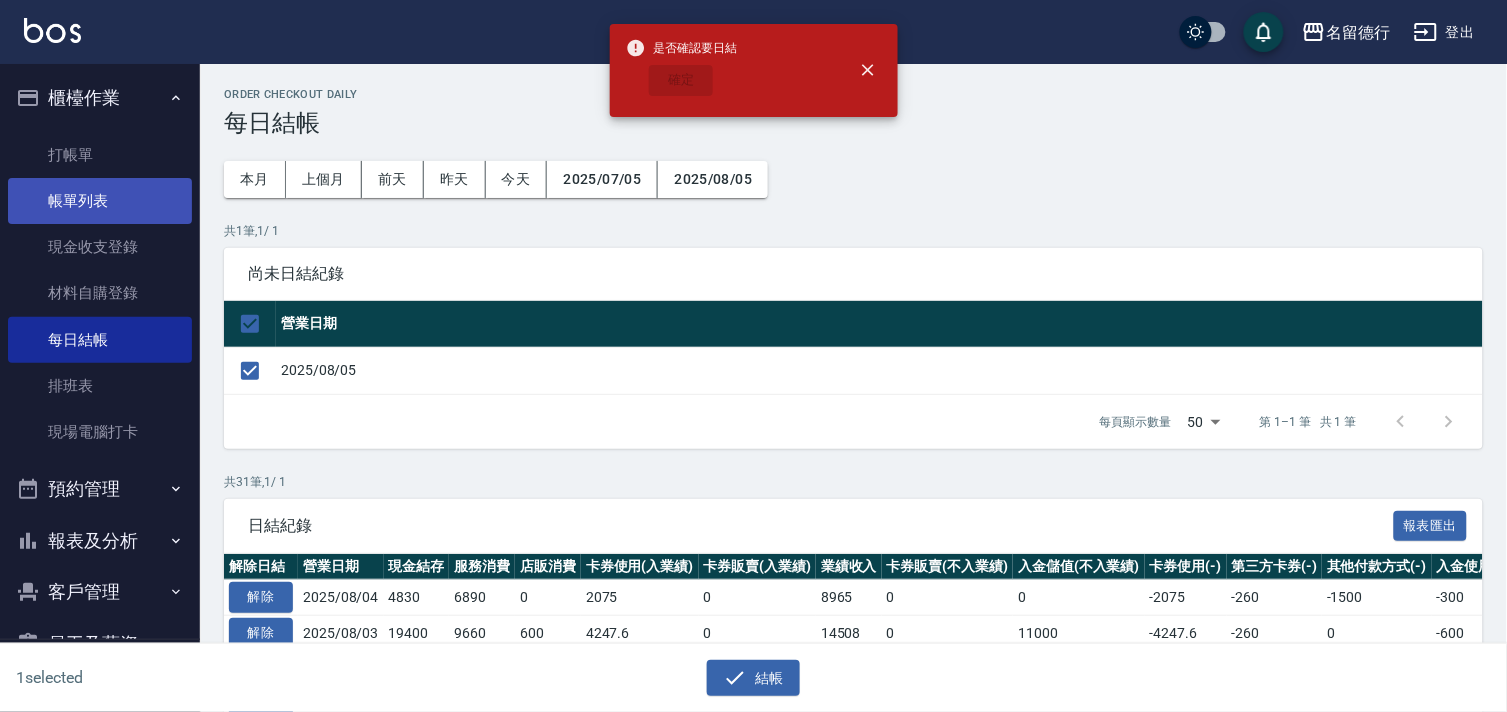 checkbox on "false" 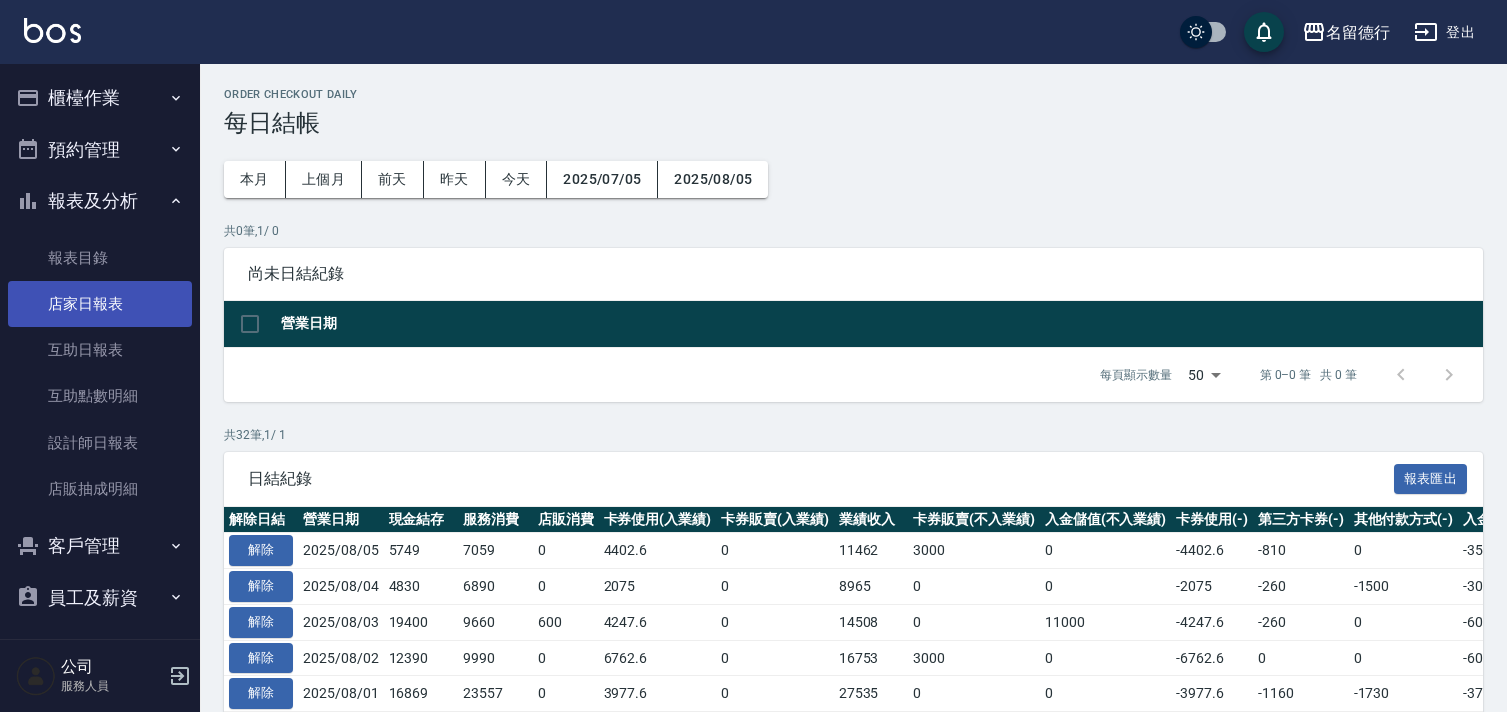 scroll, scrollTop: 0, scrollLeft: 0, axis: both 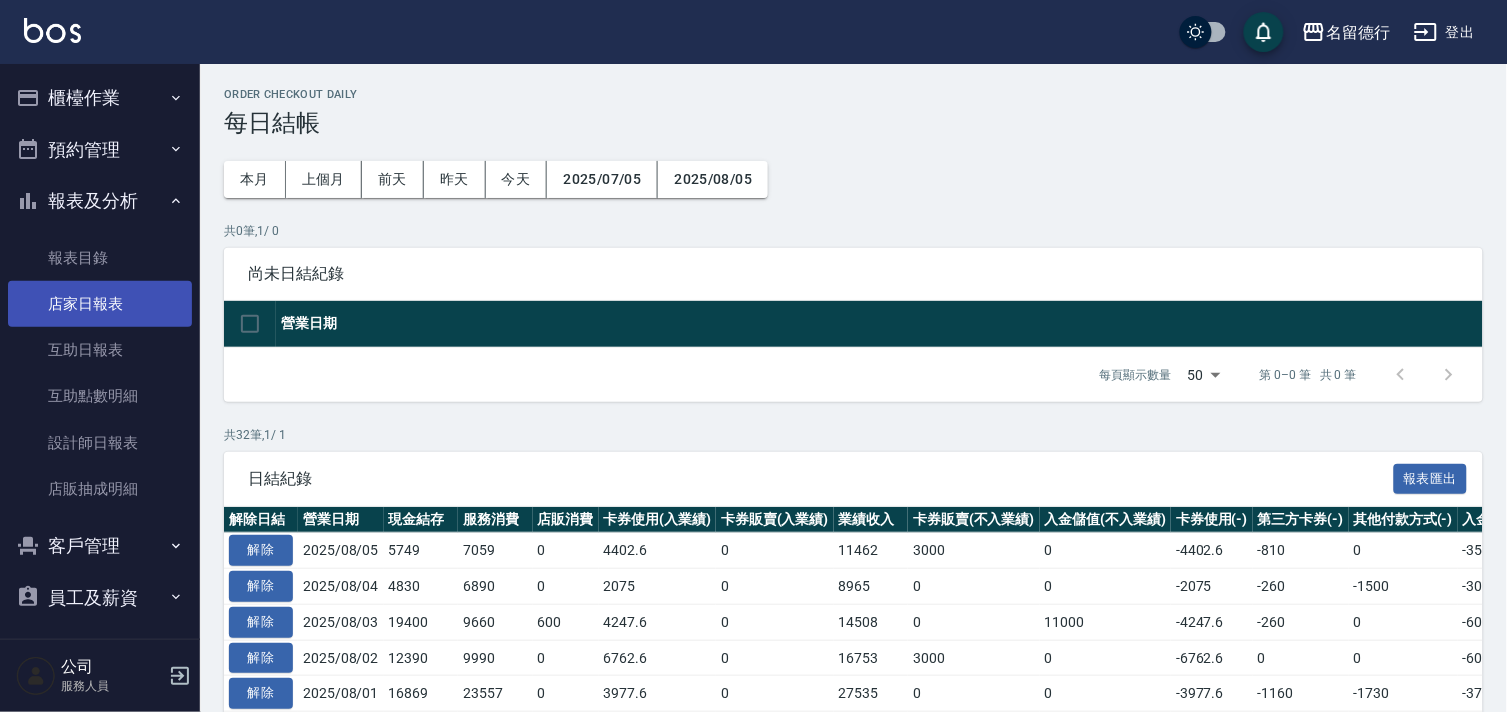 click on "店家日報表" at bounding box center (100, 304) 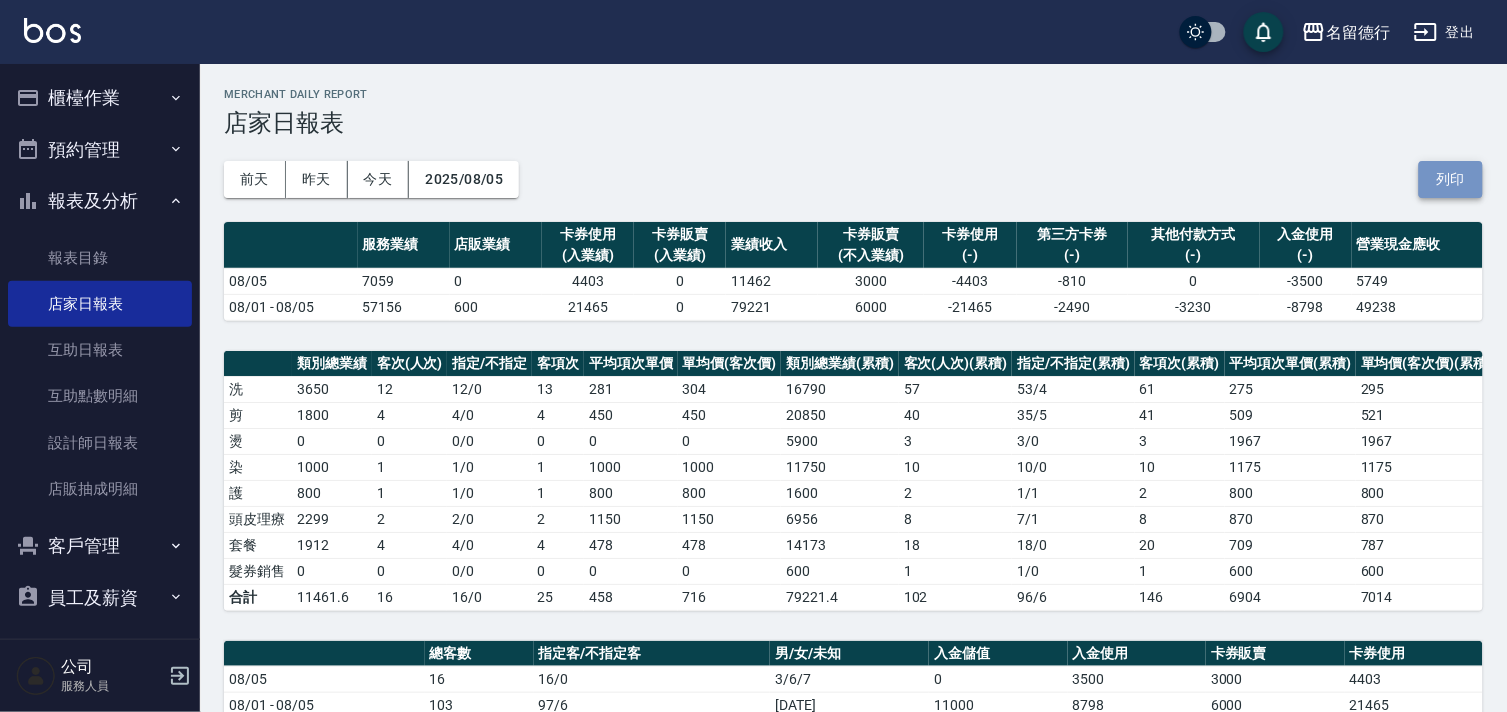 click on "列印" at bounding box center (1451, 179) 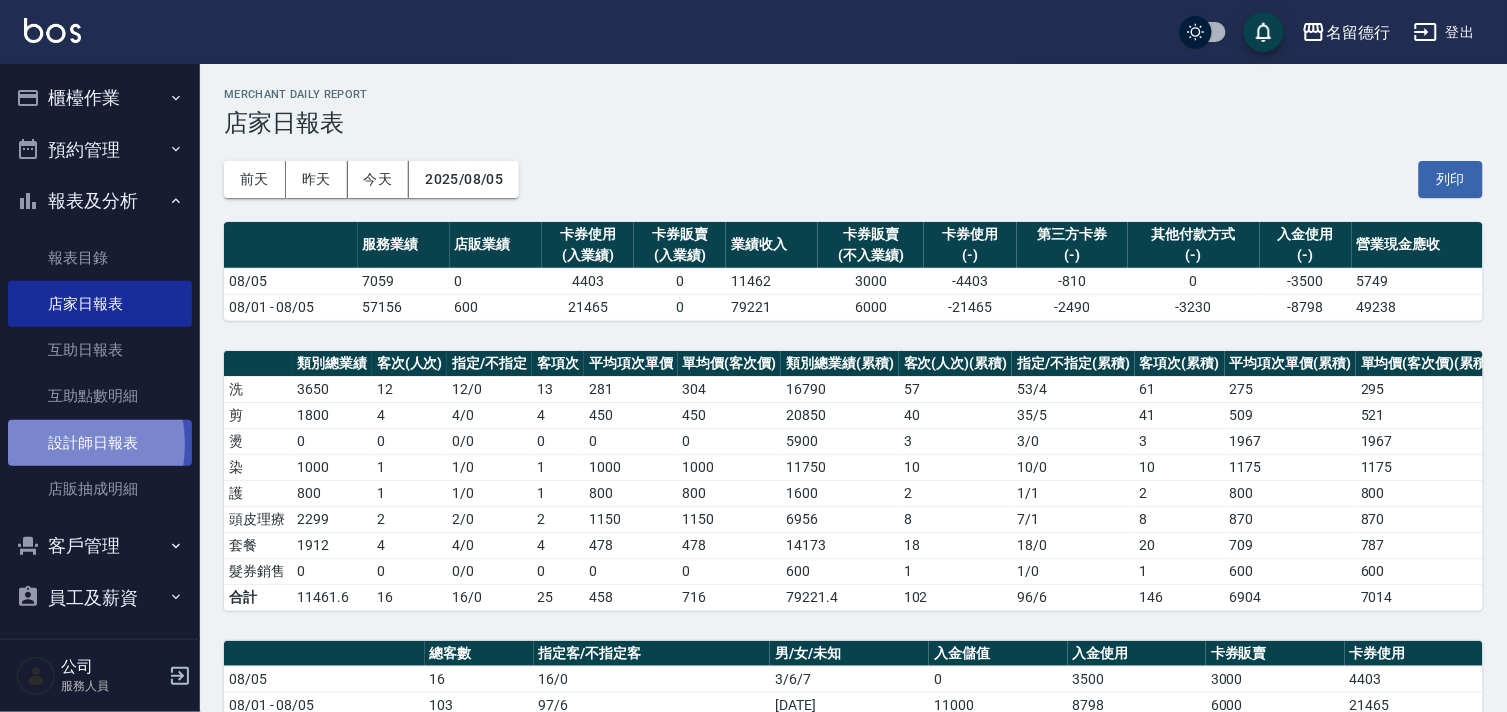 click on "設計師日報表" at bounding box center [100, 443] 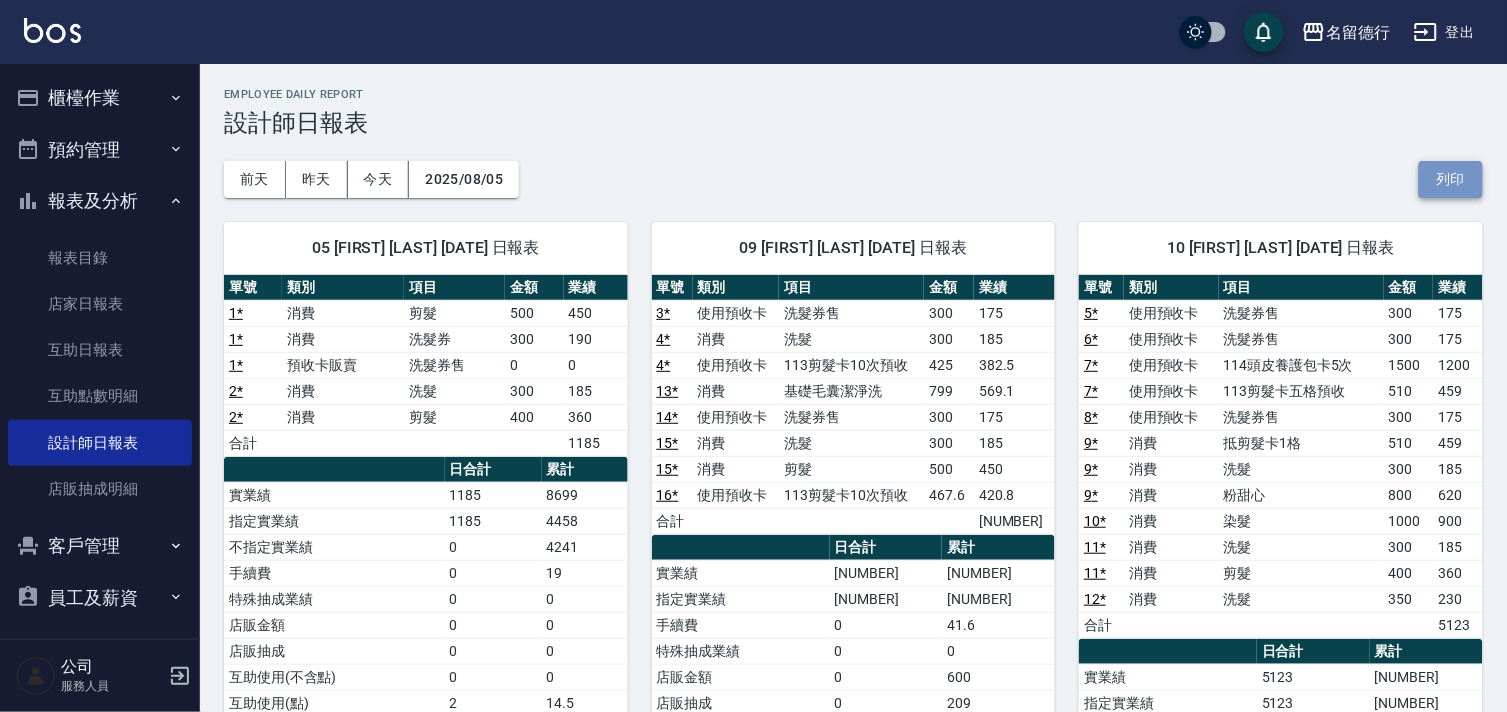 click on "列印" at bounding box center [1451, 179] 